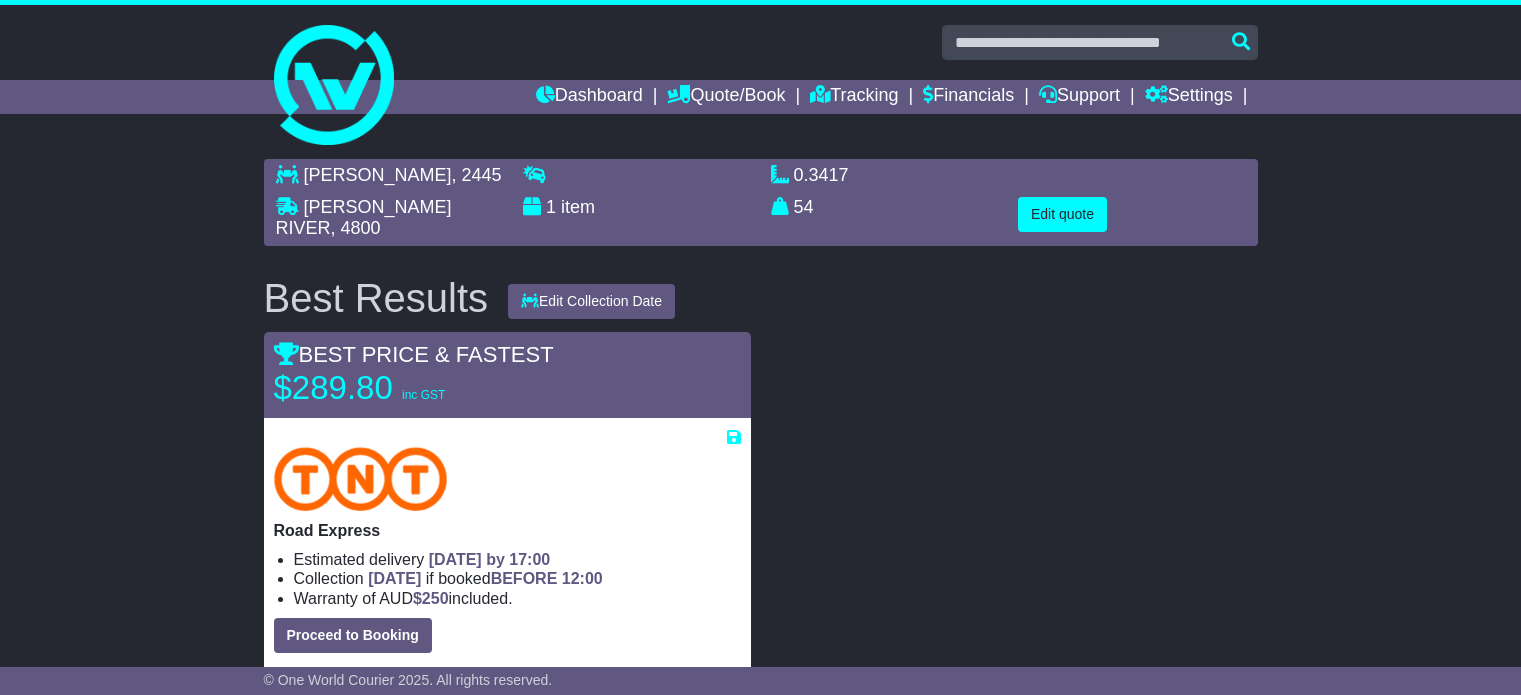 scroll, scrollTop: 0, scrollLeft: 0, axis: both 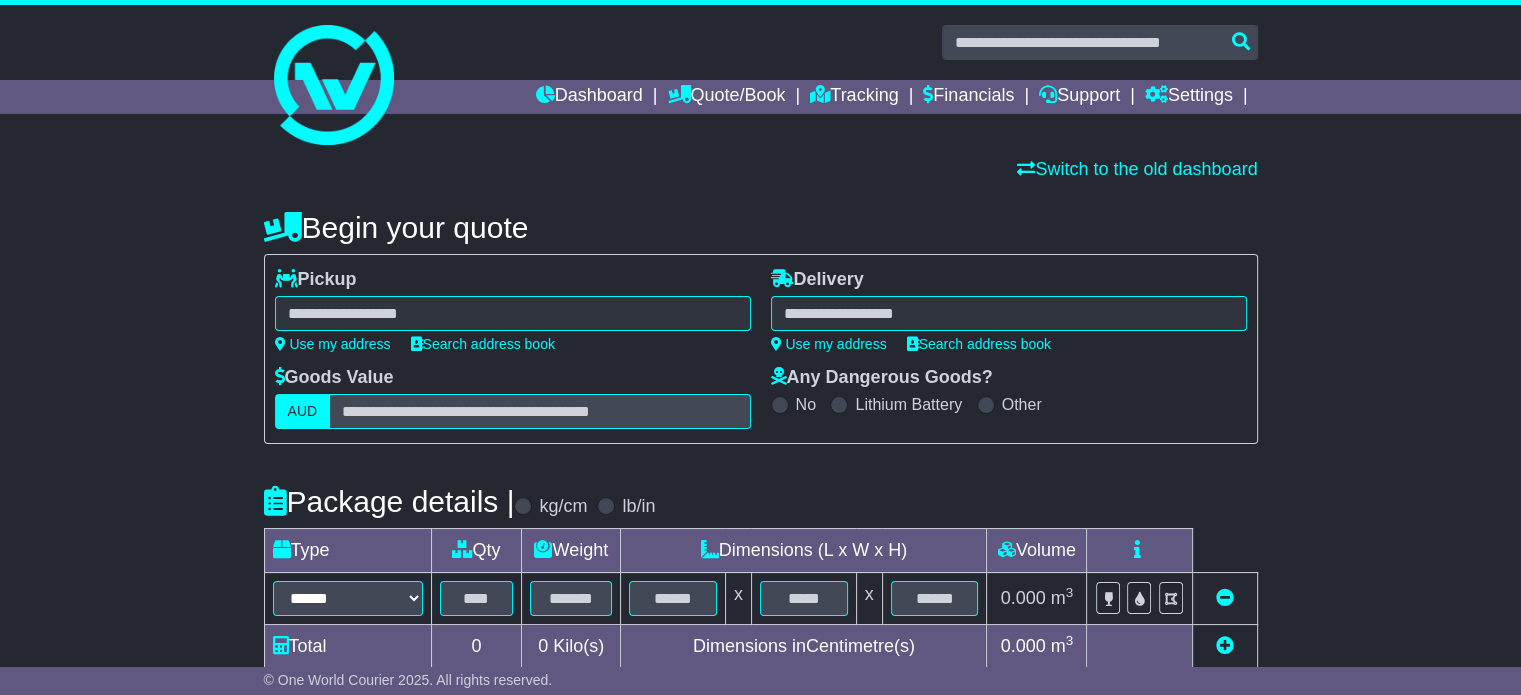 paste on "**********" 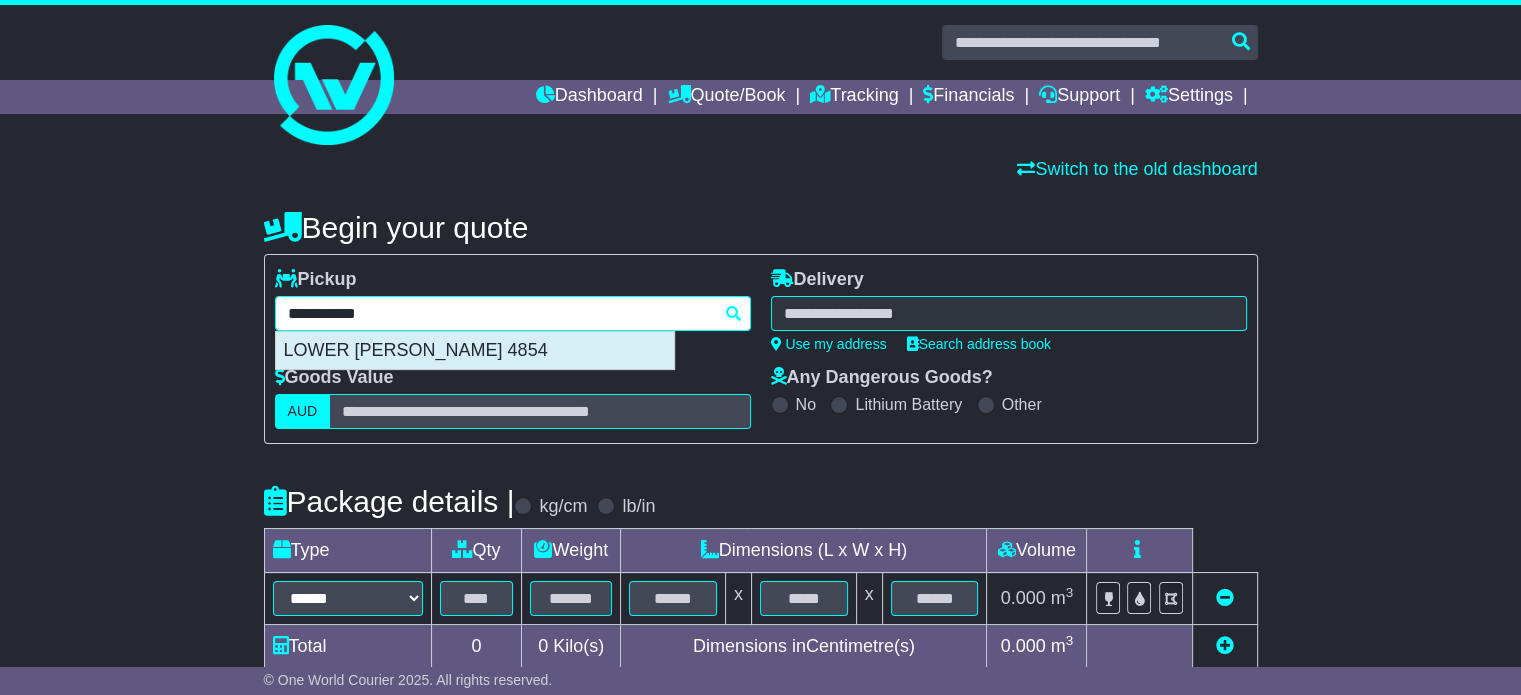 click on "LOWER TULLY 4854" at bounding box center (475, 351) 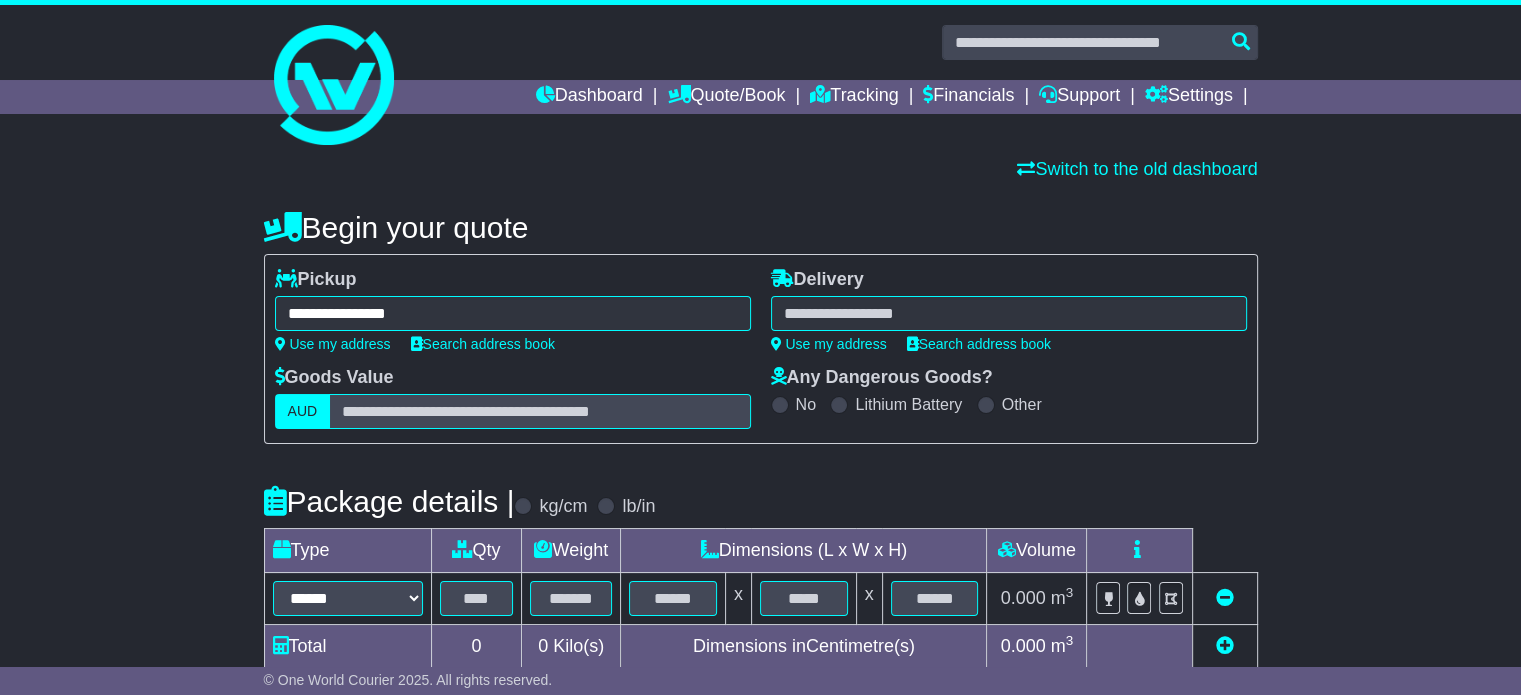 type on "**********" 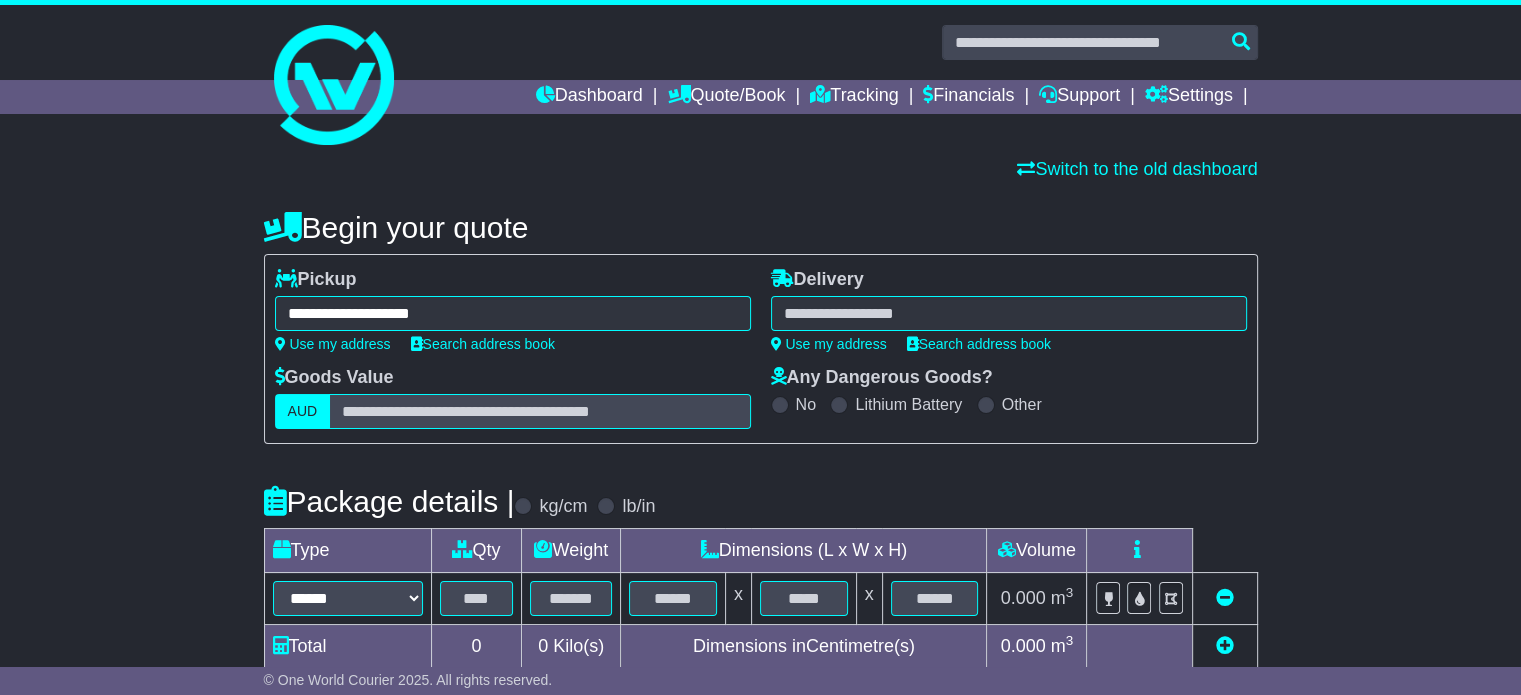 paste on "**********" 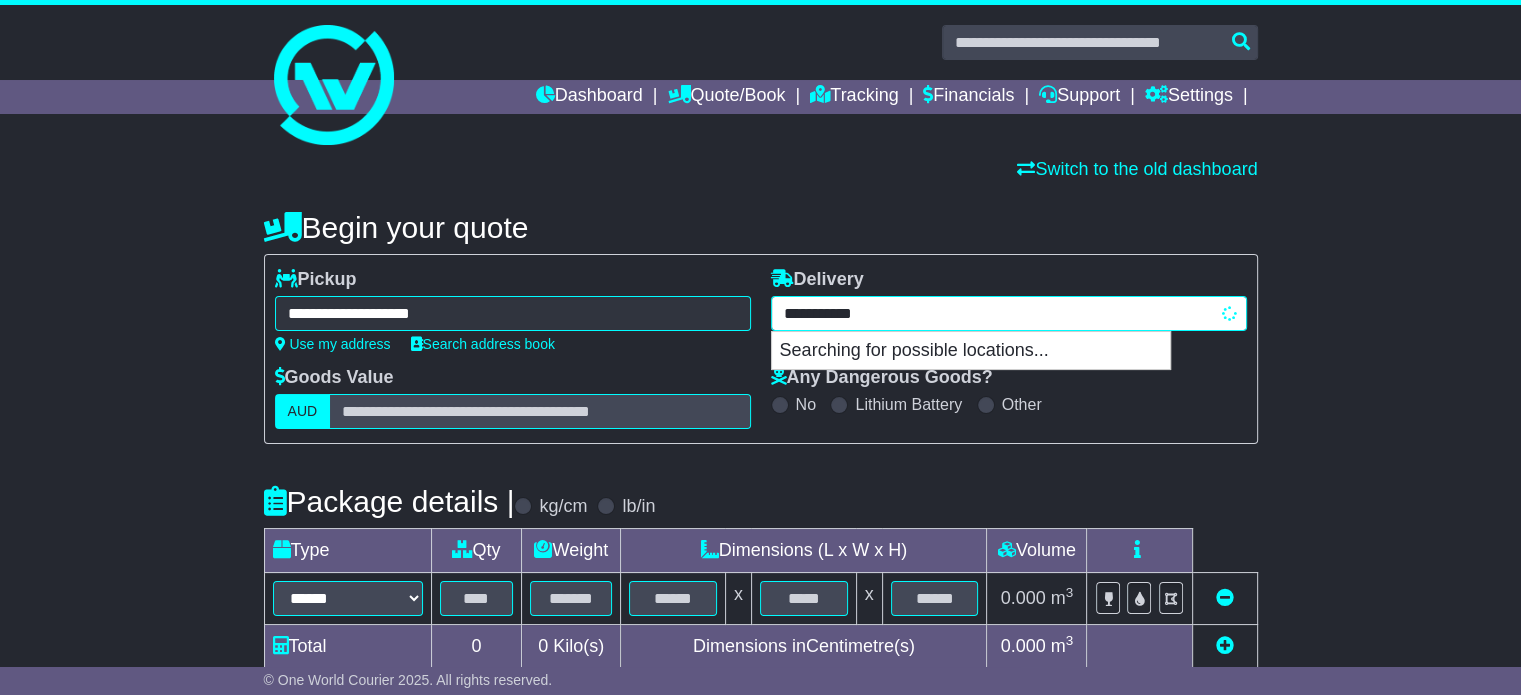 drag, startPoint x: 837, startPoint y: 318, endPoint x: 894, endPoint y: 304, distance: 58.694122 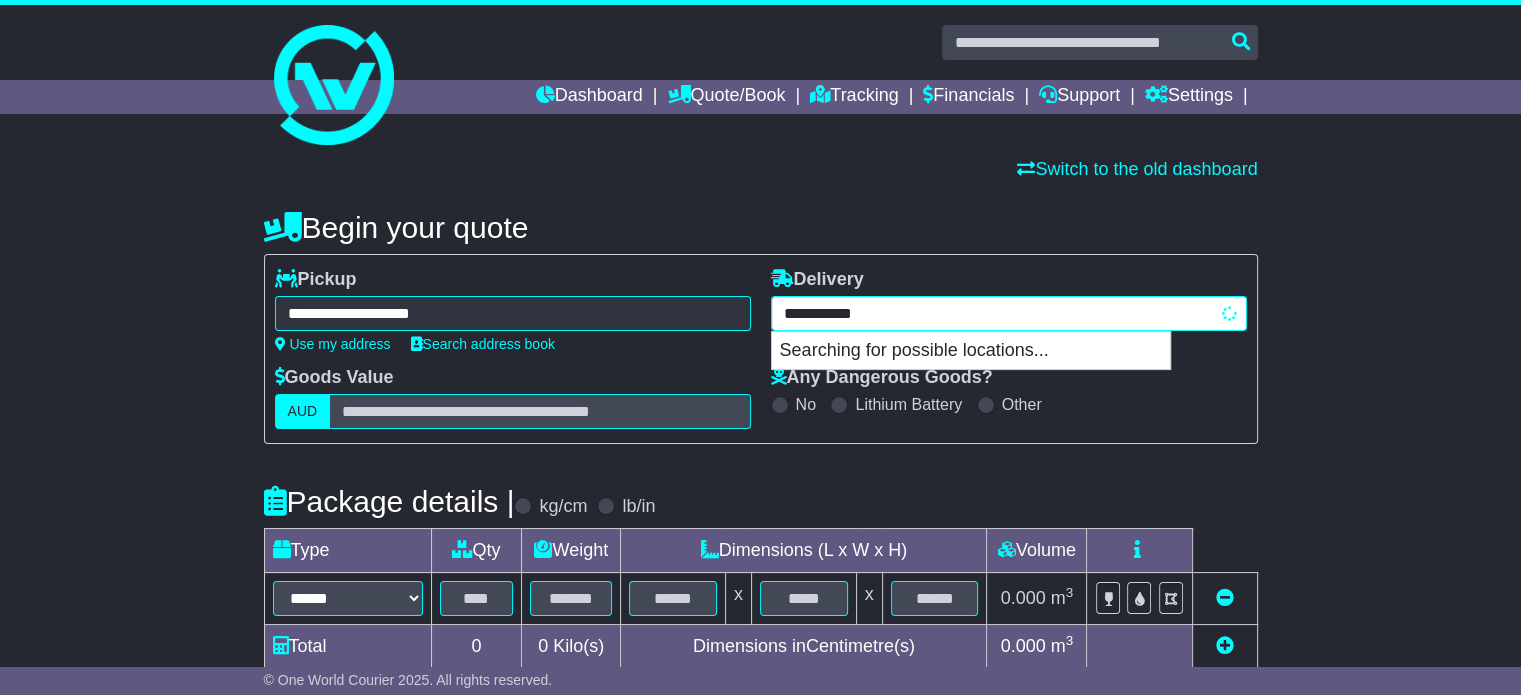 click on "**********" at bounding box center (1009, 313) 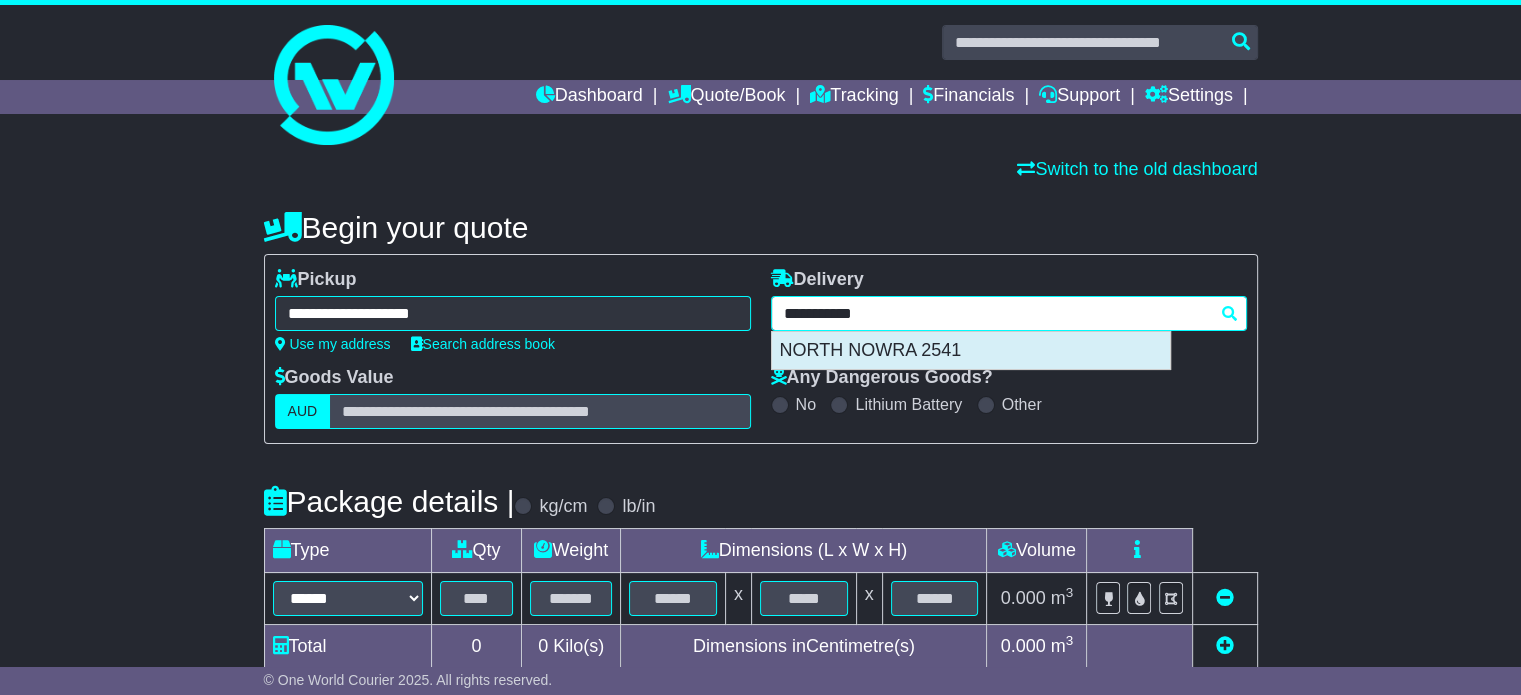 click on "NORTH NOWRA 2541" at bounding box center (971, 351) 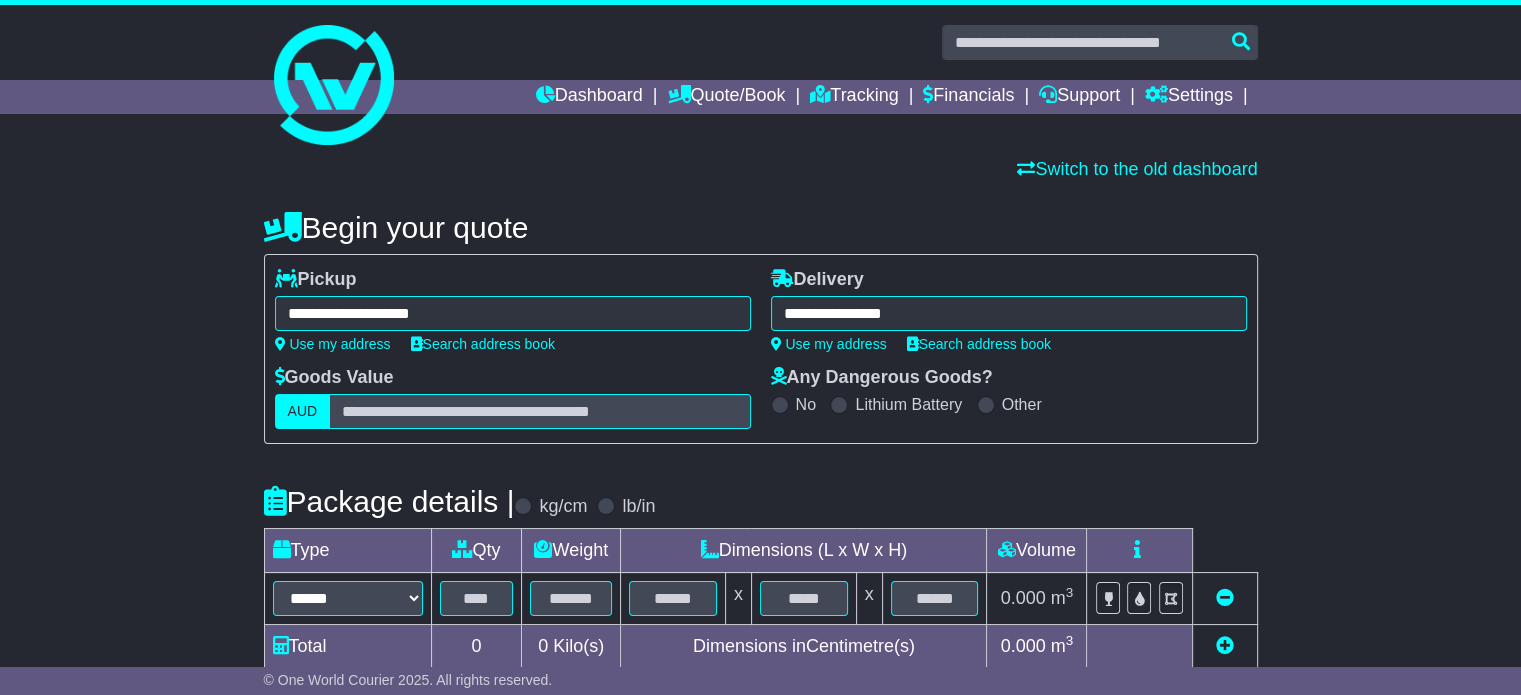 type on "**********" 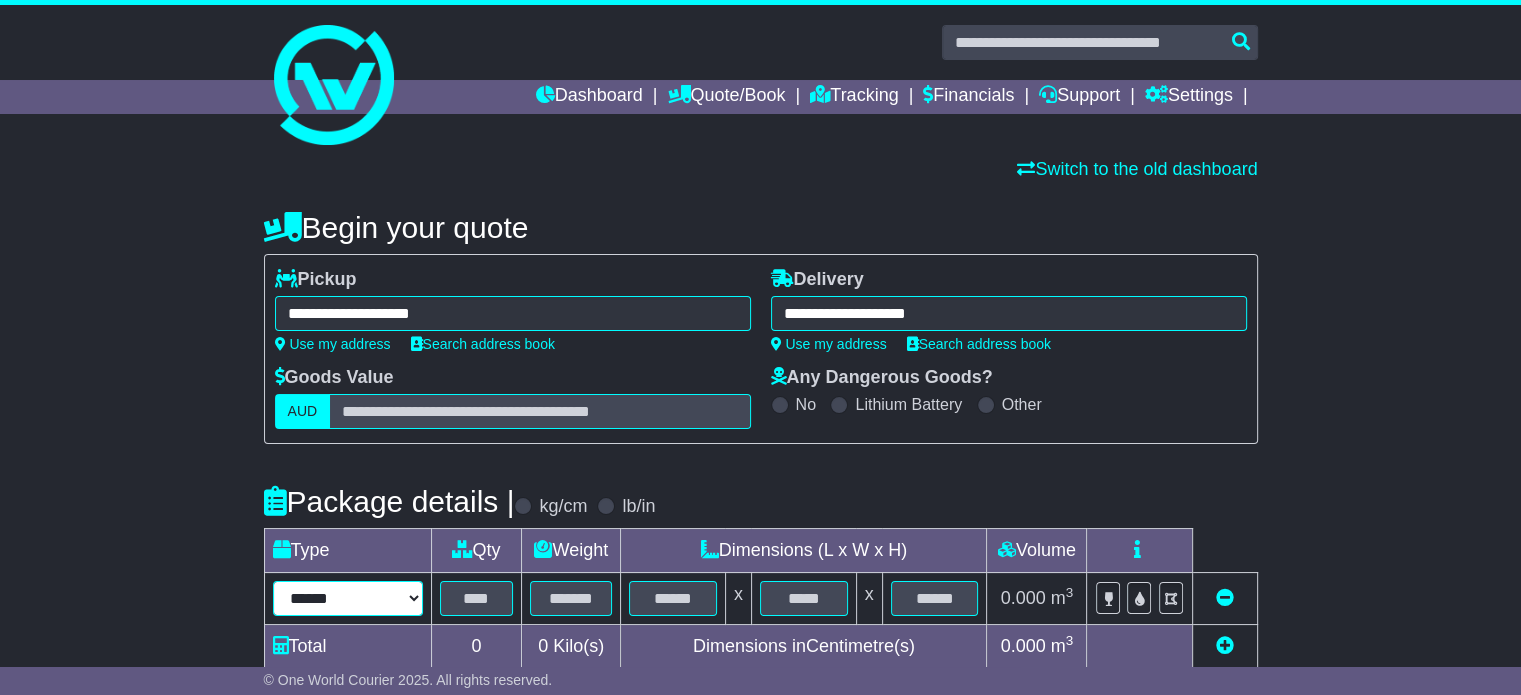 click on "****** ****** *** ******** ***** **** **** ****** *** *******" at bounding box center [348, 598] 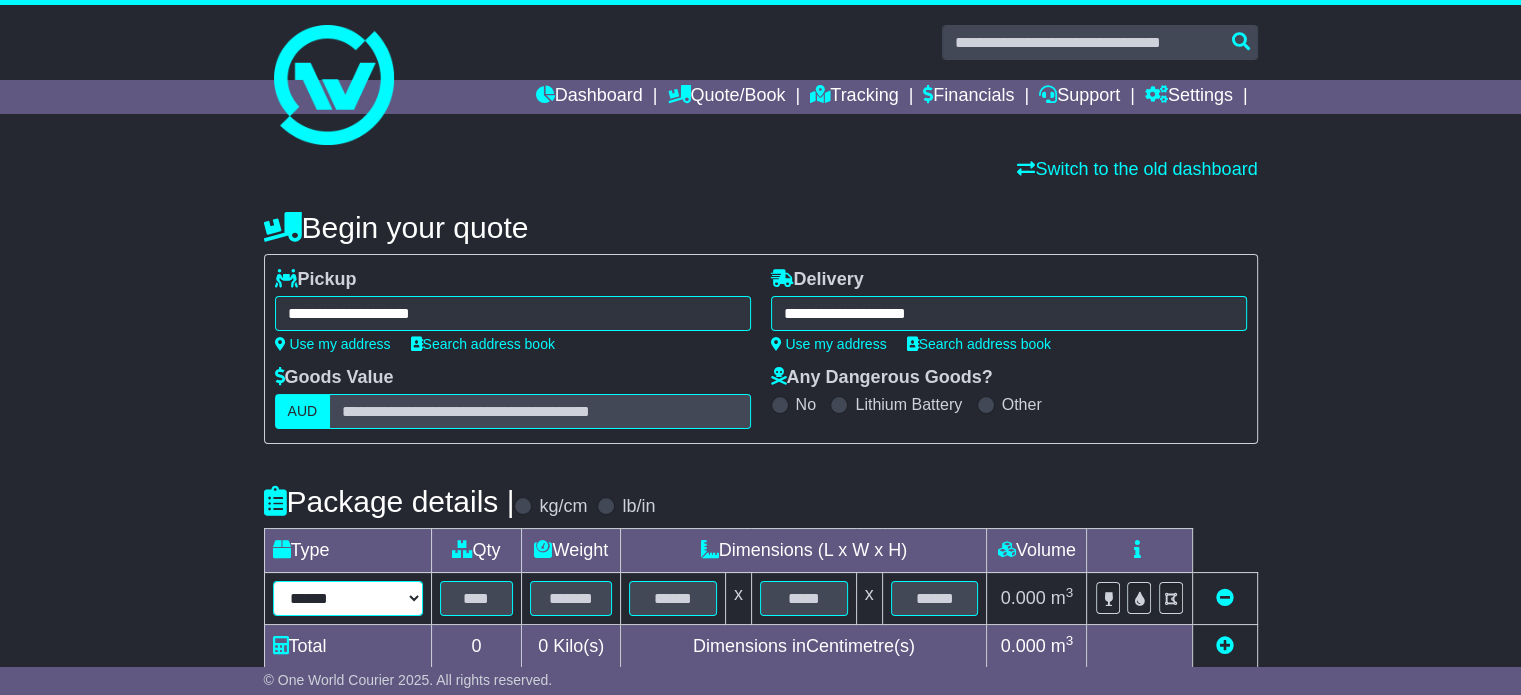 select on "*****" 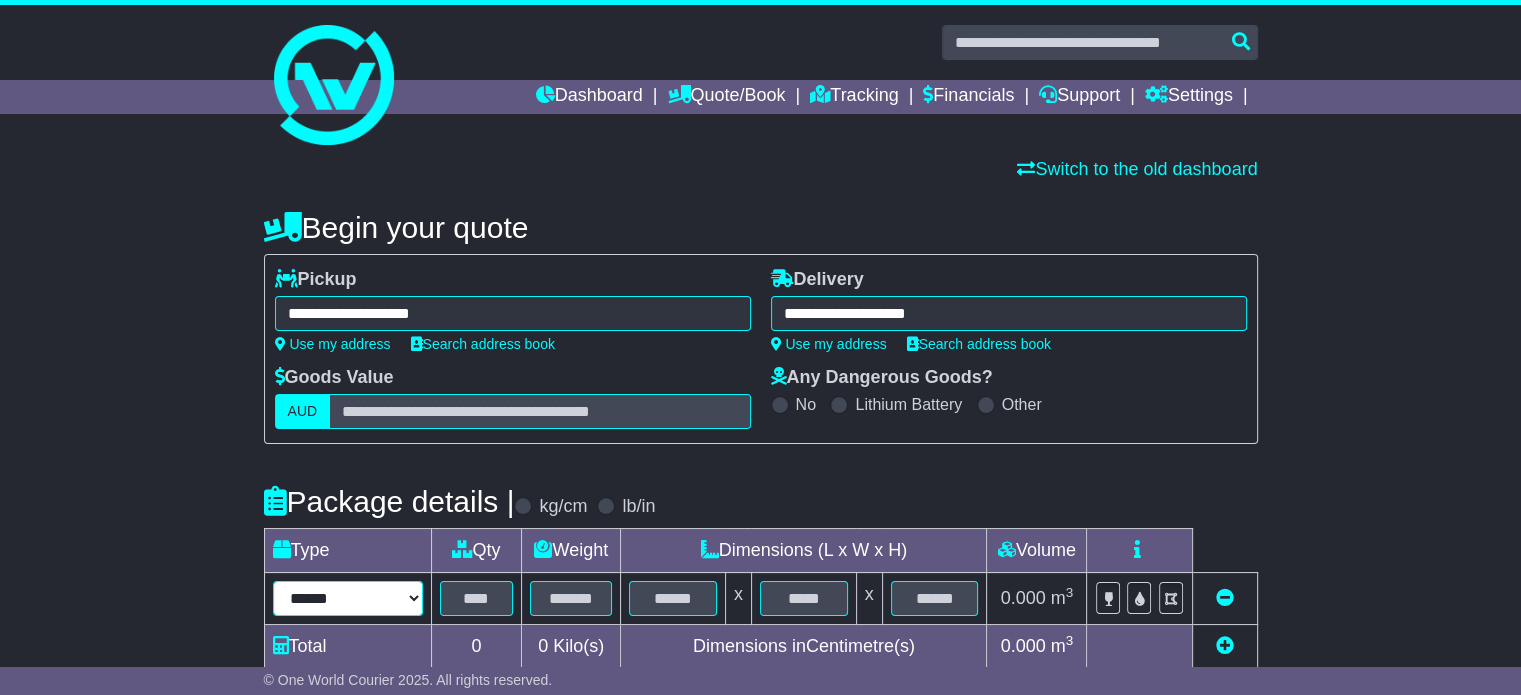 click on "****** ****** *** ******** ***** **** **** ****** *** *******" at bounding box center [348, 598] 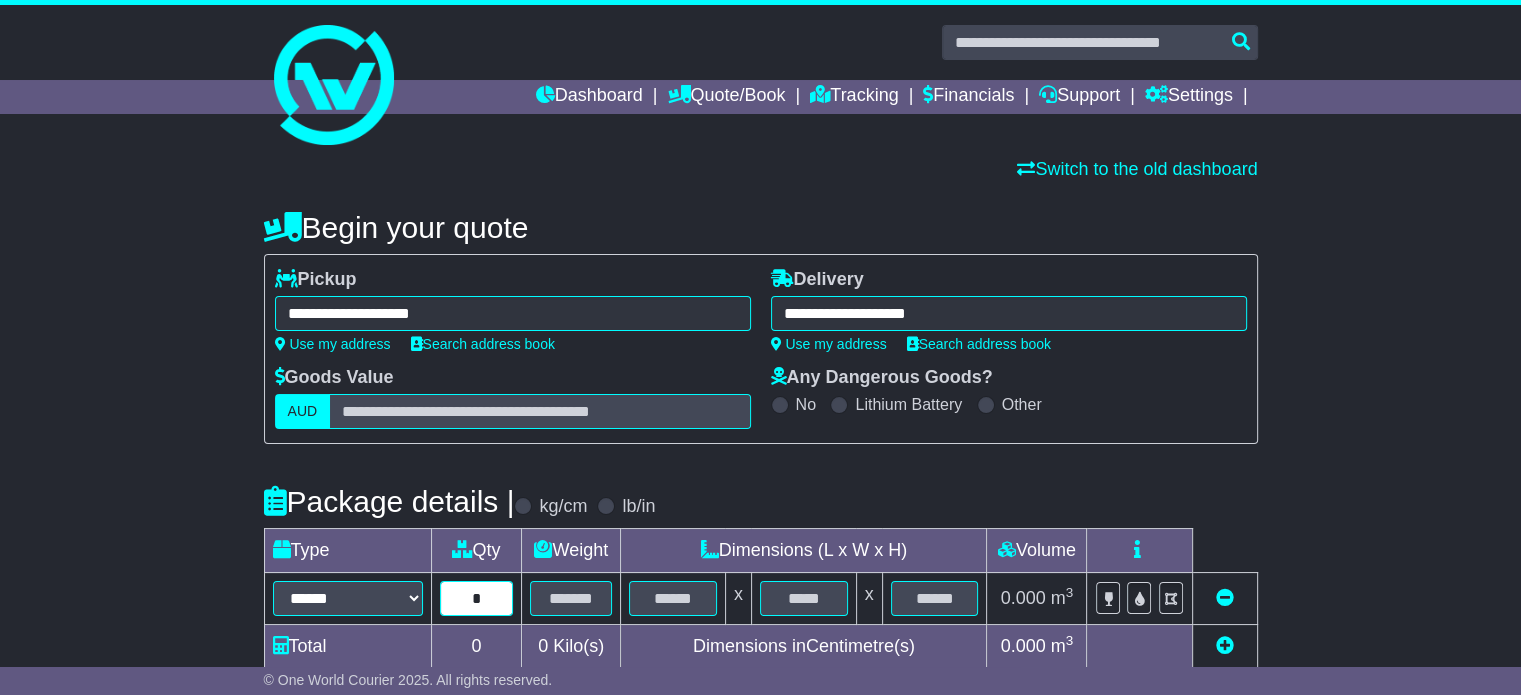 type on "*" 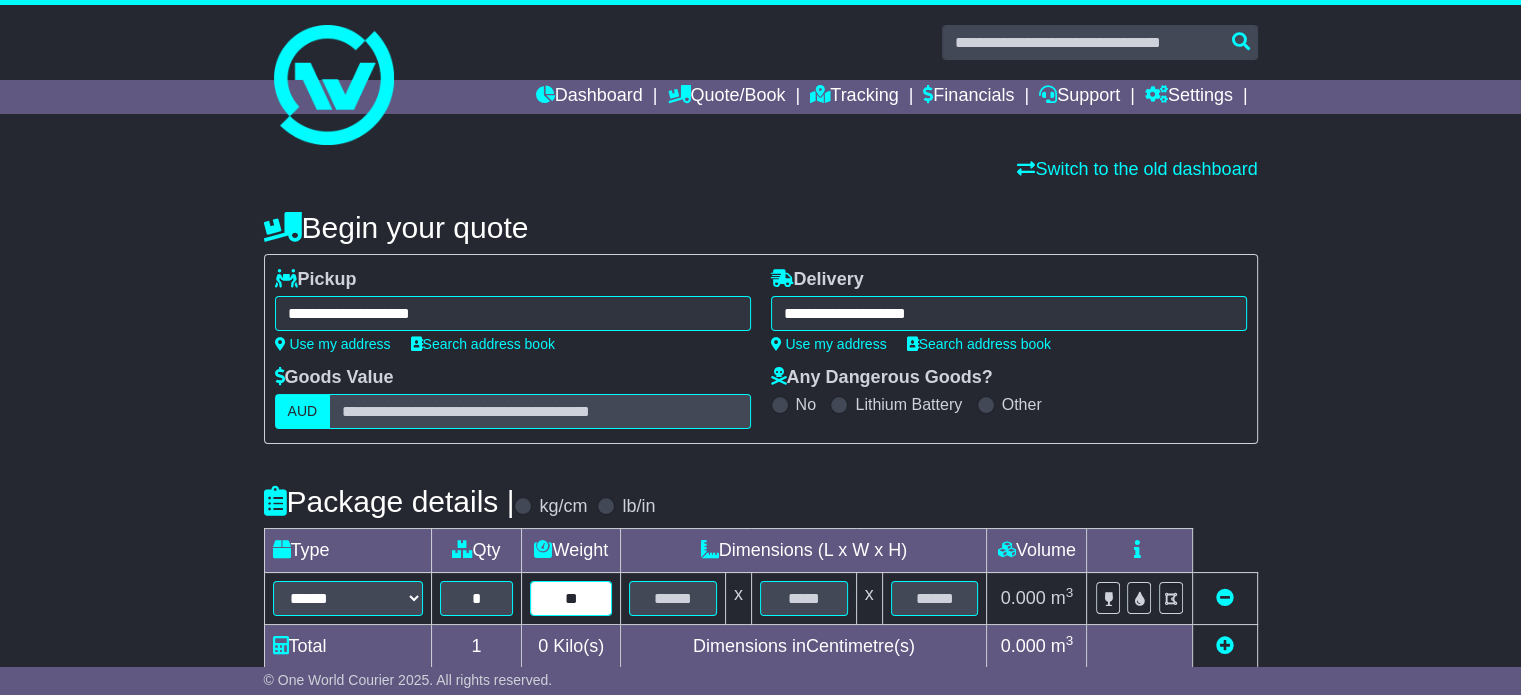 type on "**" 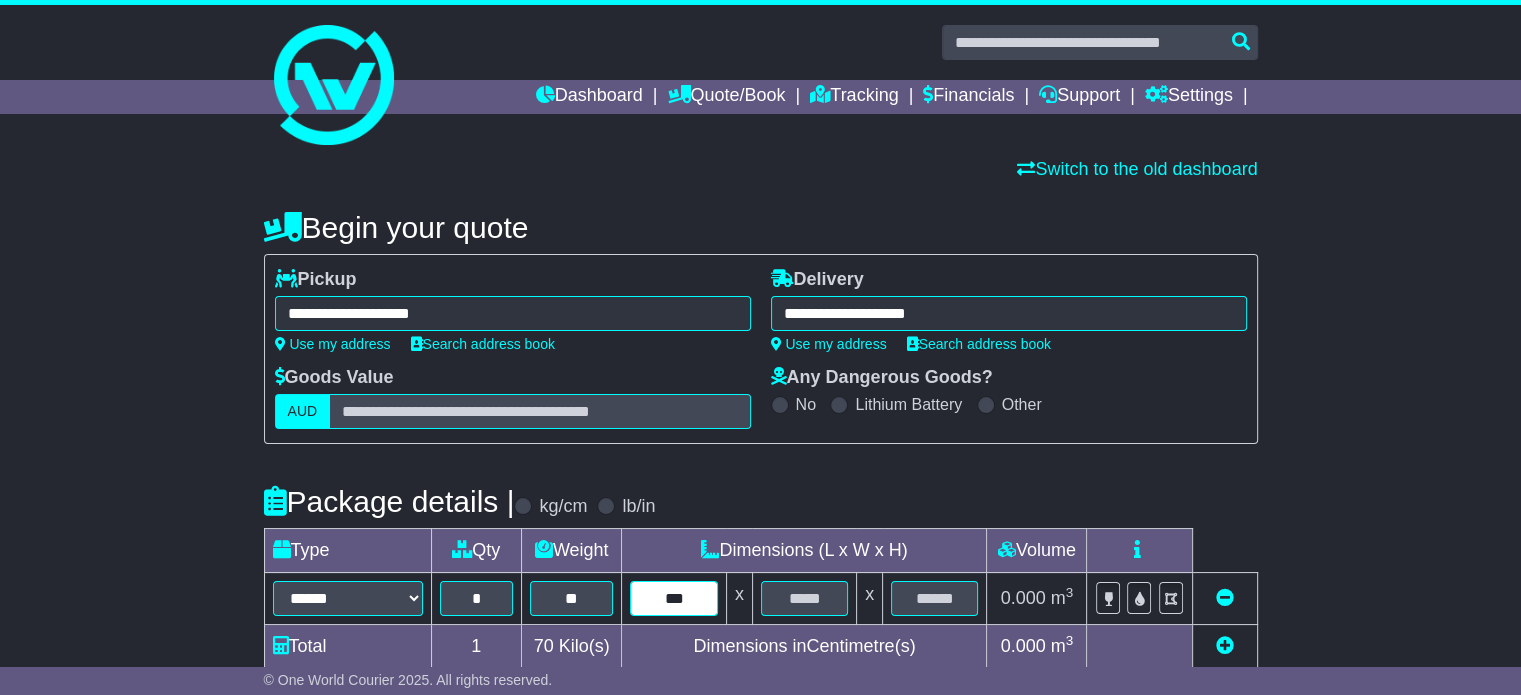 type on "***" 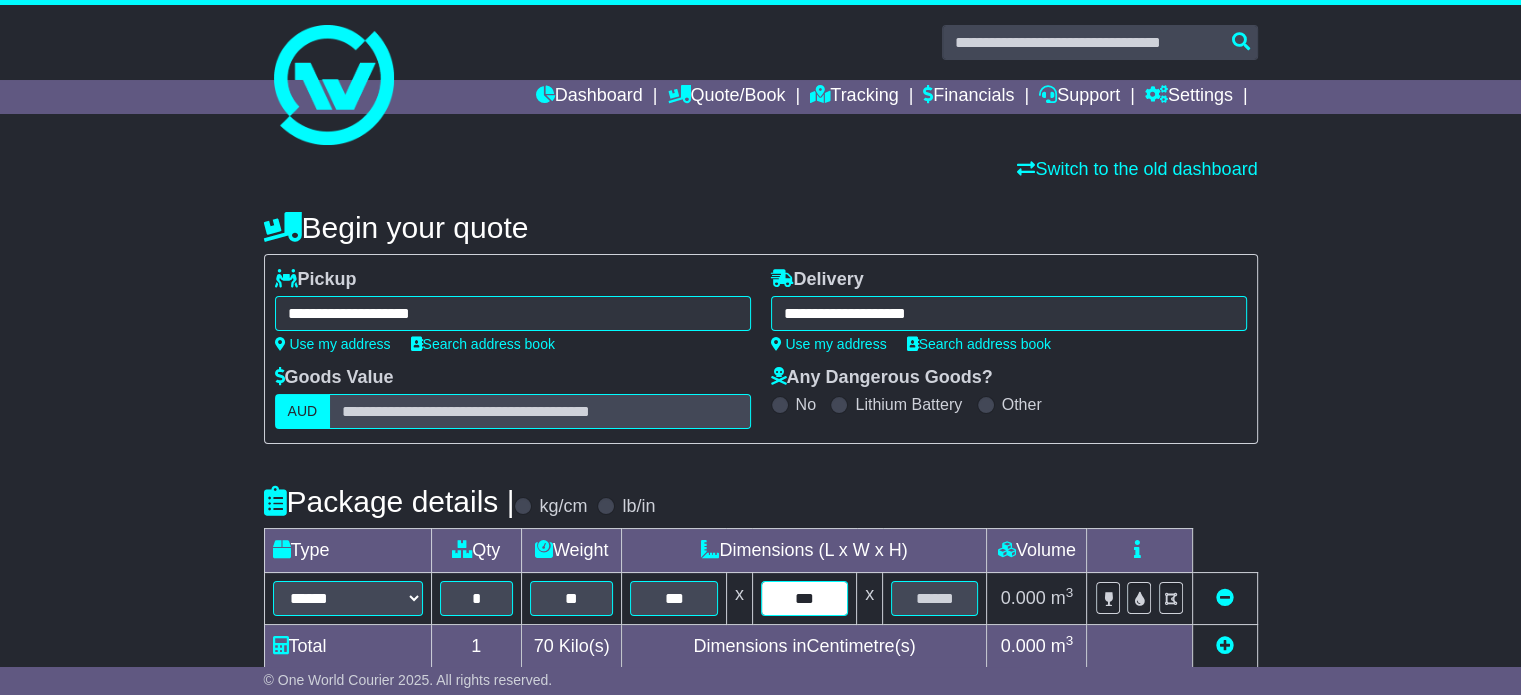 type on "***" 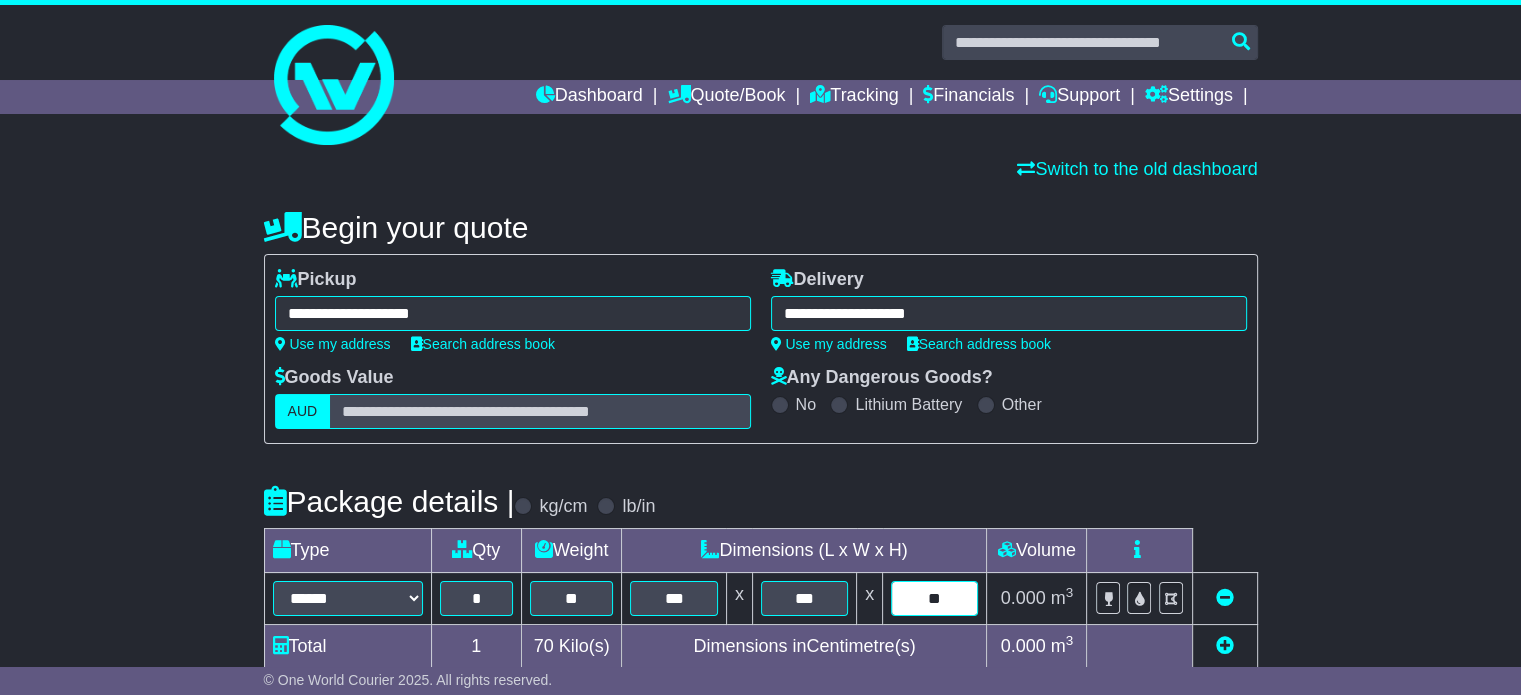 type on "**" 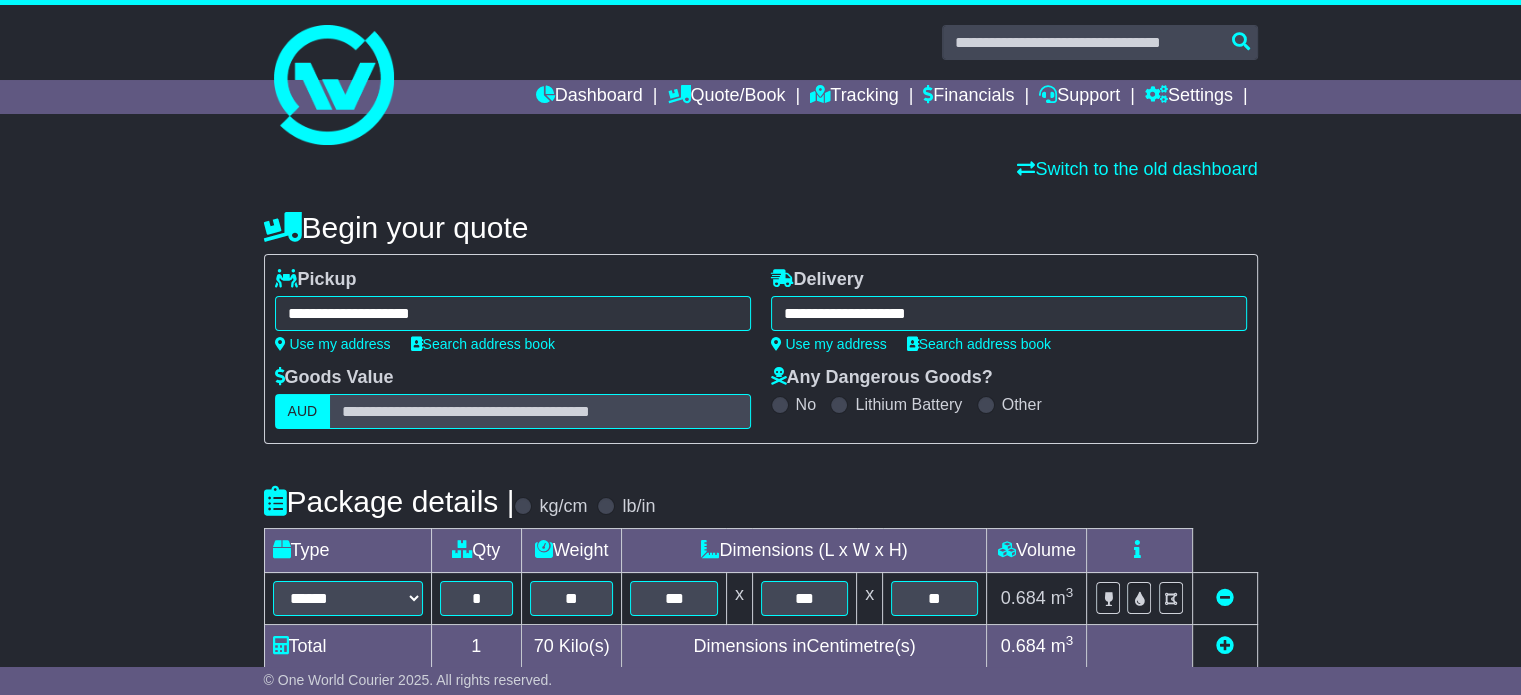 click on "**********" at bounding box center [760, 692] 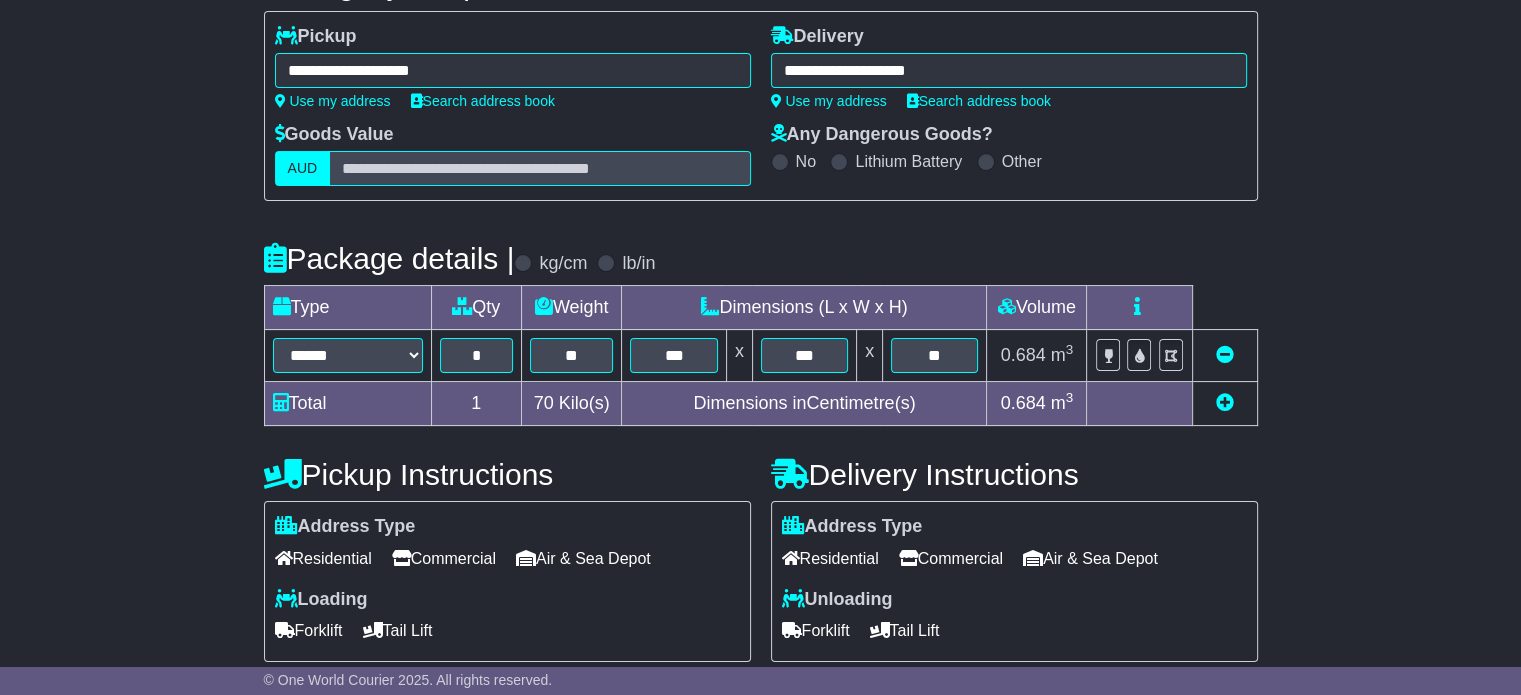 scroll, scrollTop: 320, scrollLeft: 0, axis: vertical 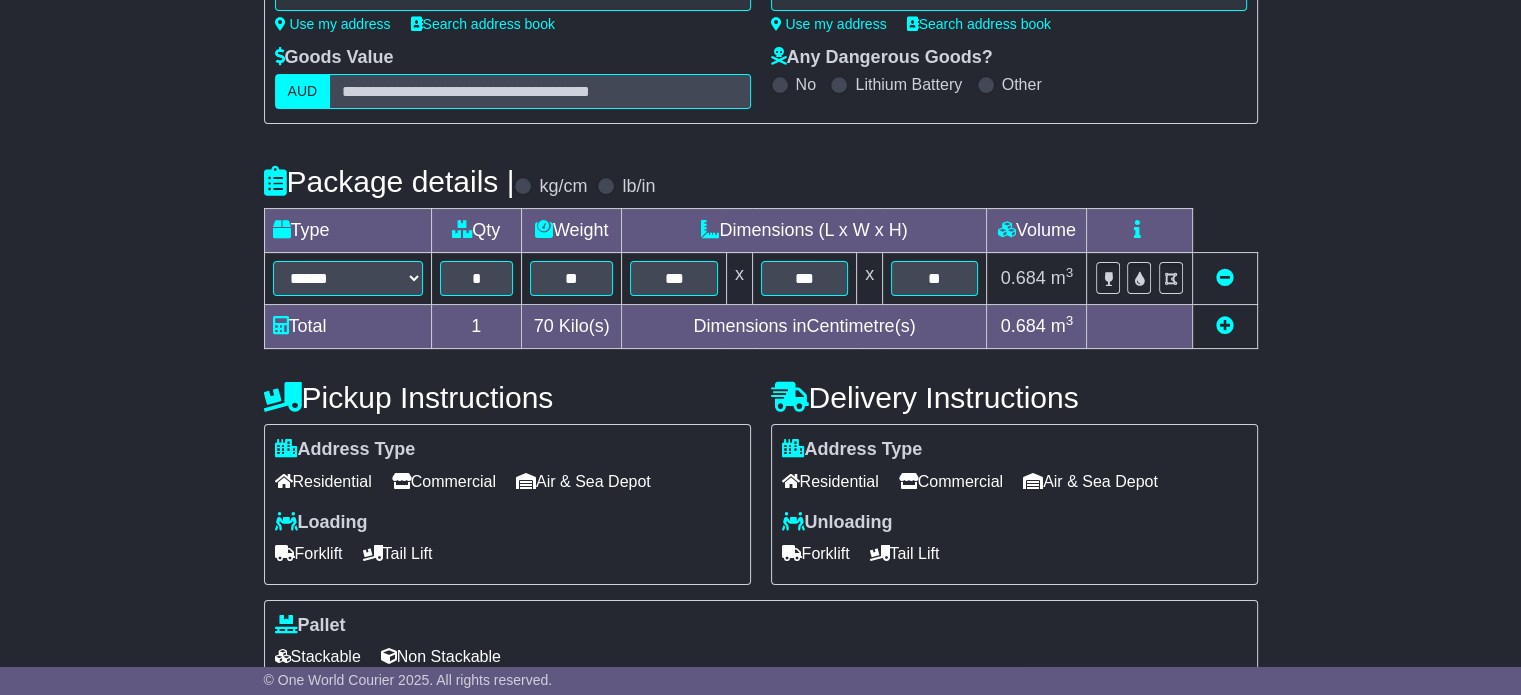 click on "Commercial" at bounding box center (444, 481) 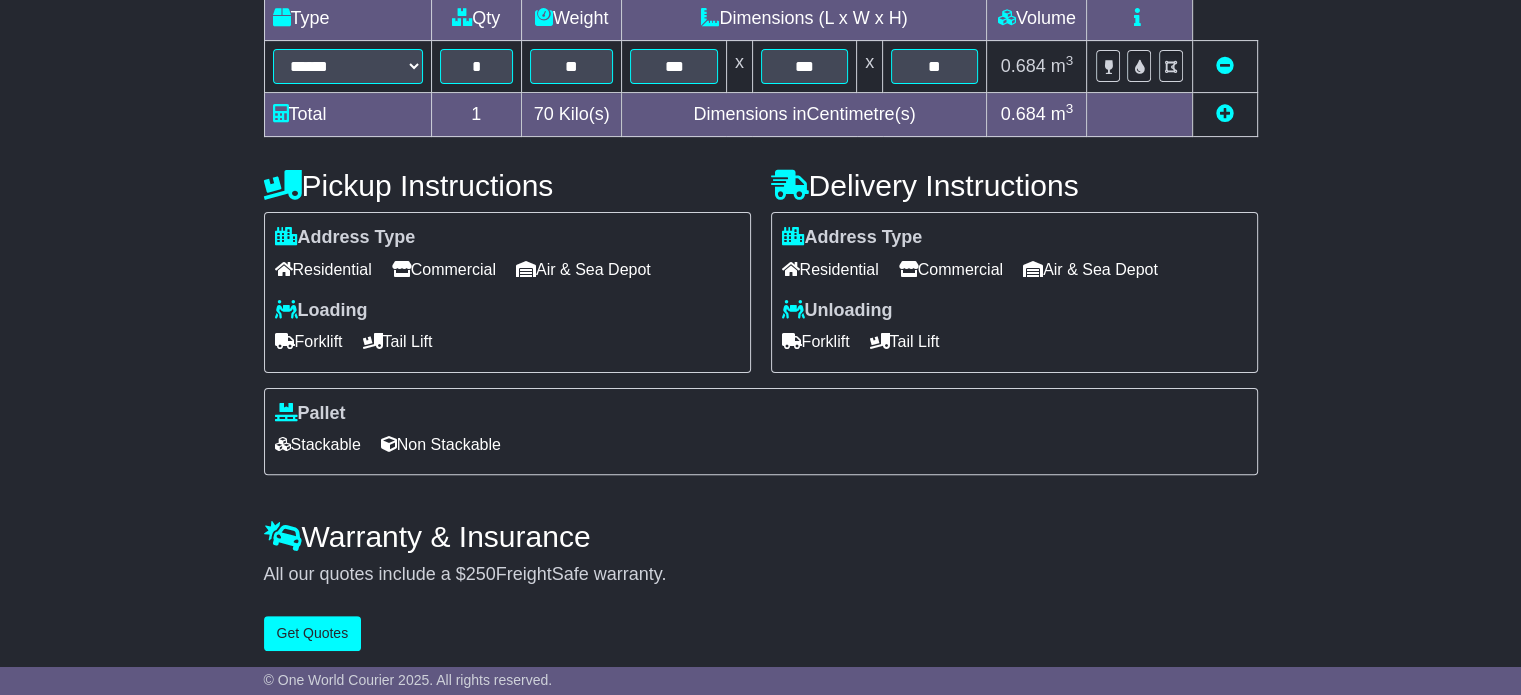 scroll, scrollTop: 538, scrollLeft: 0, axis: vertical 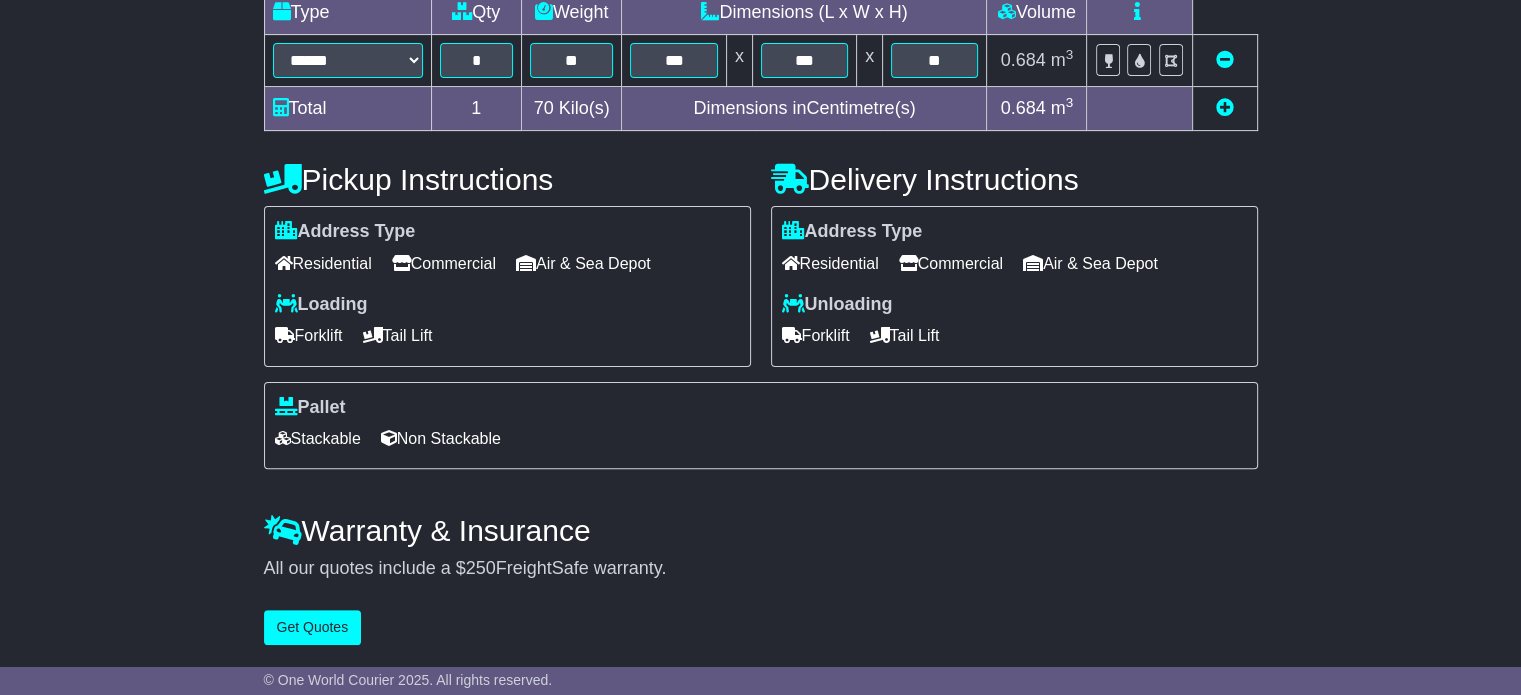 click on "Stackable" at bounding box center (318, 438) 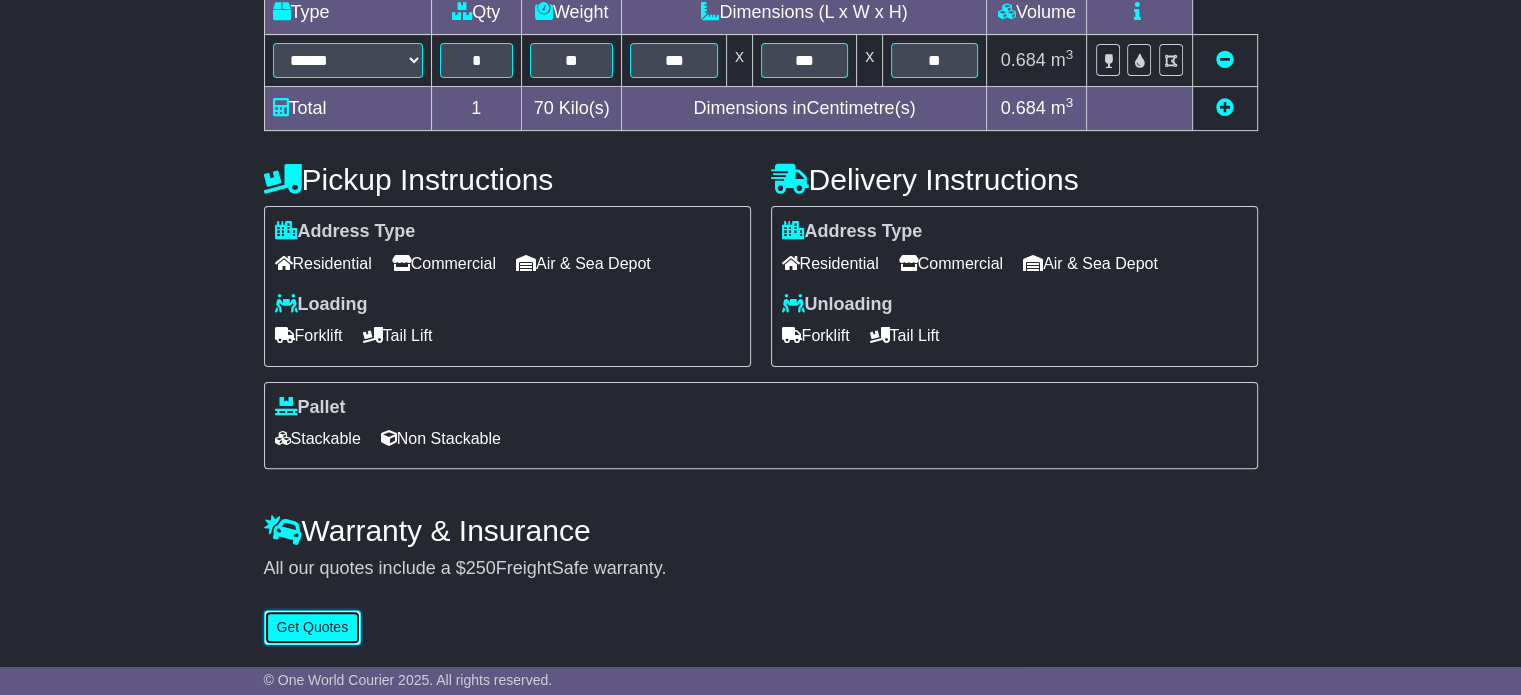 click on "Get Quotes" at bounding box center [313, 627] 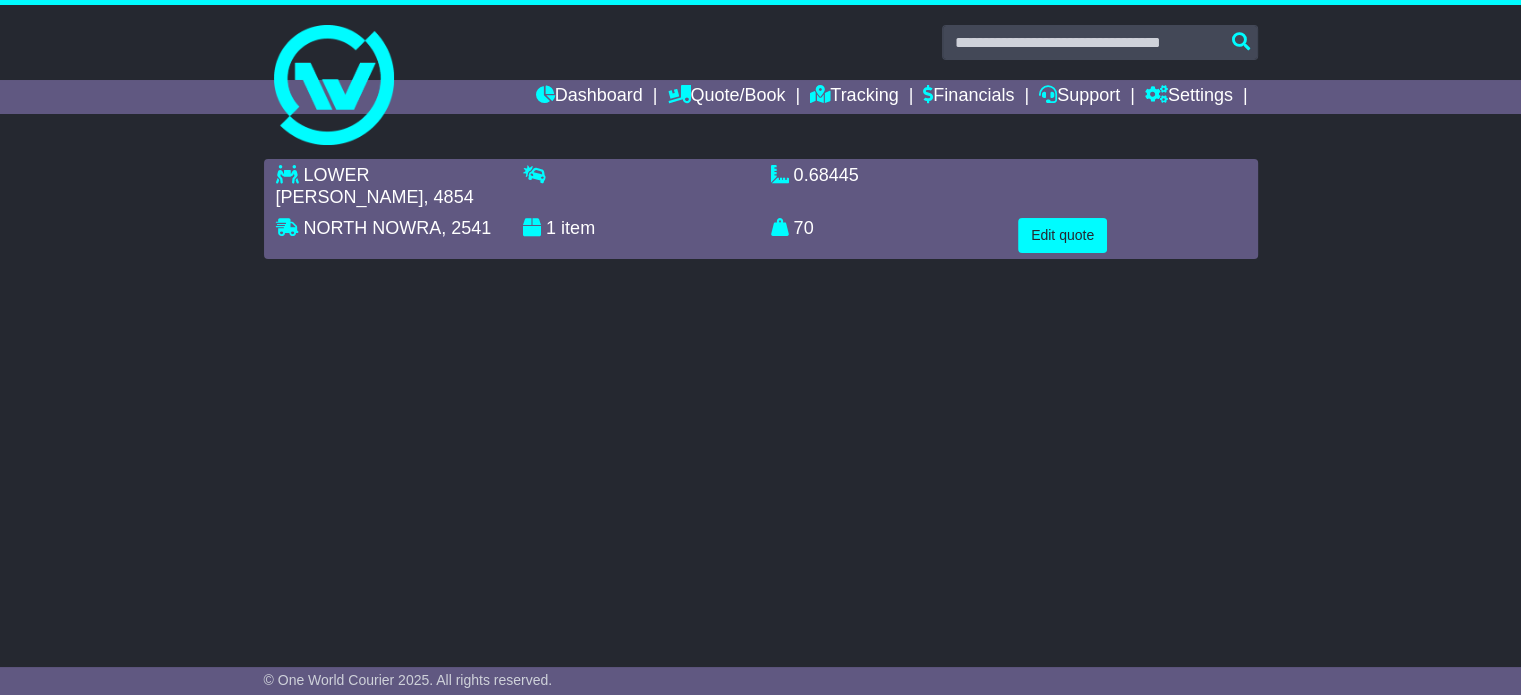 scroll, scrollTop: 0, scrollLeft: 0, axis: both 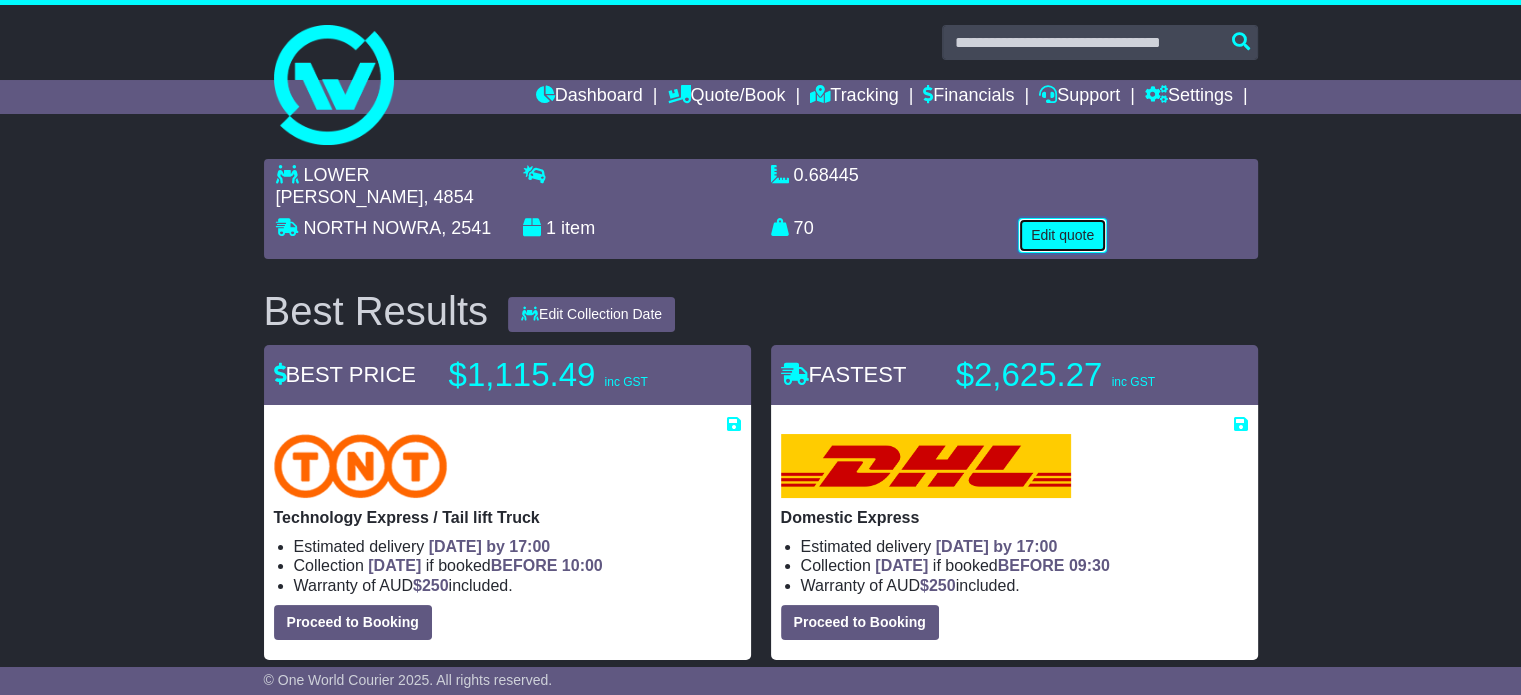 click on "Edit quote" at bounding box center (1062, 235) 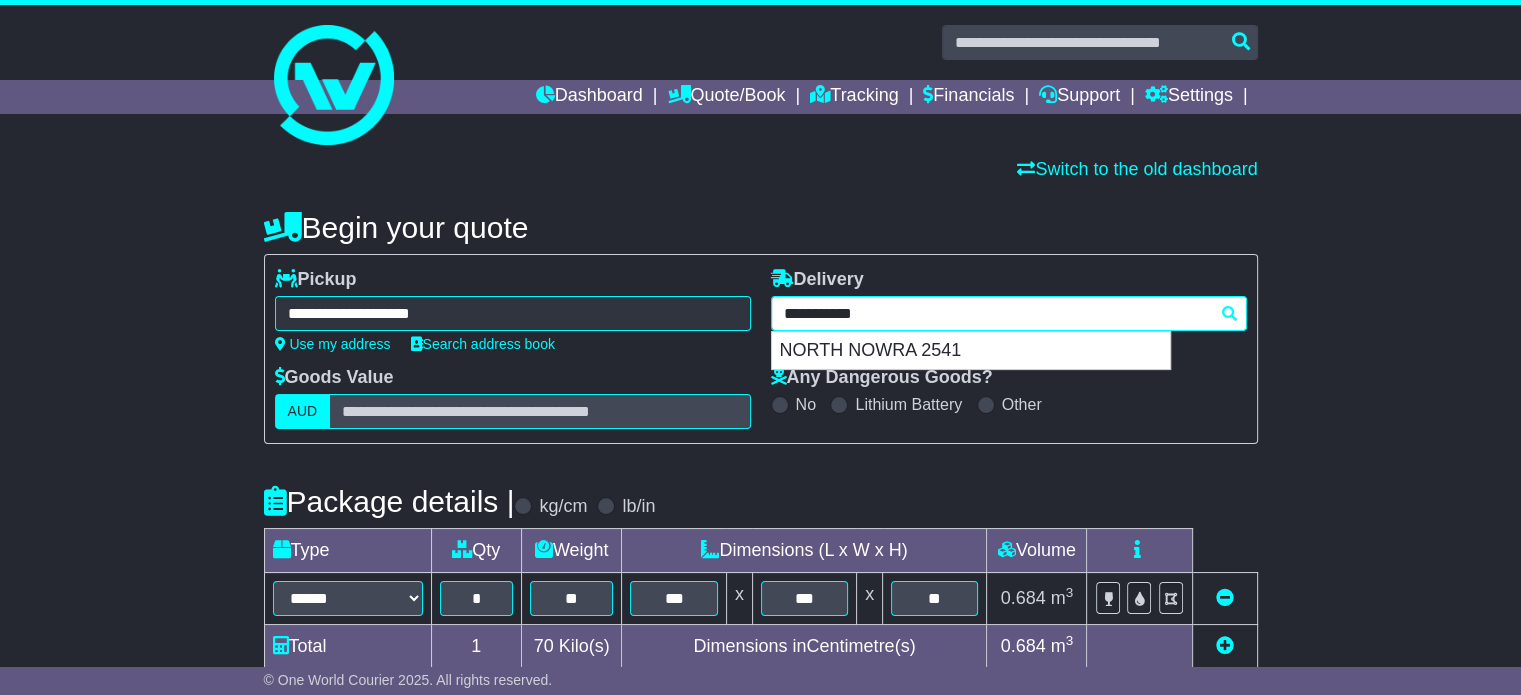 click on "**********" at bounding box center [1009, 313] 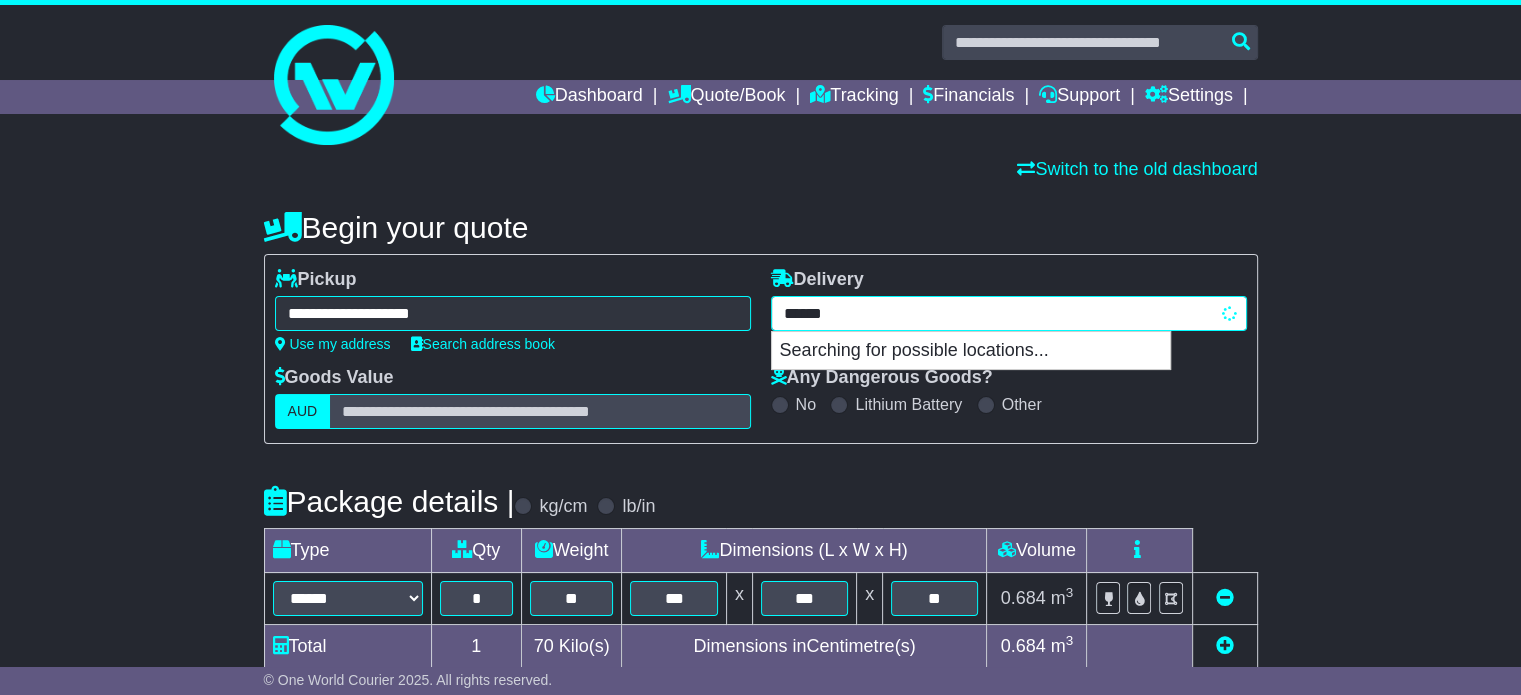 type on "*******" 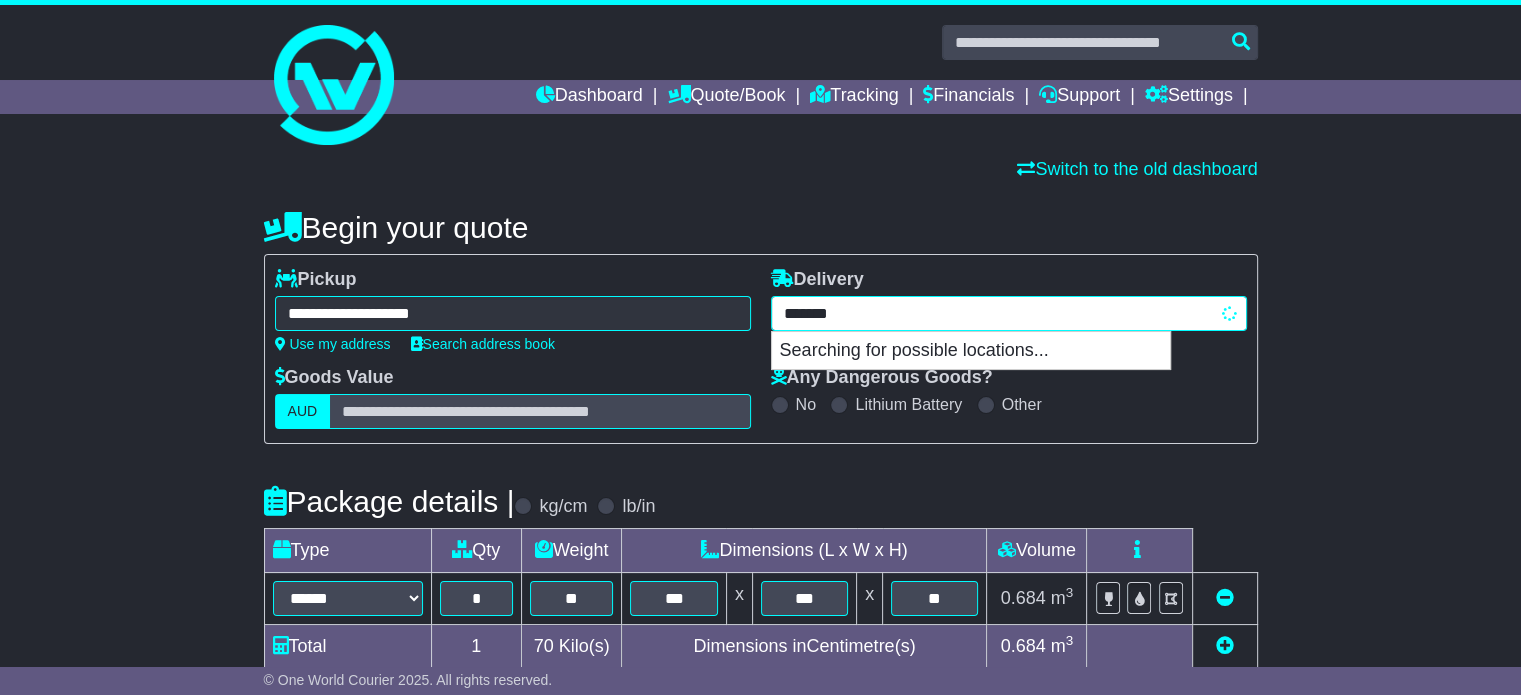 type on "**********" 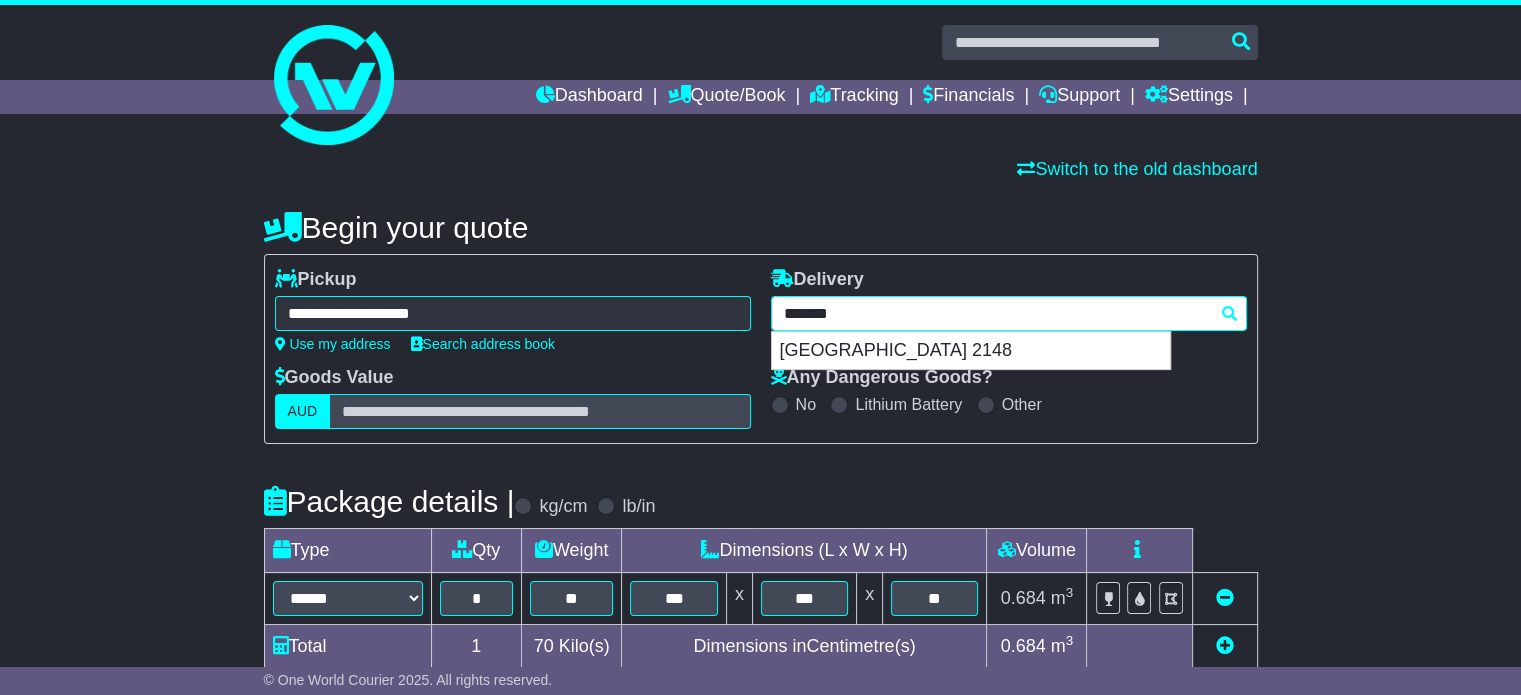 click on "ARNDELL PARK 2148" at bounding box center [971, 351] 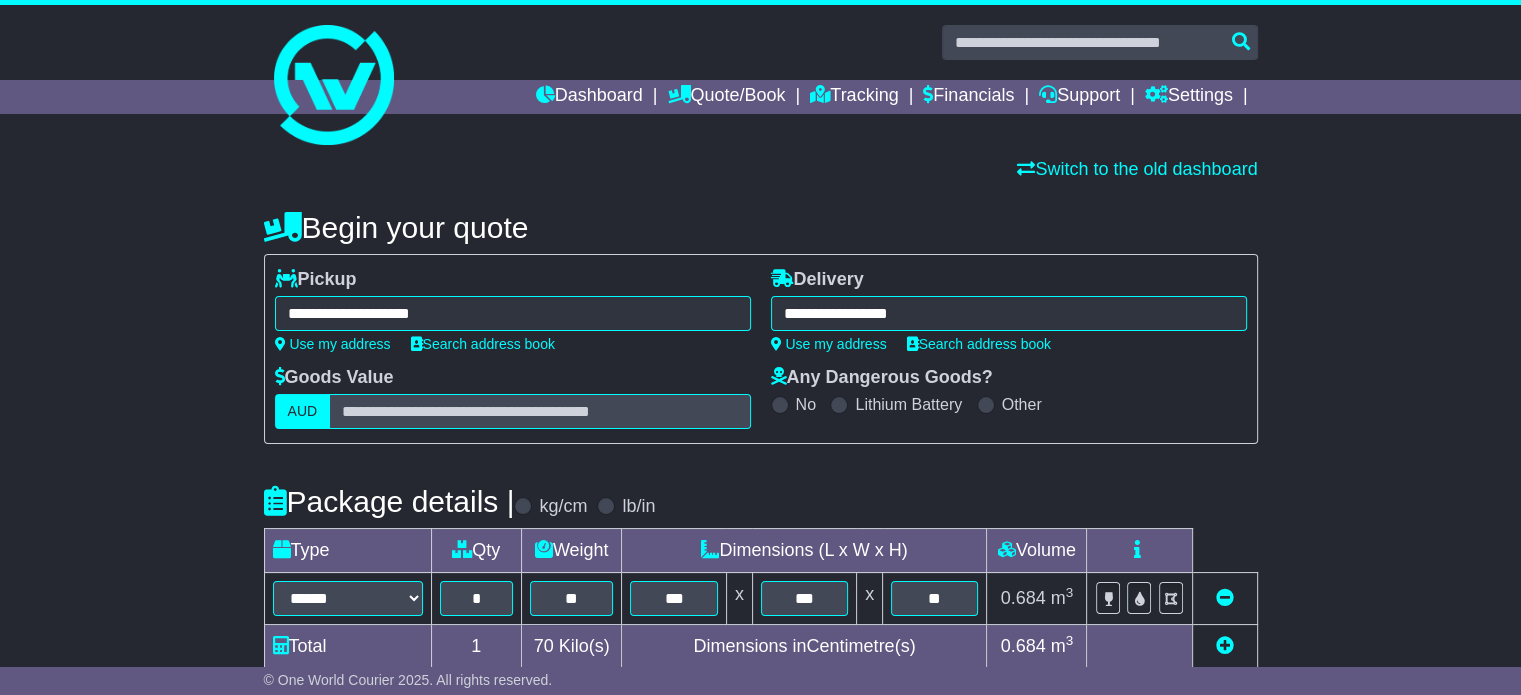 type on "**********" 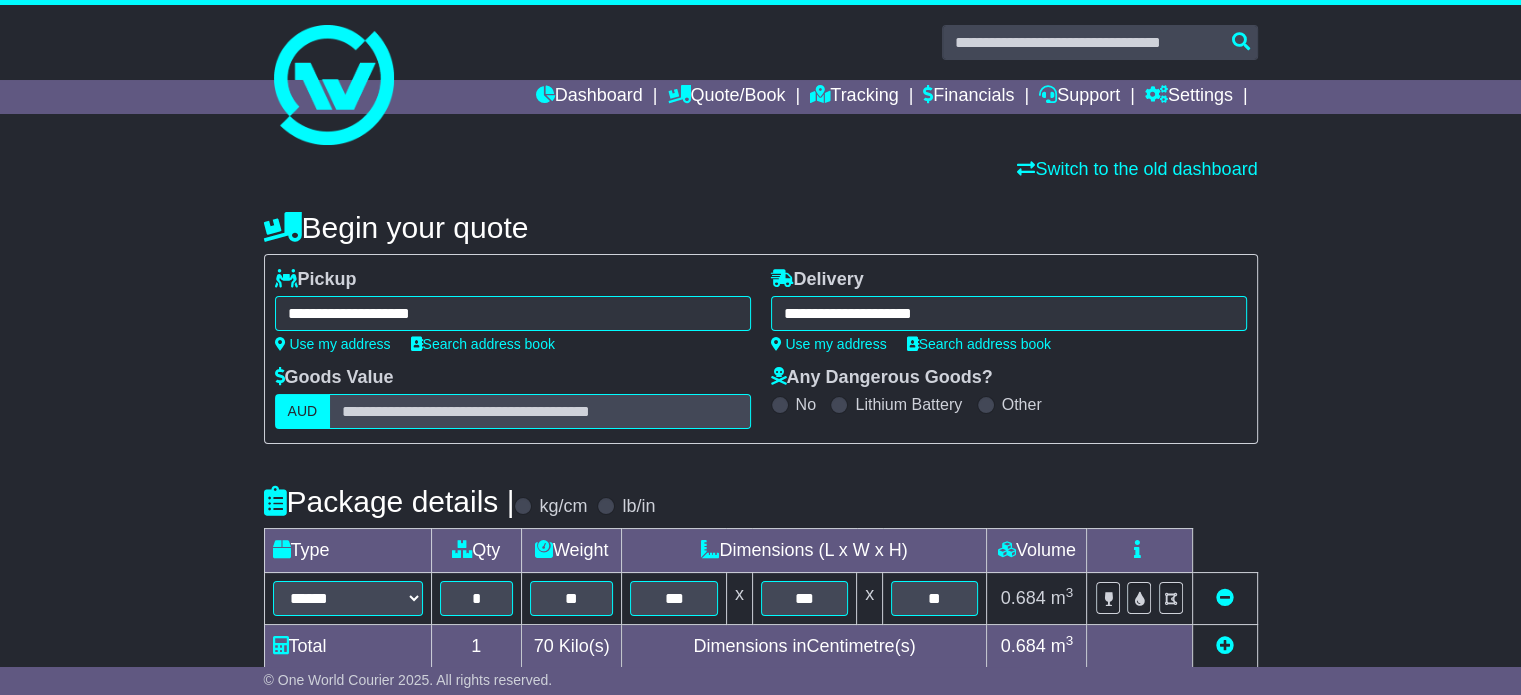 click on "**********" at bounding box center [760, 692] 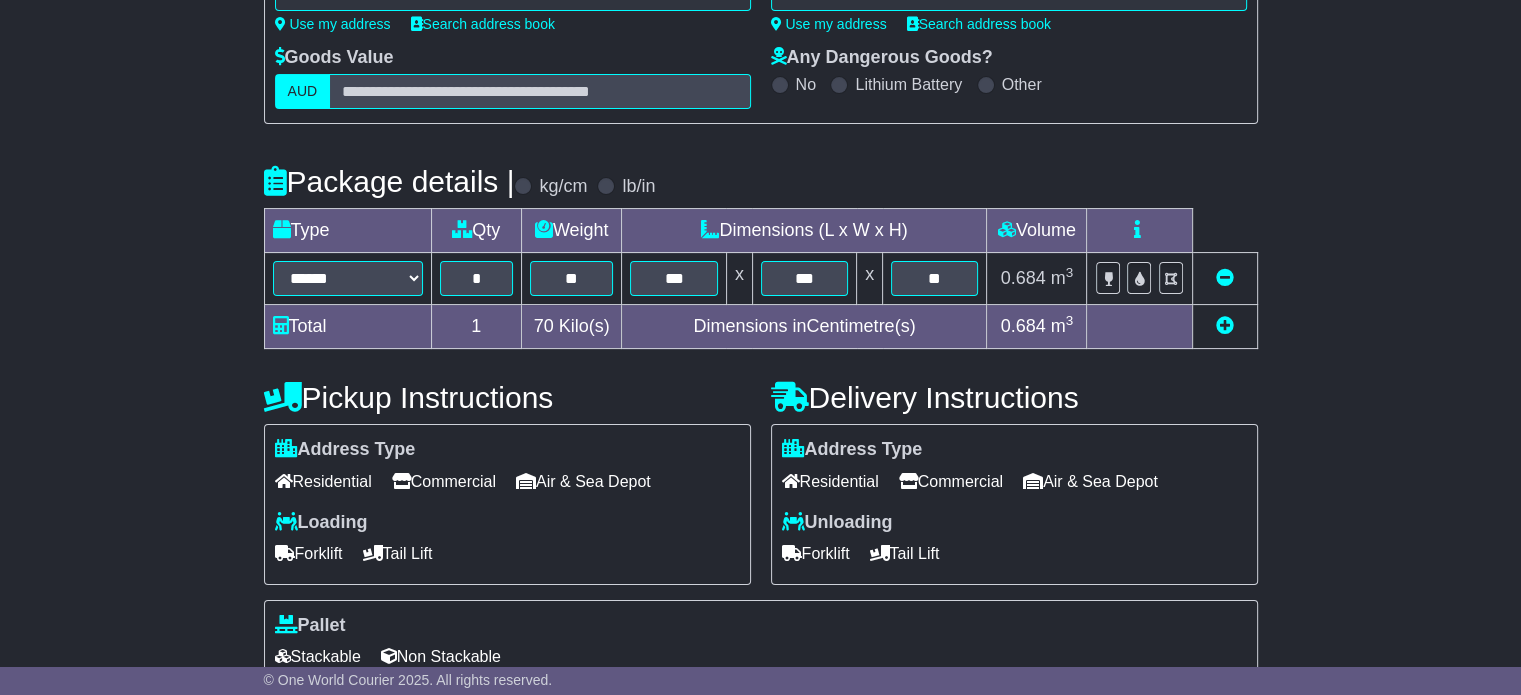 scroll, scrollTop: 540, scrollLeft: 0, axis: vertical 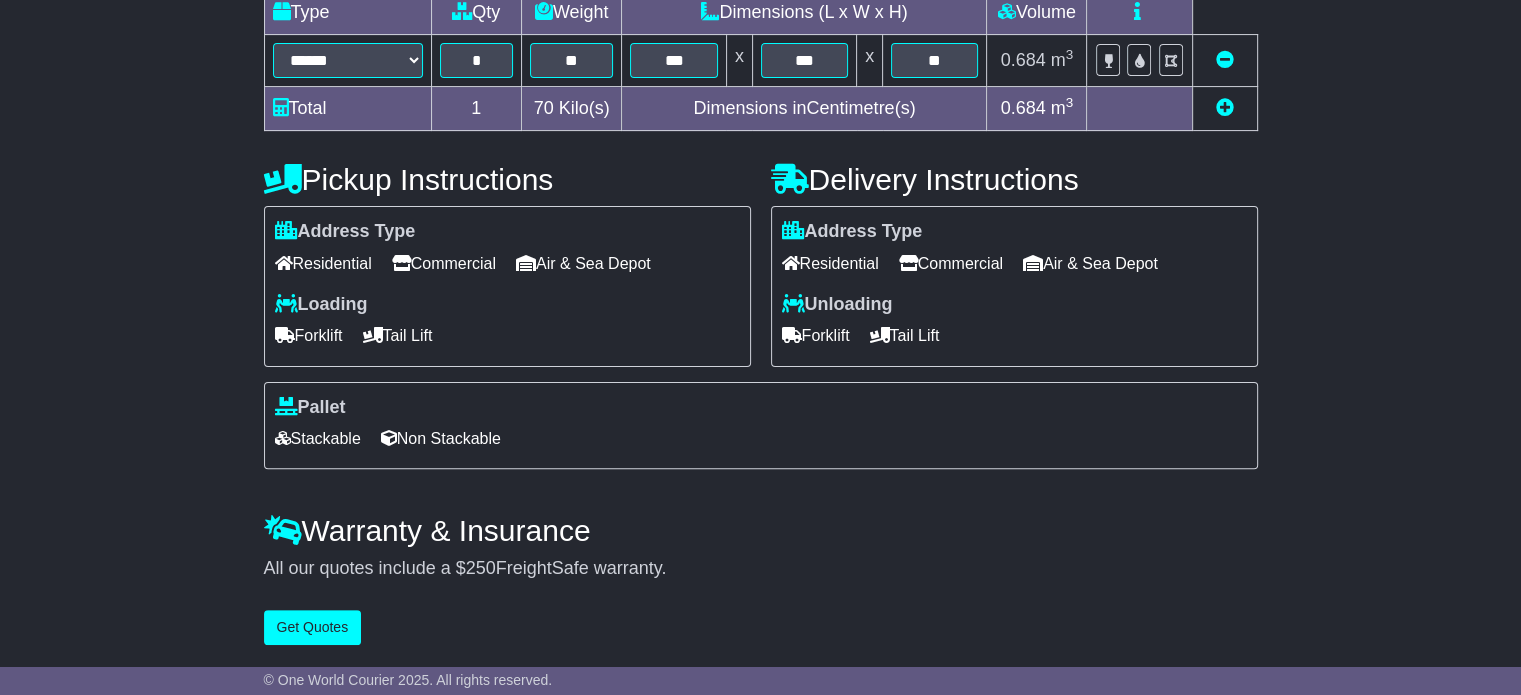 click at bounding box center [908, 263] 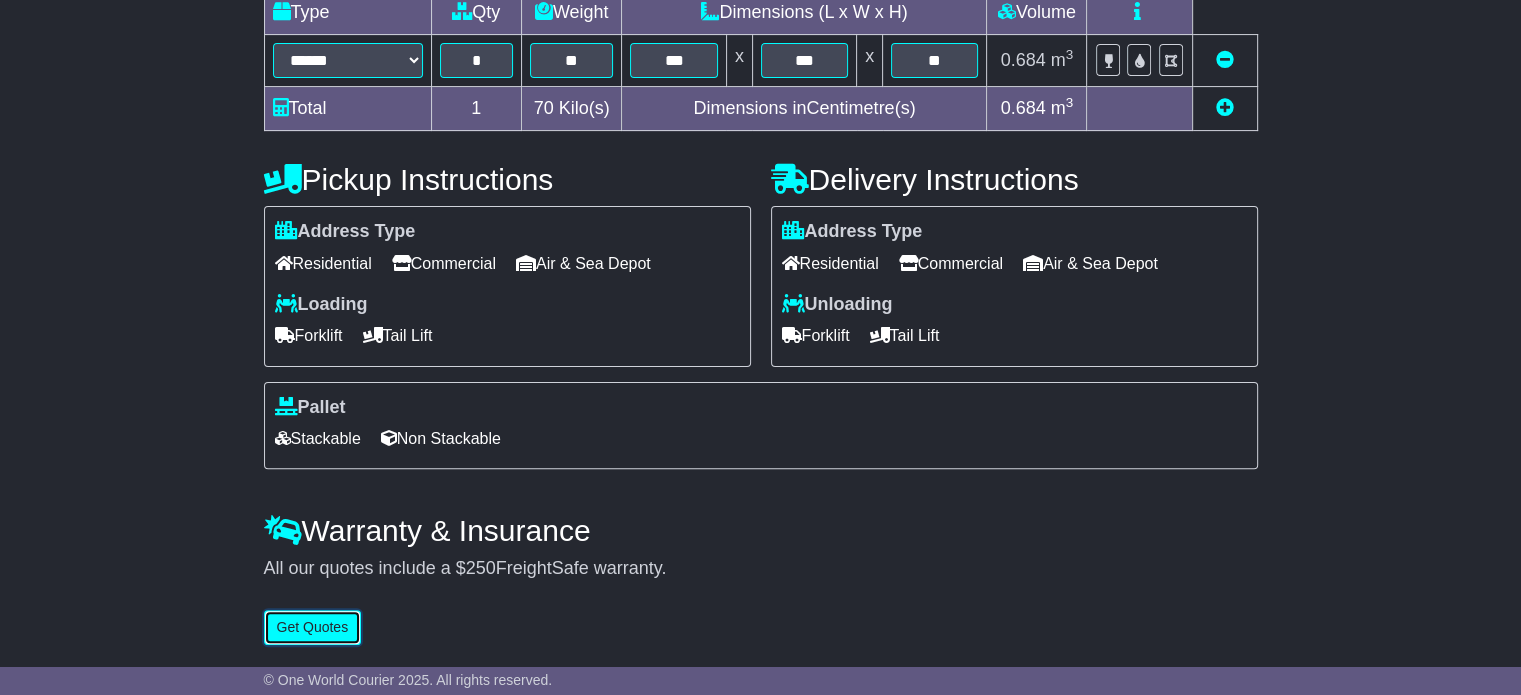 click on "Get Quotes" at bounding box center (313, 627) 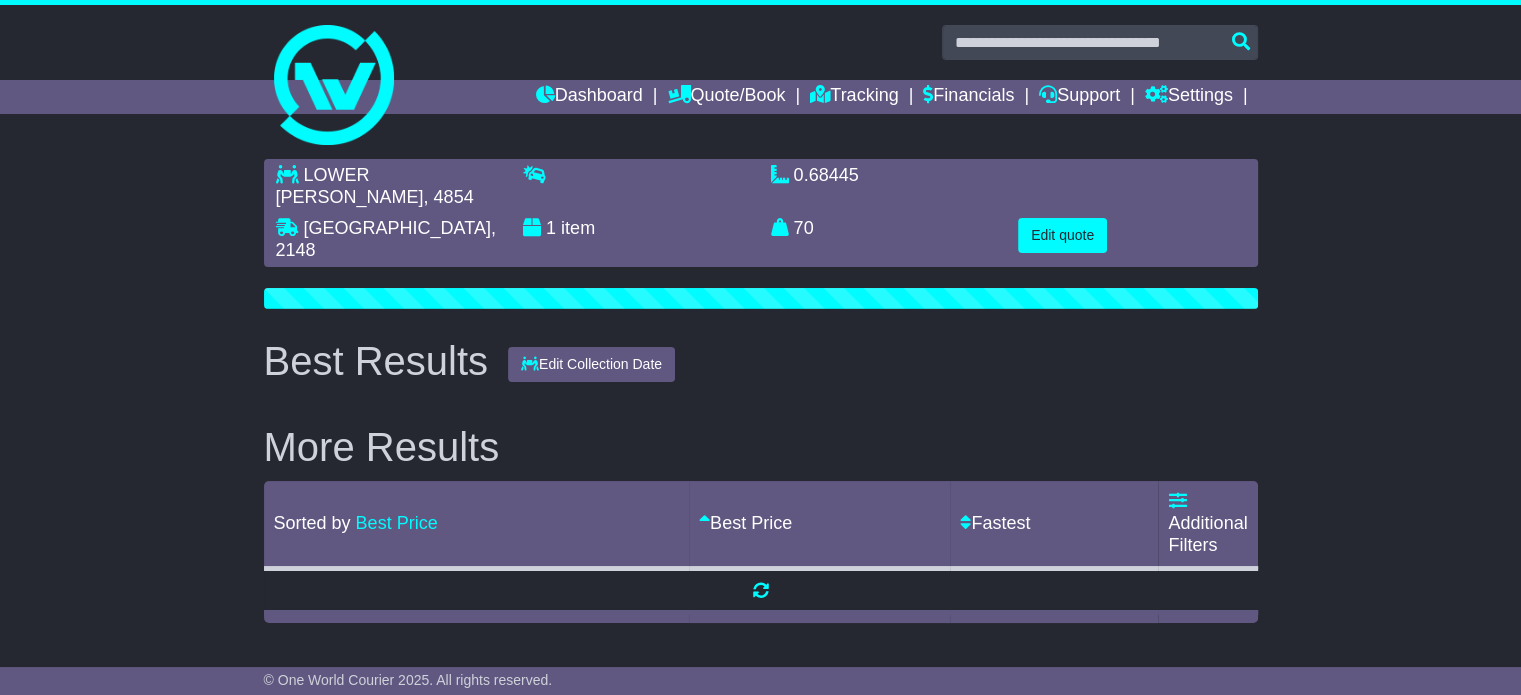 scroll, scrollTop: 0, scrollLeft: 0, axis: both 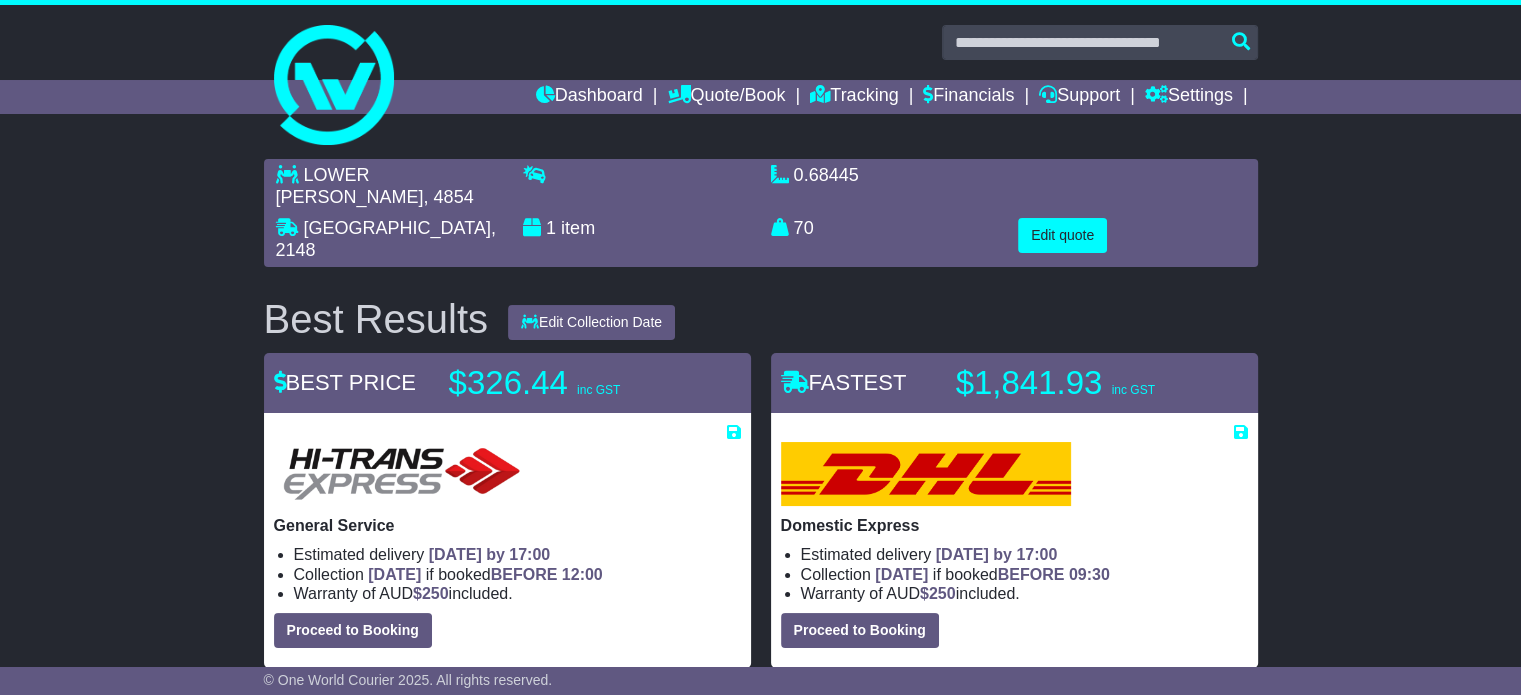 click on "LOWER TULLY , 4854
ARNDELL PARK , 2148
1   item
0.68445
m 3
in 3
70  kg(s)  lb(s)" at bounding box center [761, 213] 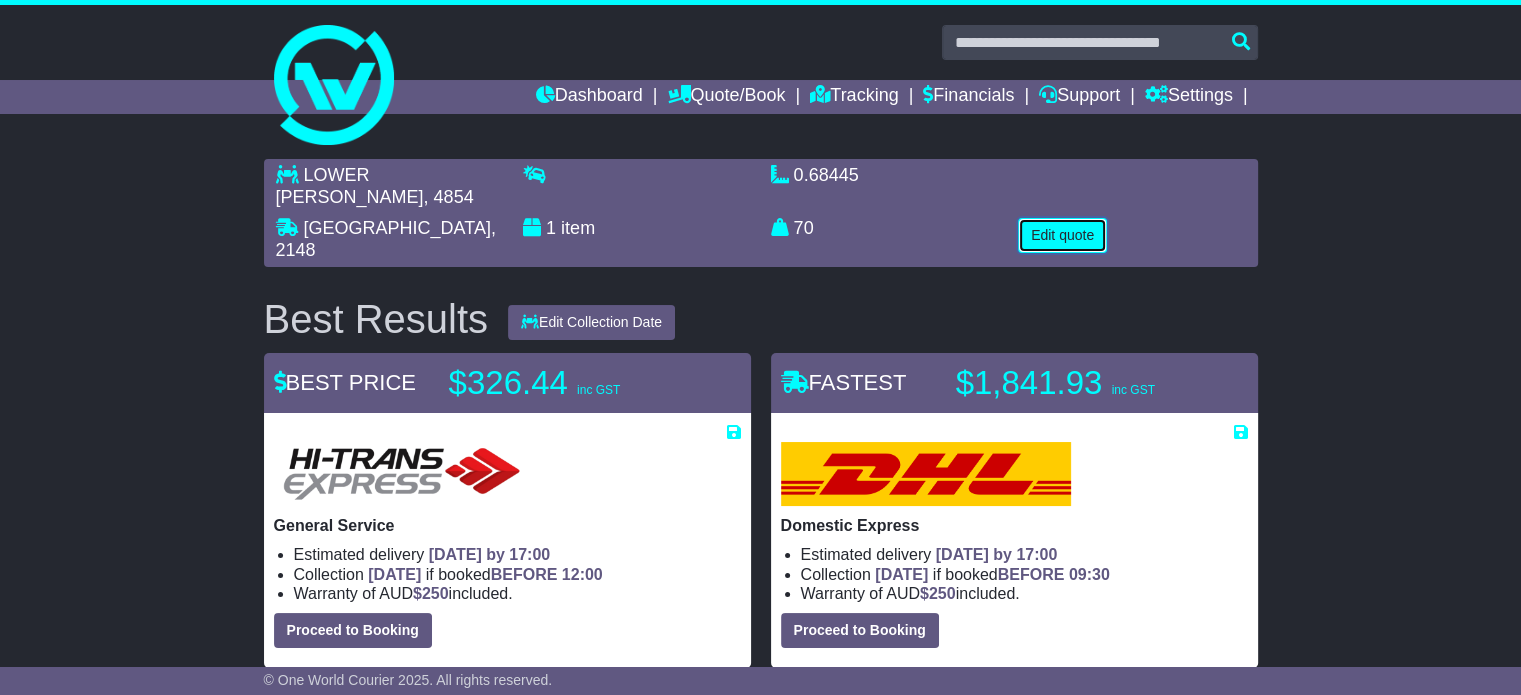 click on "Edit quote" at bounding box center (1062, 235) 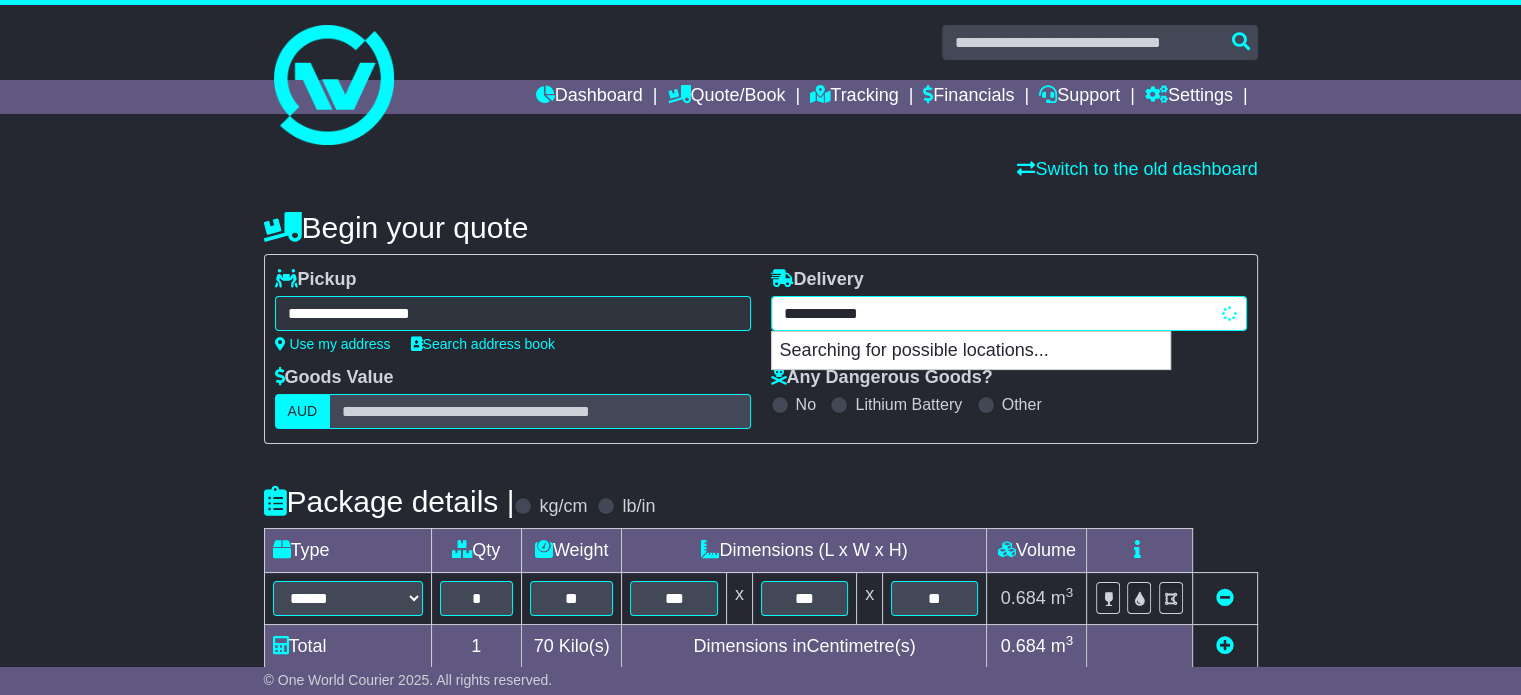 click on "**********" at bounding box center [1009, 313] 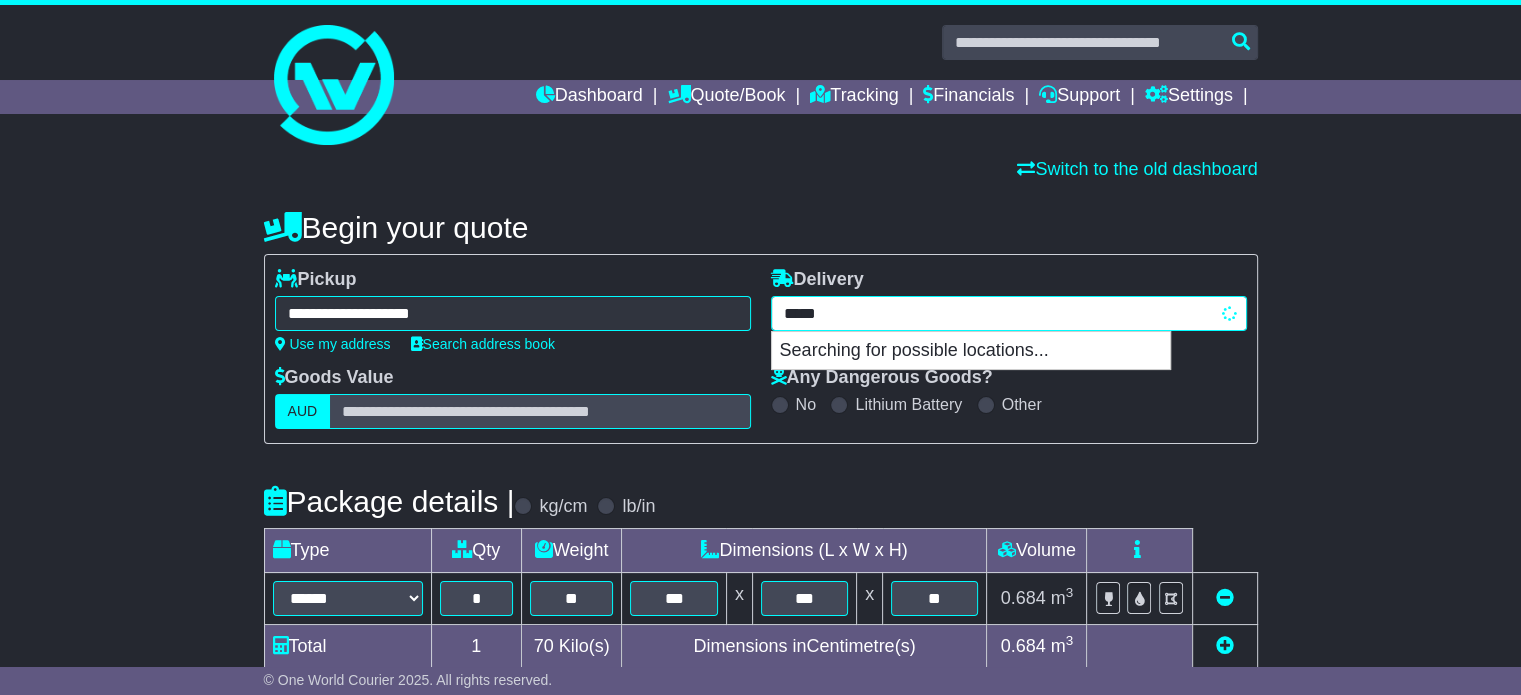 type on "******" 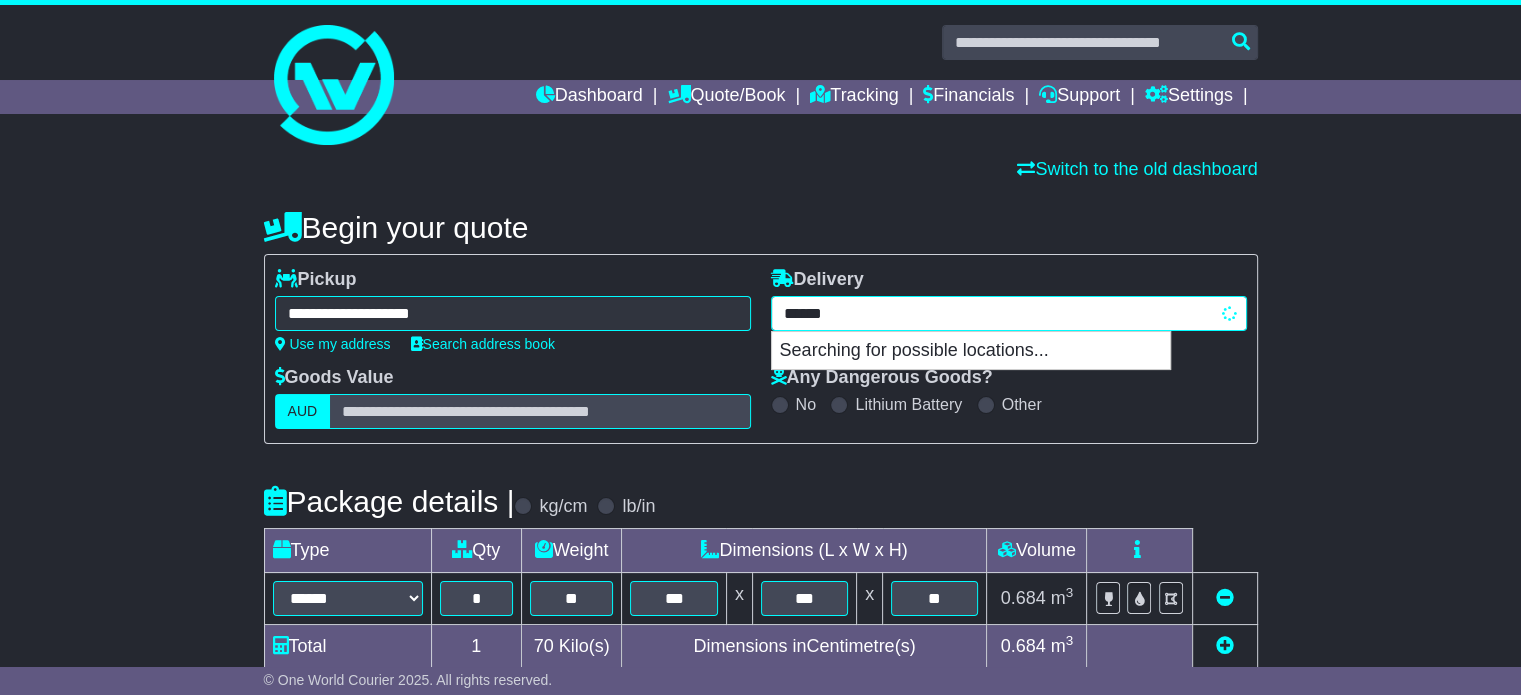 type on "**********" 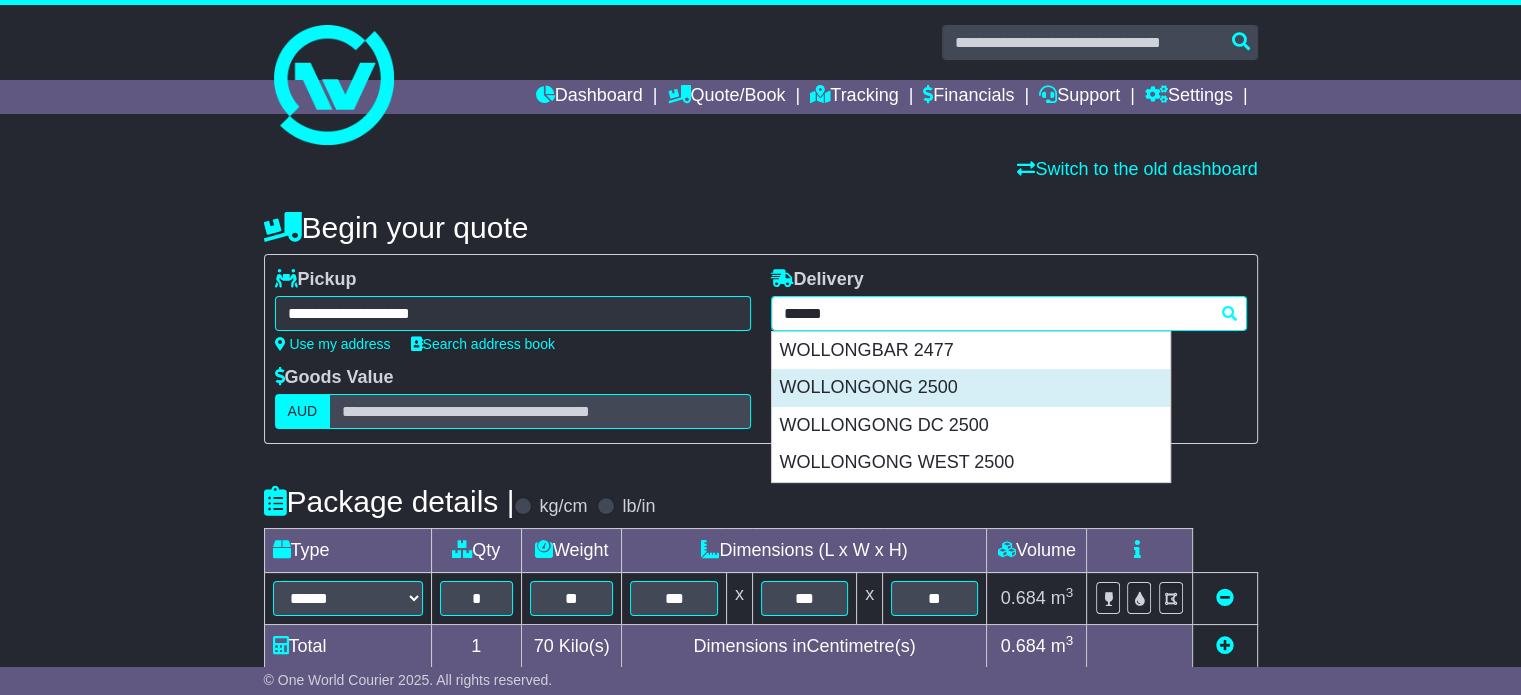 click on "WOLLONGONG 2500" at bounding box center [971, 388] 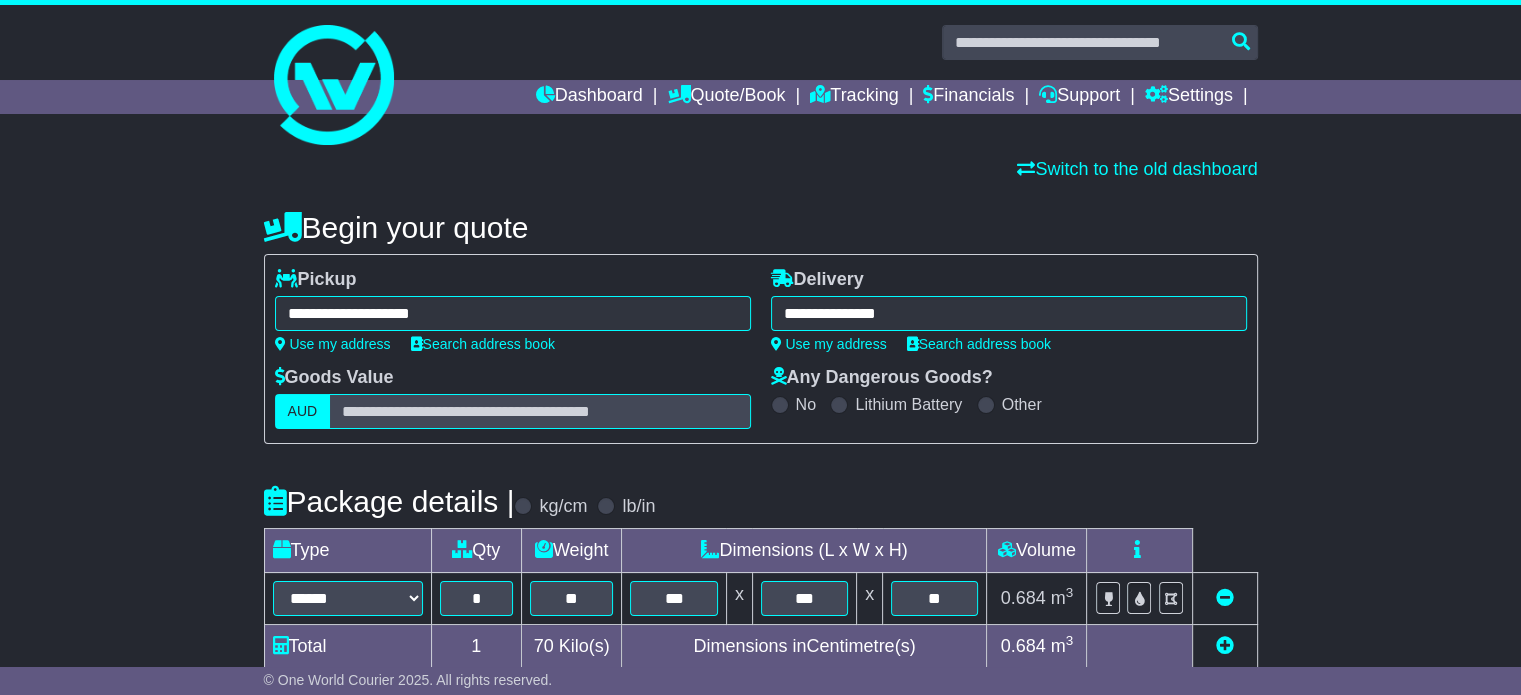 type on "**********" 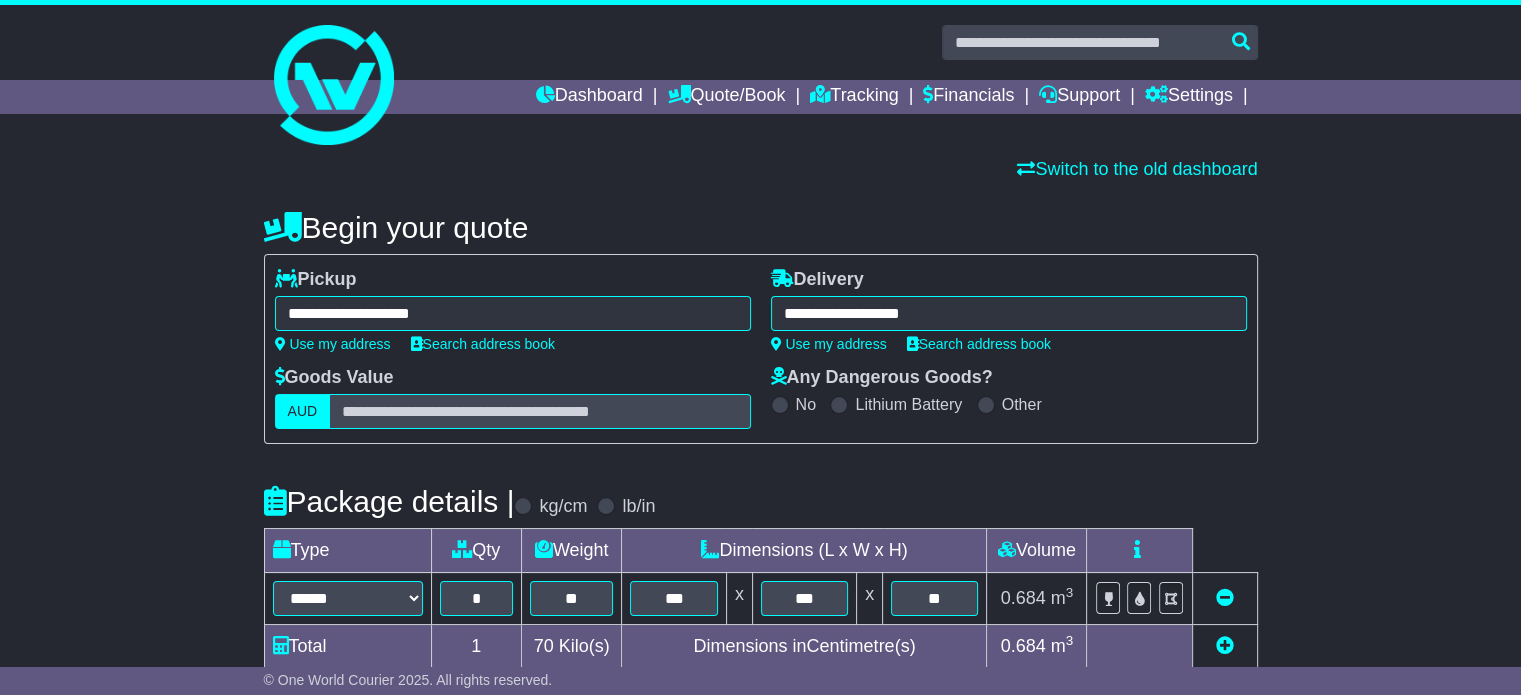 click on "**********" at bounding box center (760, 692) 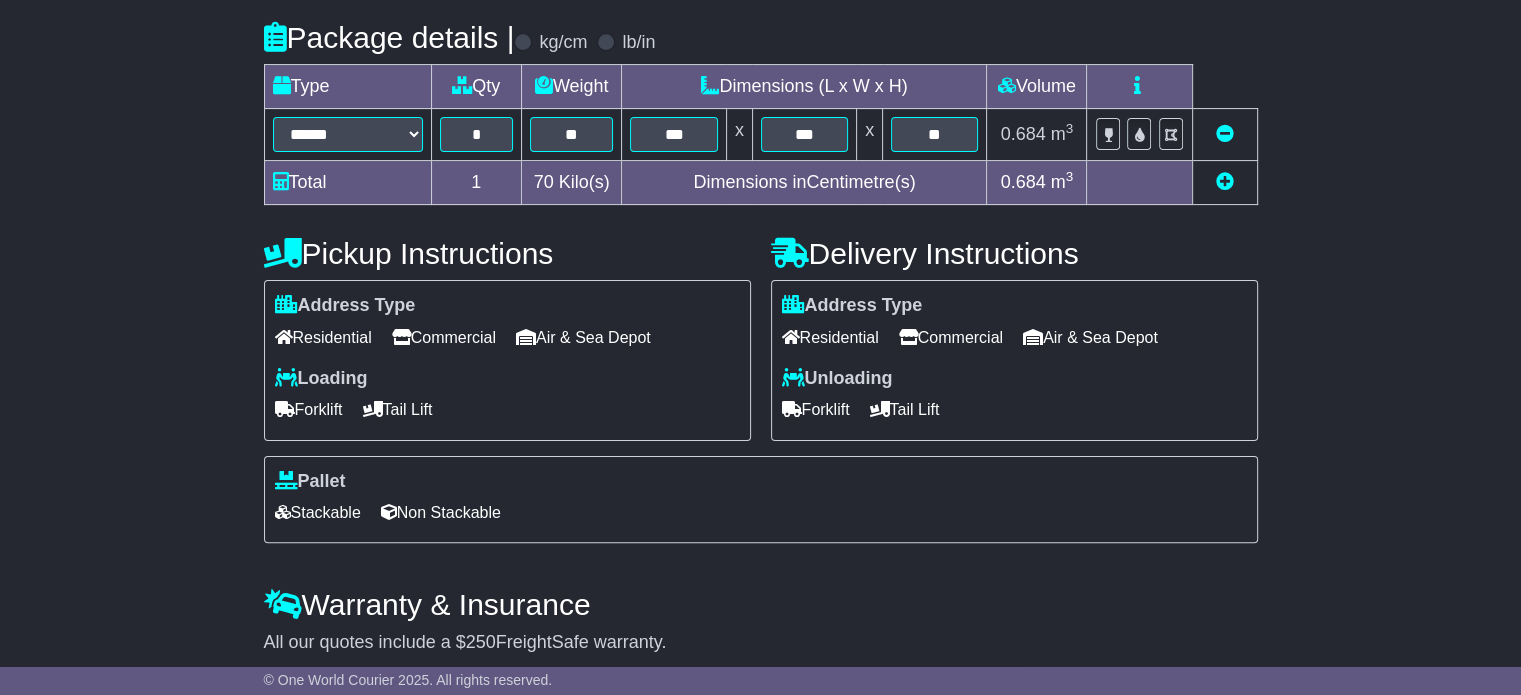 scroll, scrollTop: 540, scrollLeft: 0, axis: vertical 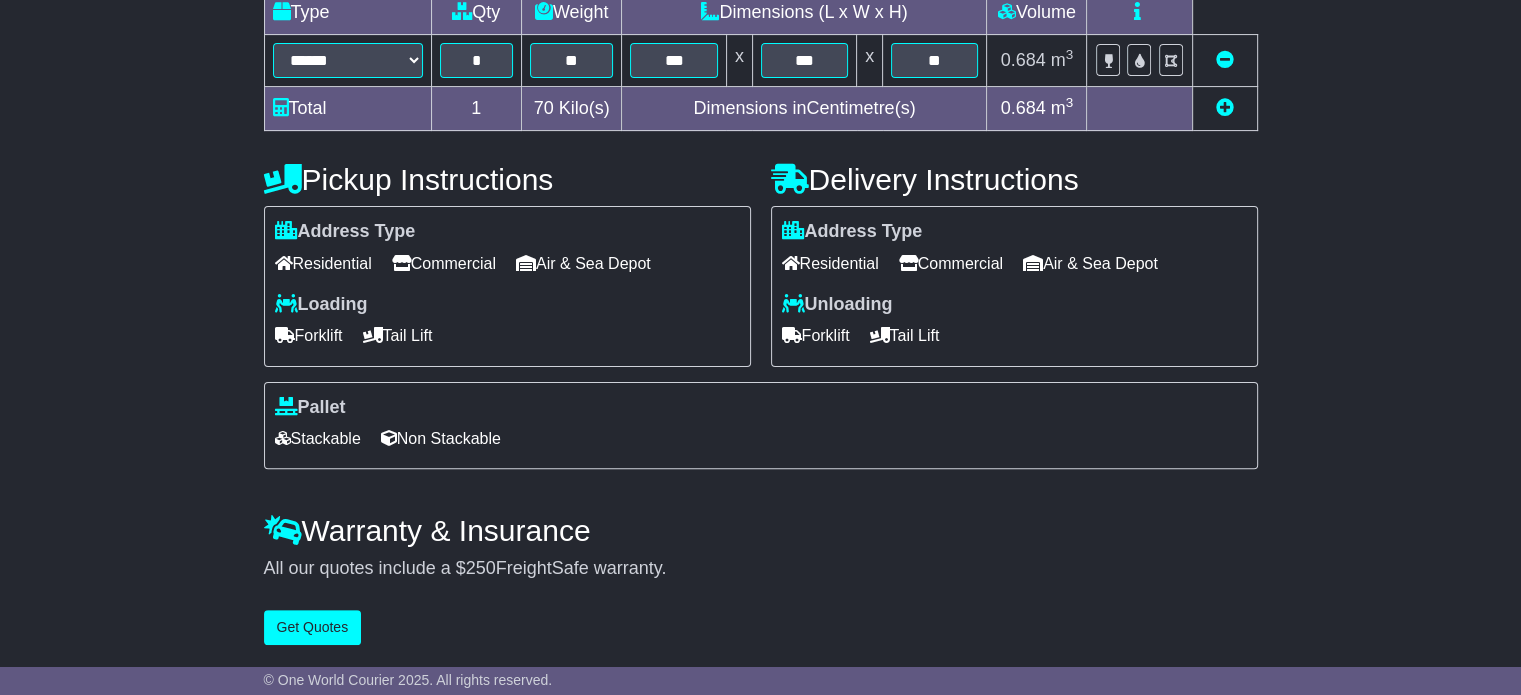 click on "**********" at bounding box center [761, 154] 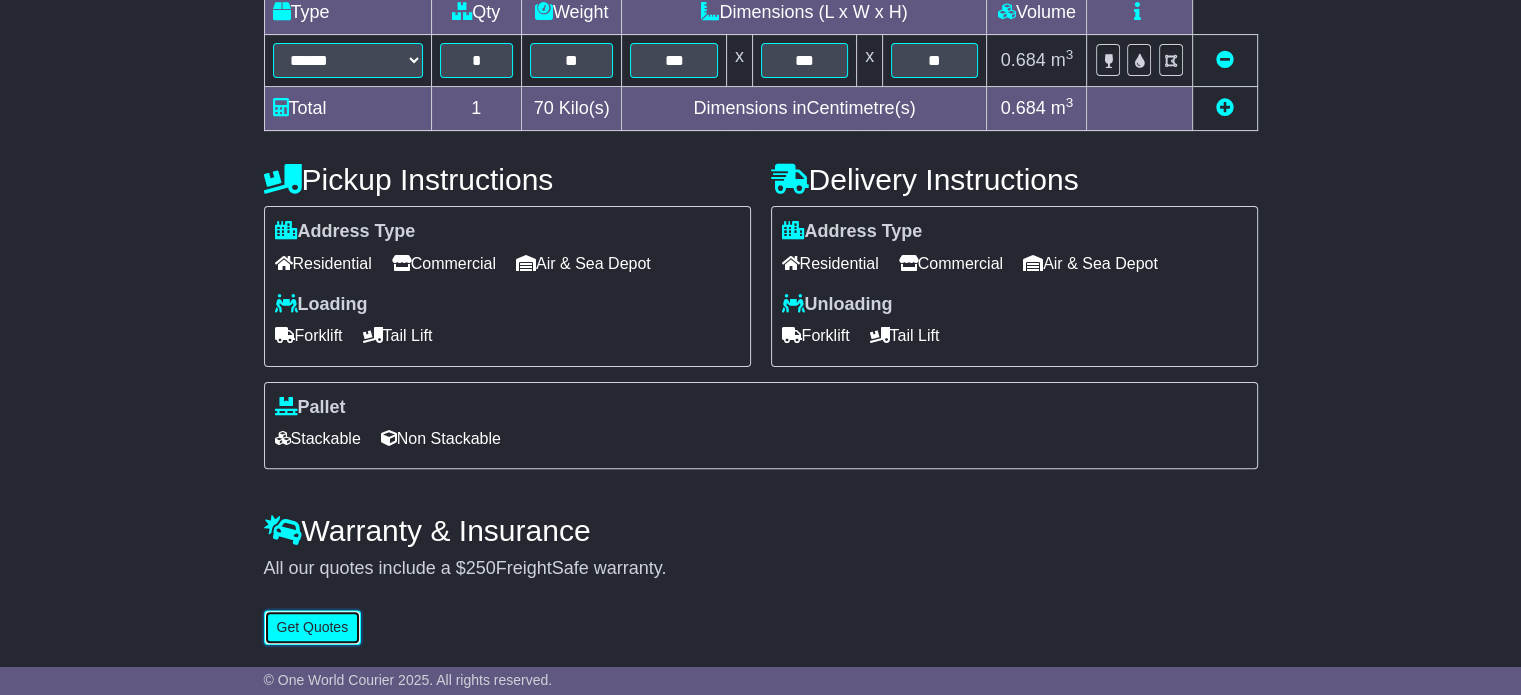 click on "Get Quotes" at bounding box center (313, 627) 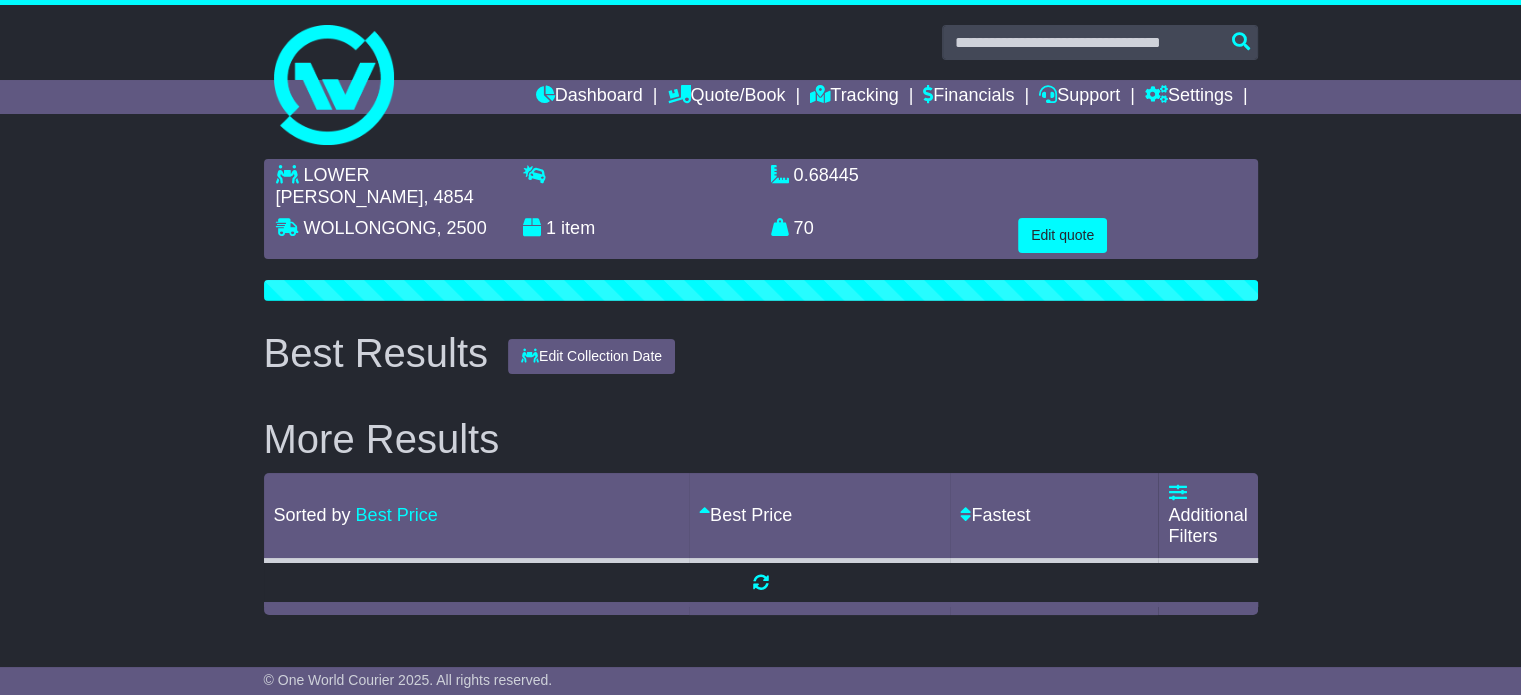 scroll, scrollTop: 0, scrollLeft: 0, axis: both 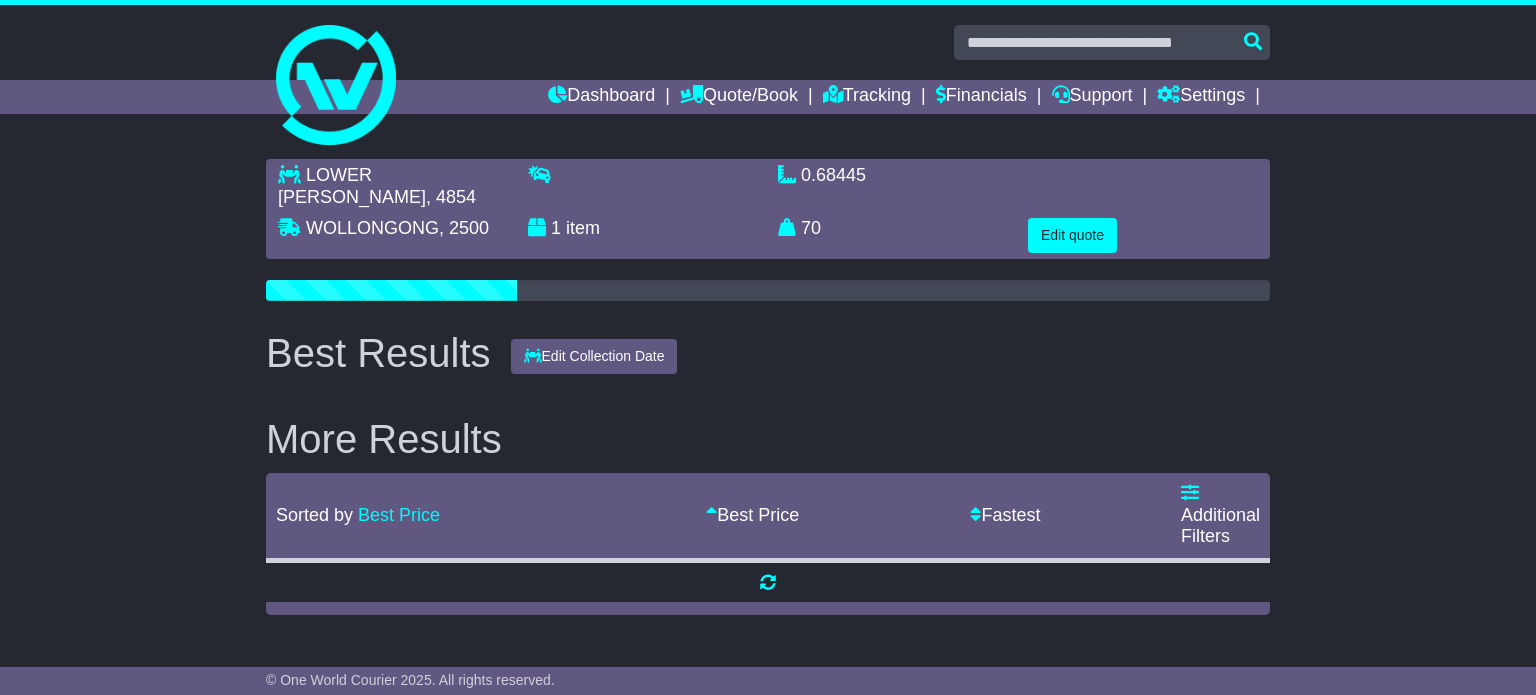 click on "LOWER TULLY , 4854
WOLLONGONG , 2500
1   item
0.68445
m 3
in 3
70  kg(s)  lb(s) Edit quote" at bounding box center (768, 387) 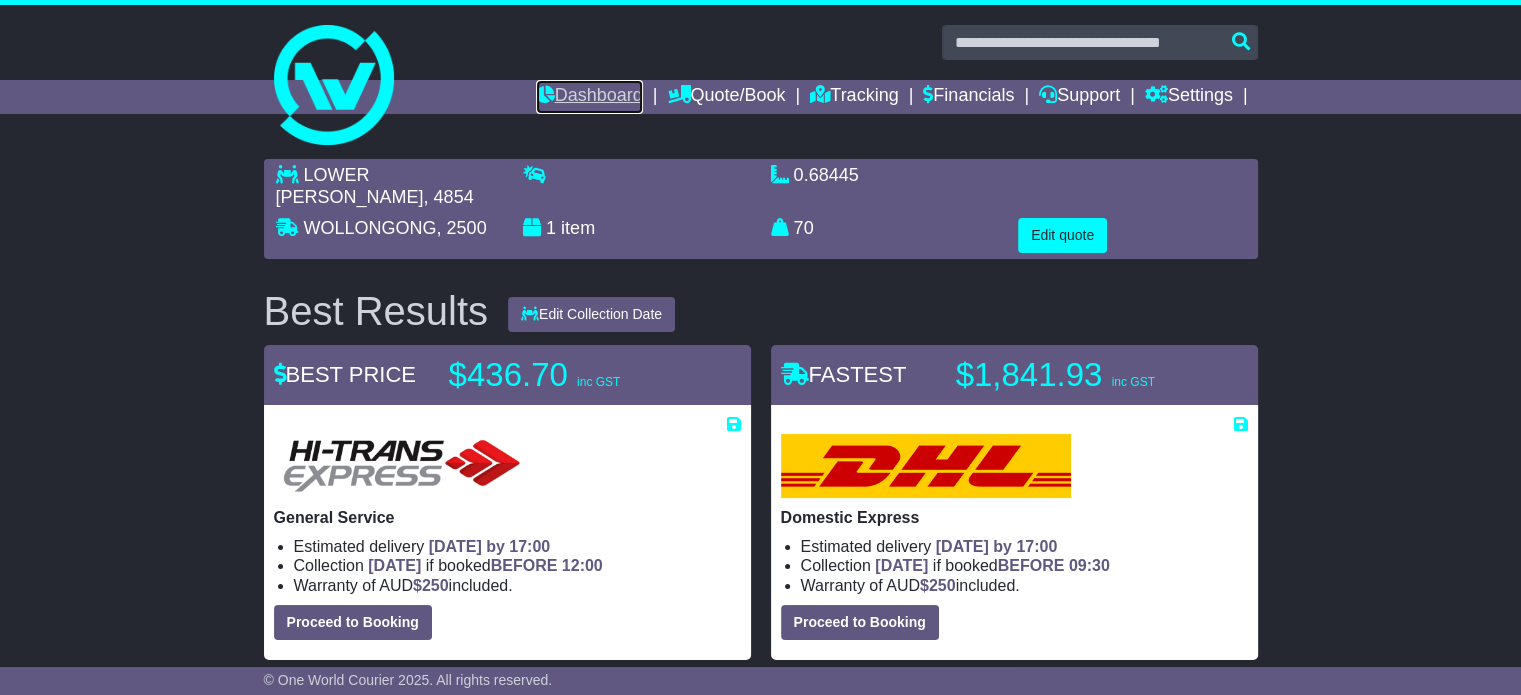 click on "Dashboard" at bounding box center (589, 97) 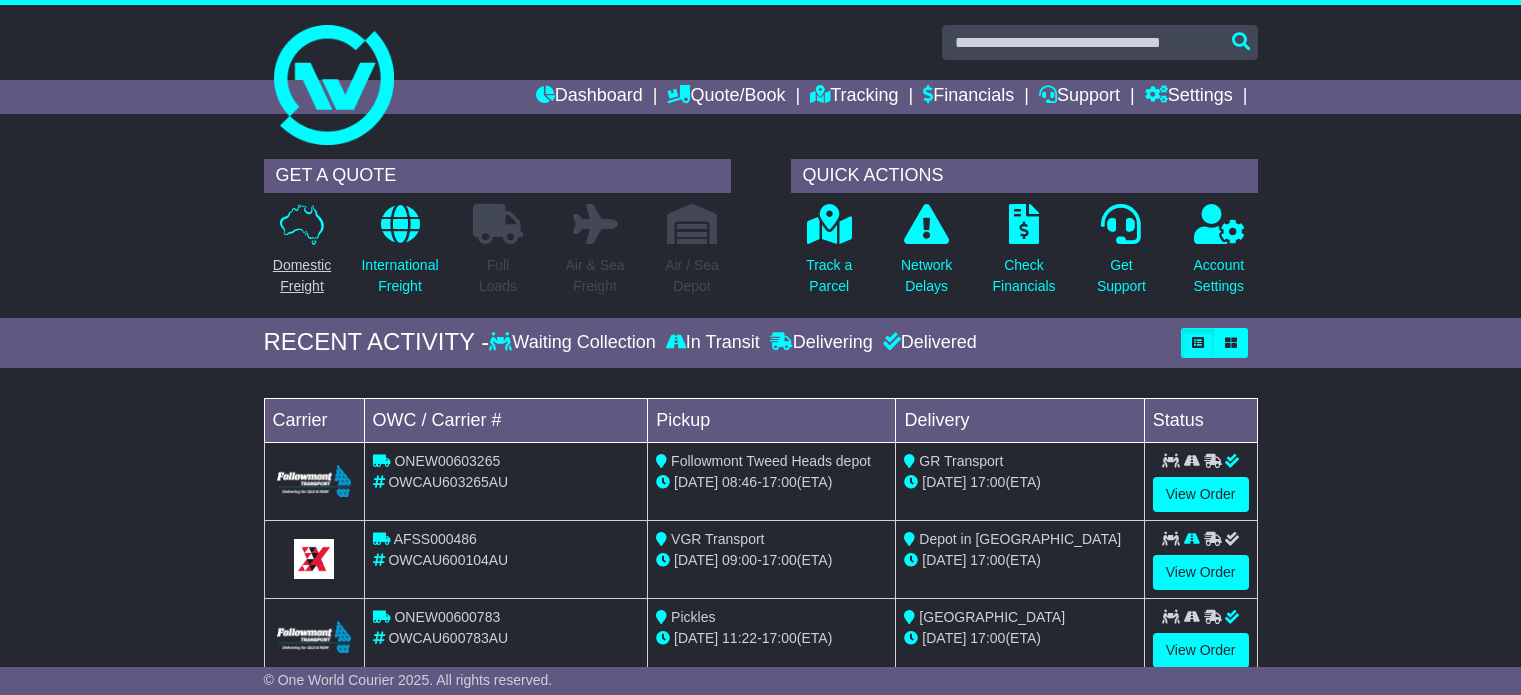 scroll, scrollTop: 0, scrollLeft: 0, axis: both 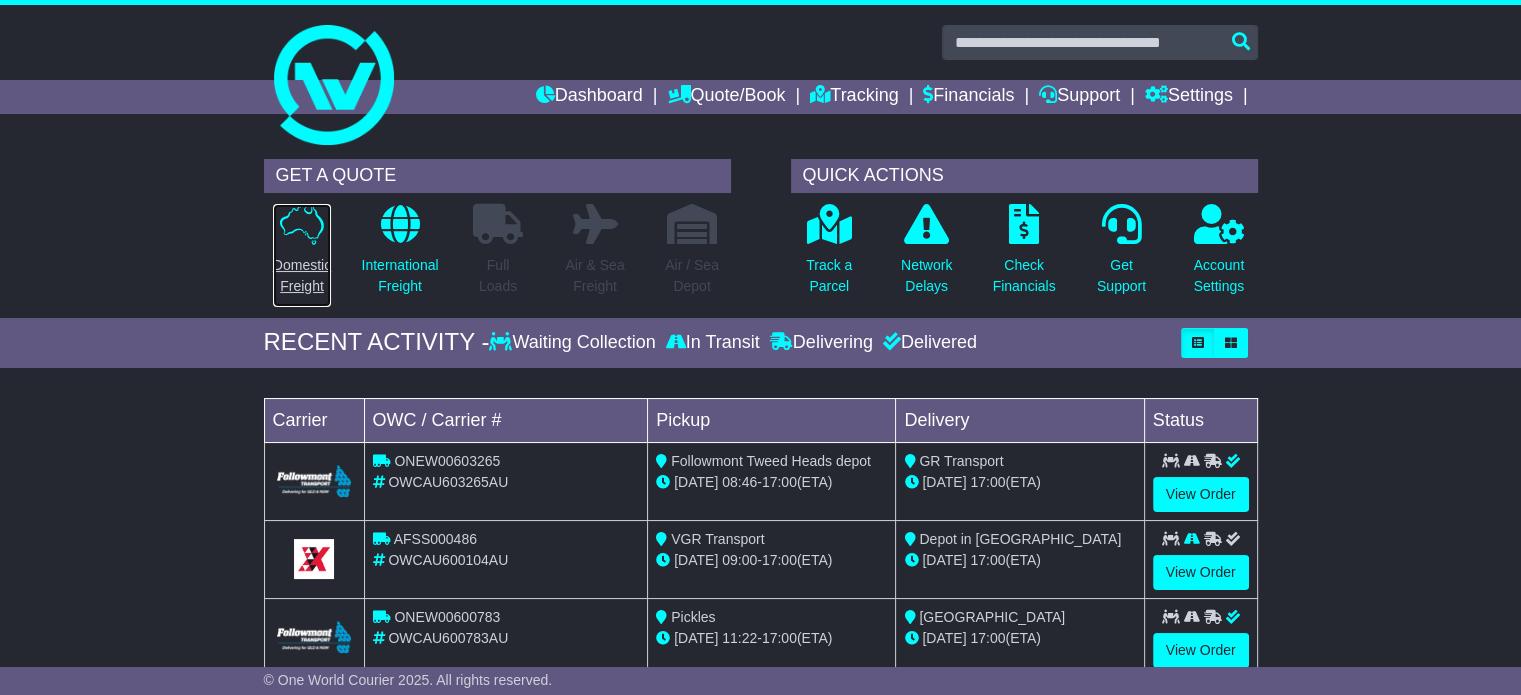 click on "Domestic Freight" at bounding box center [302, 276] 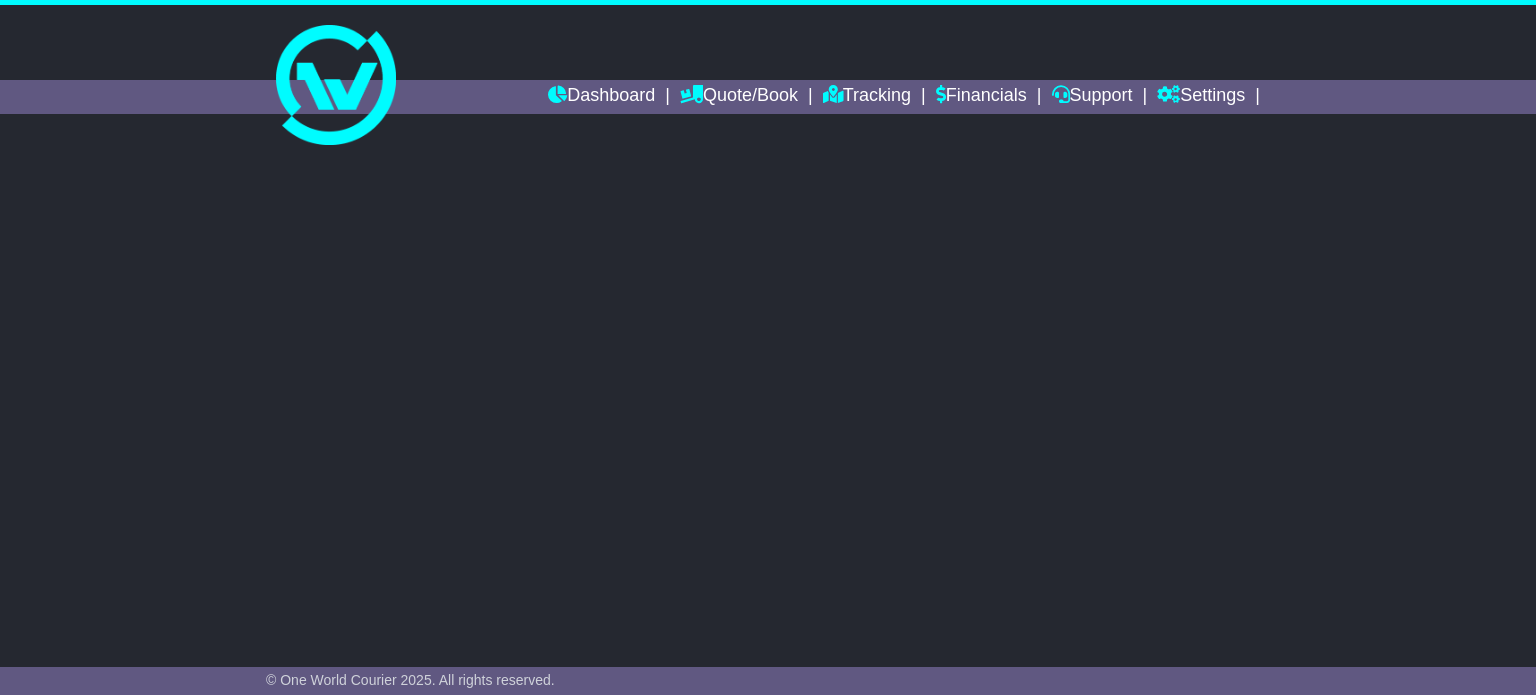 scroll, scrollTop: 0, scrollLeft: 0, axis: both 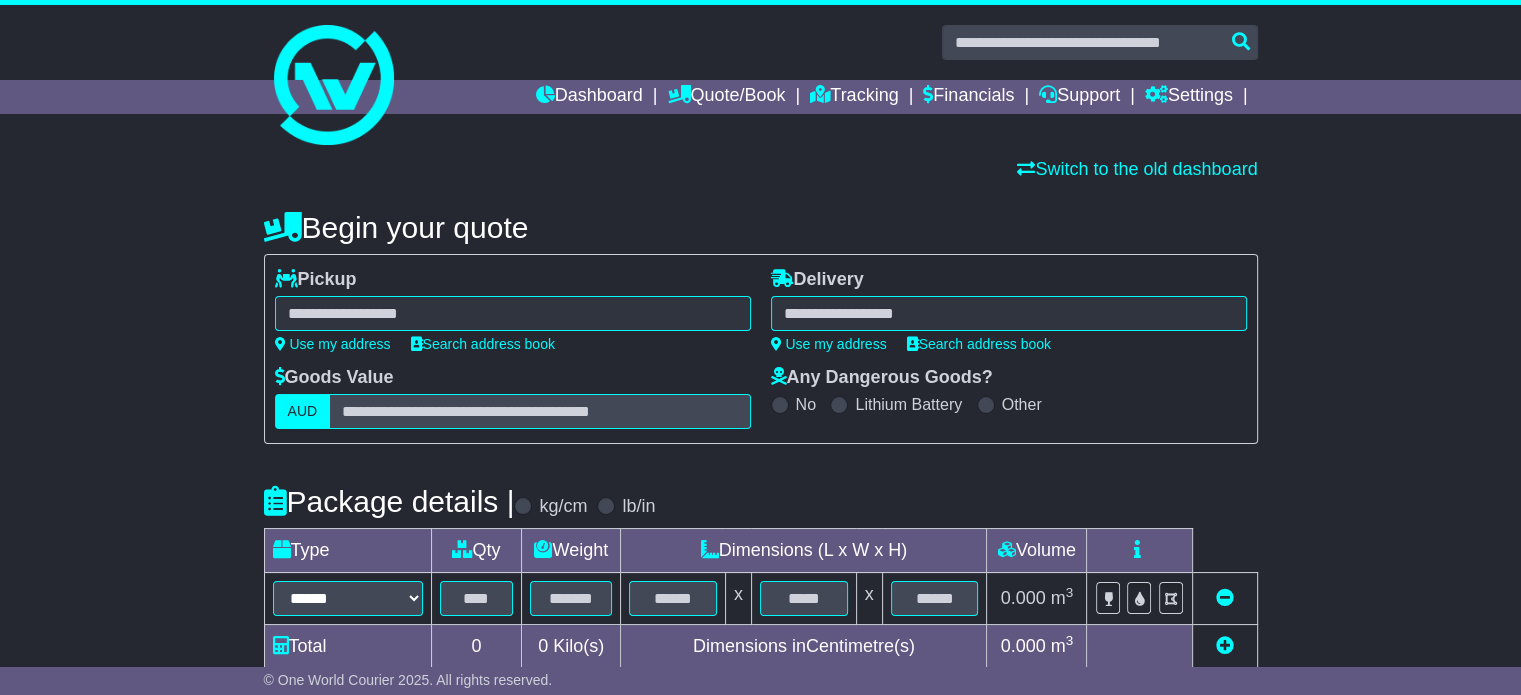paste on "*******" 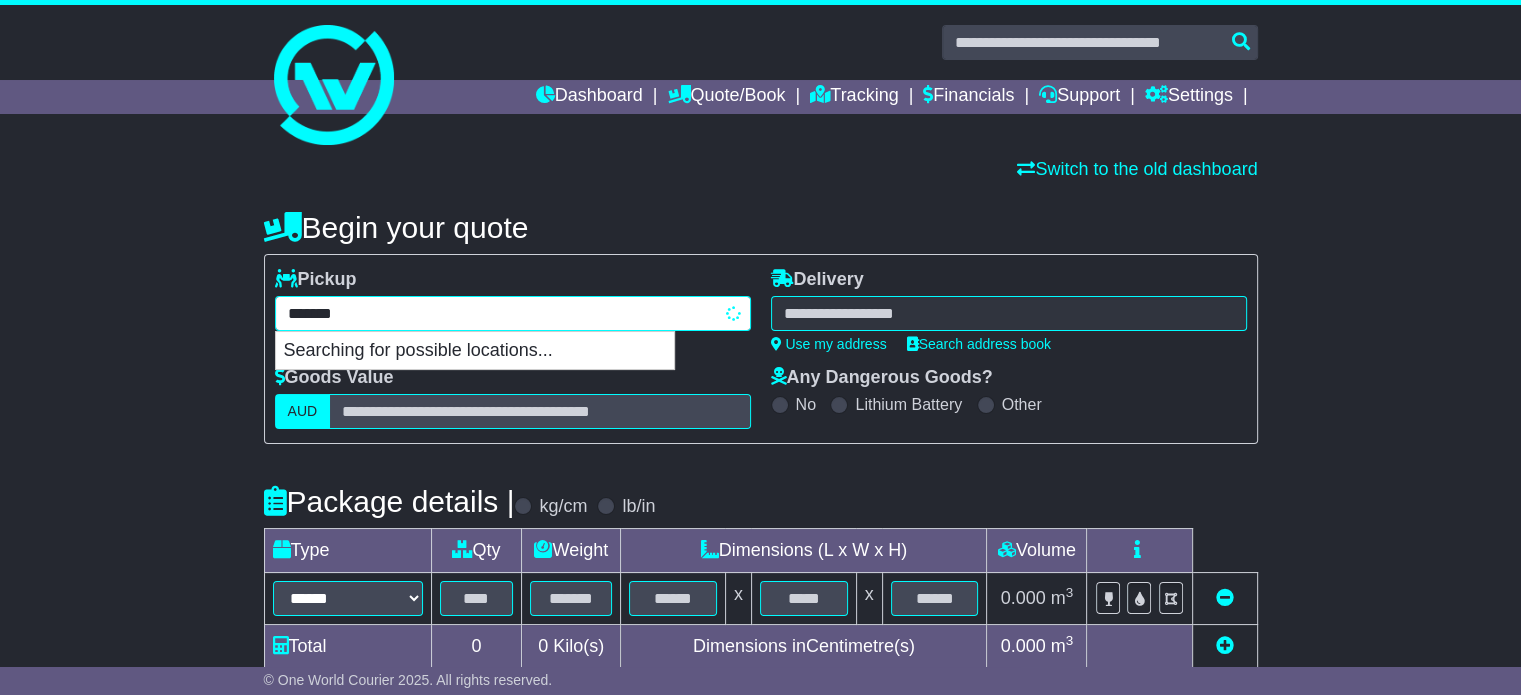 click on "******* Searching for possible locations..." at bounding box center (513, 313) 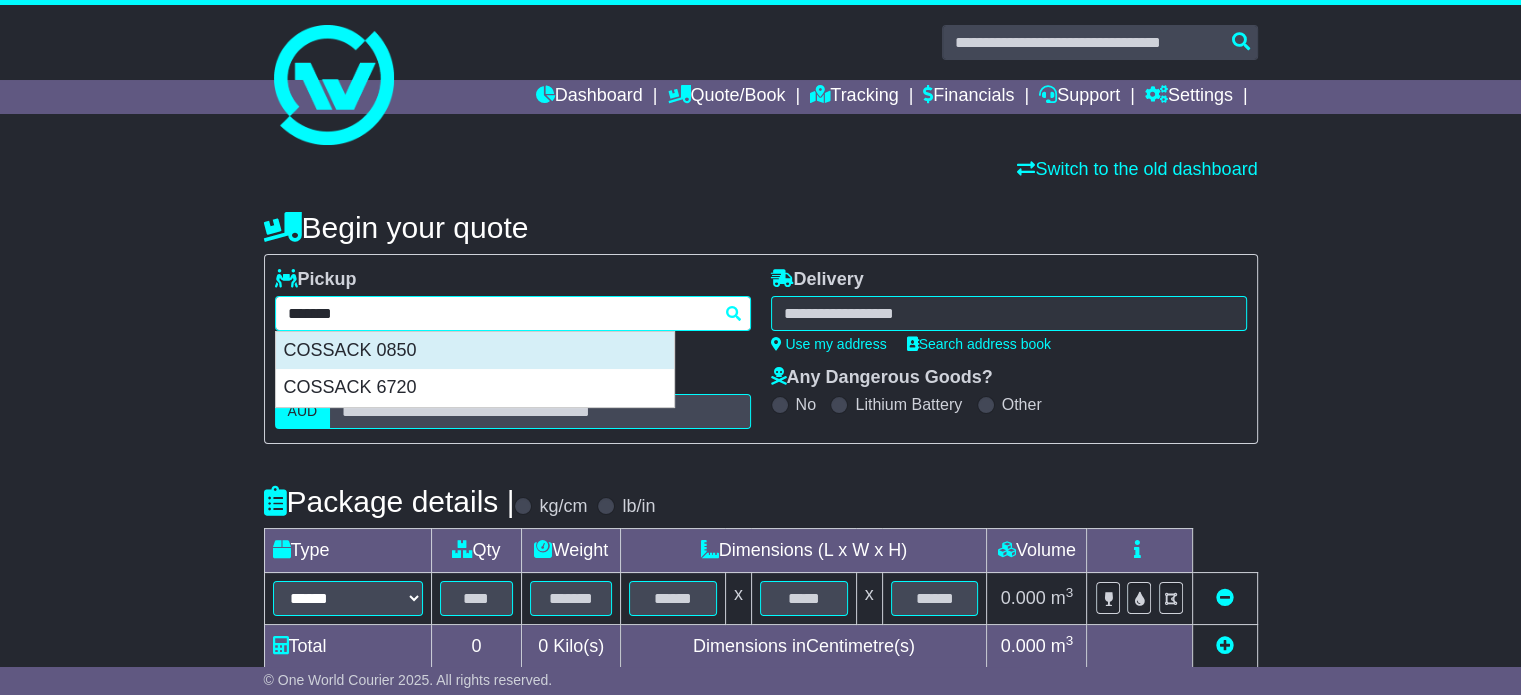 click on "COSSACK 0850" at bounding box center (475, 351) 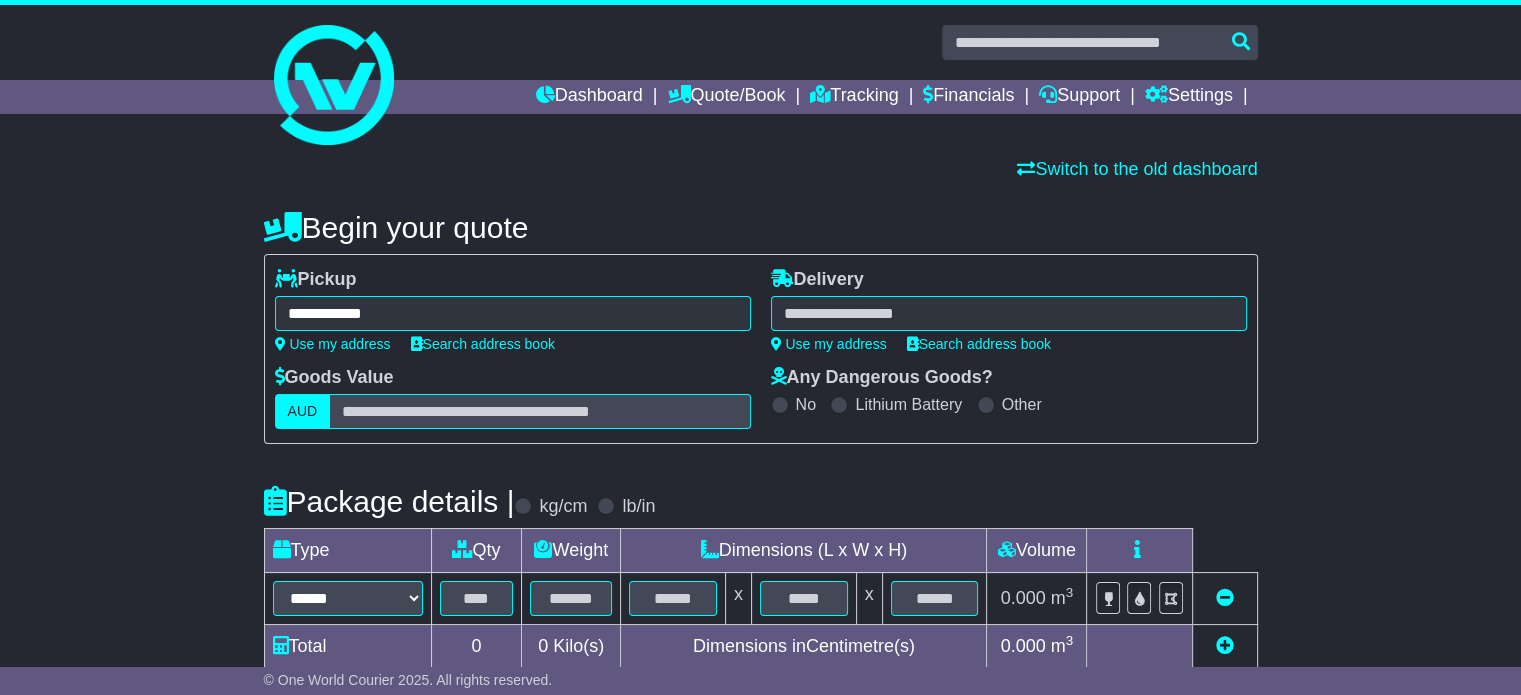 type on "**********" 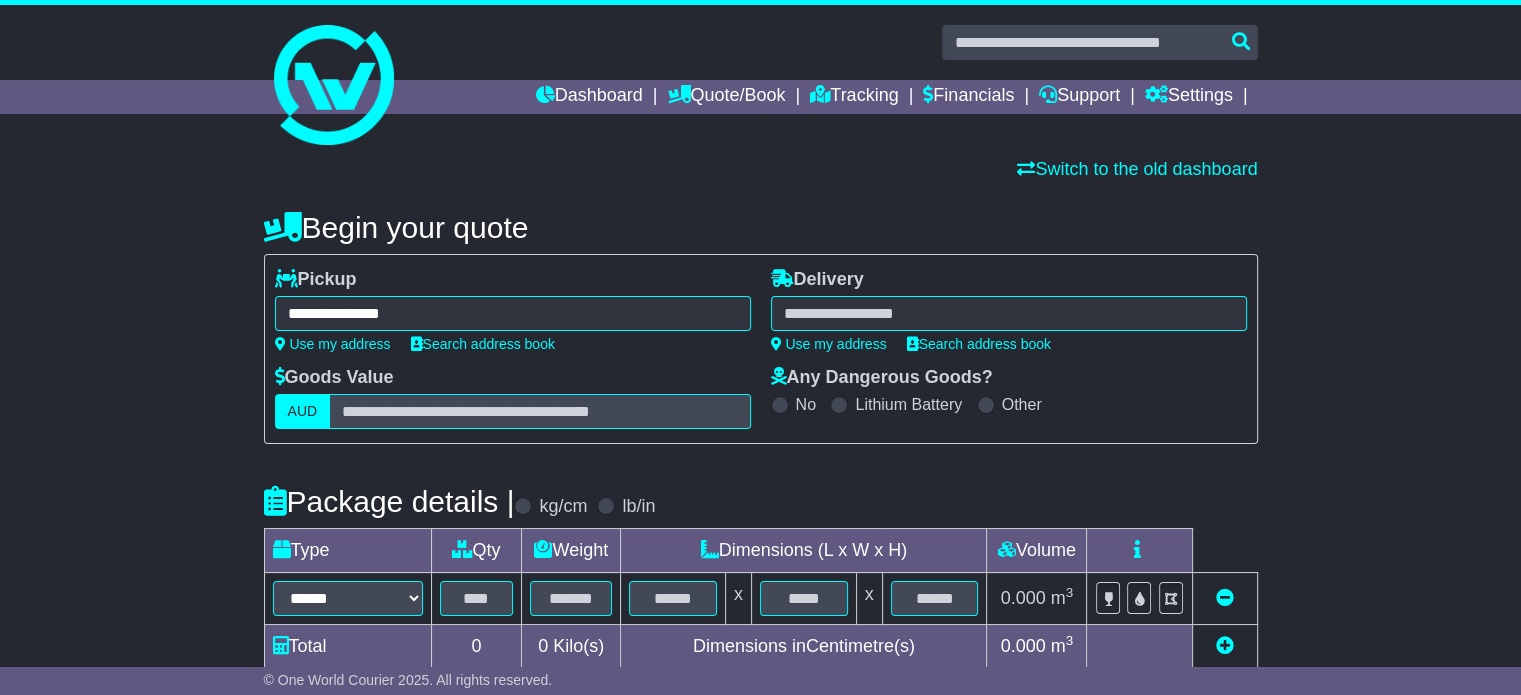 paste on "**********" 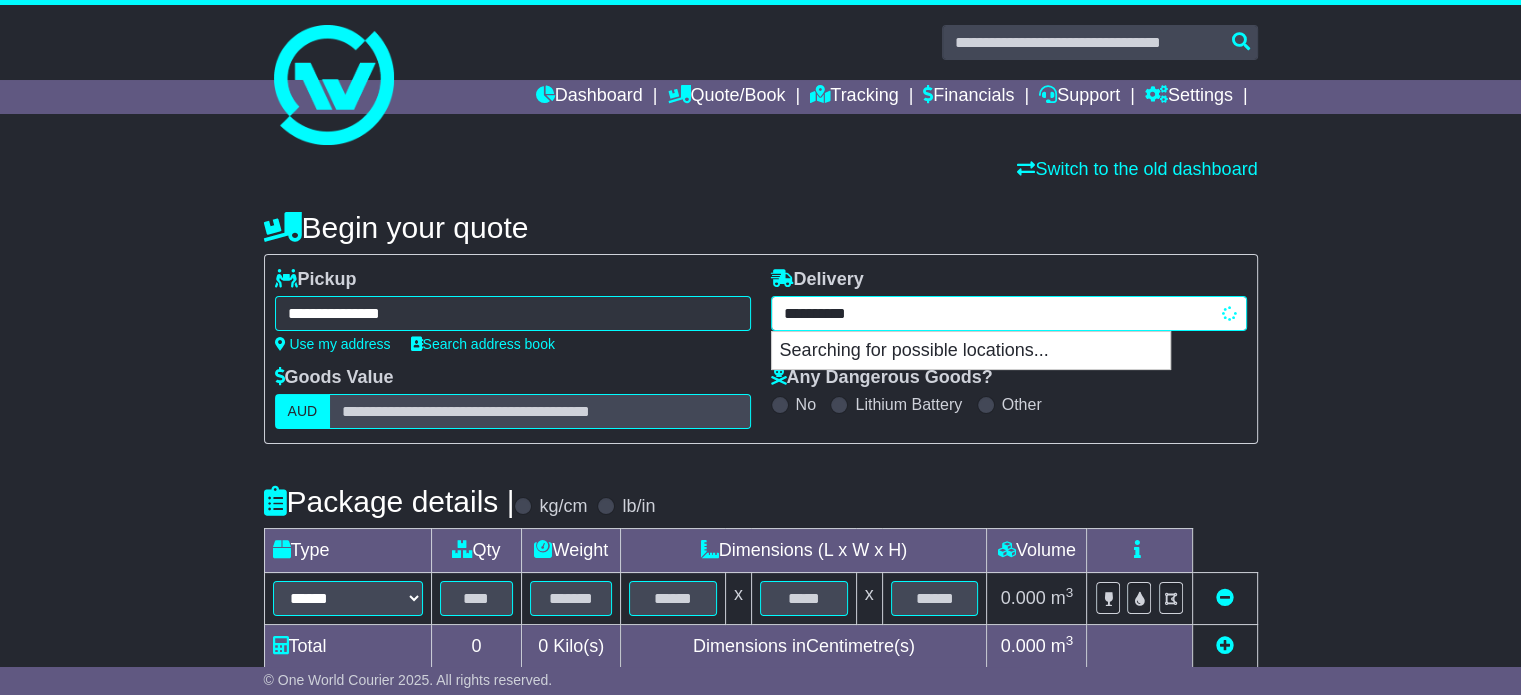 click on "**********" at bounding box center (1009, 313) 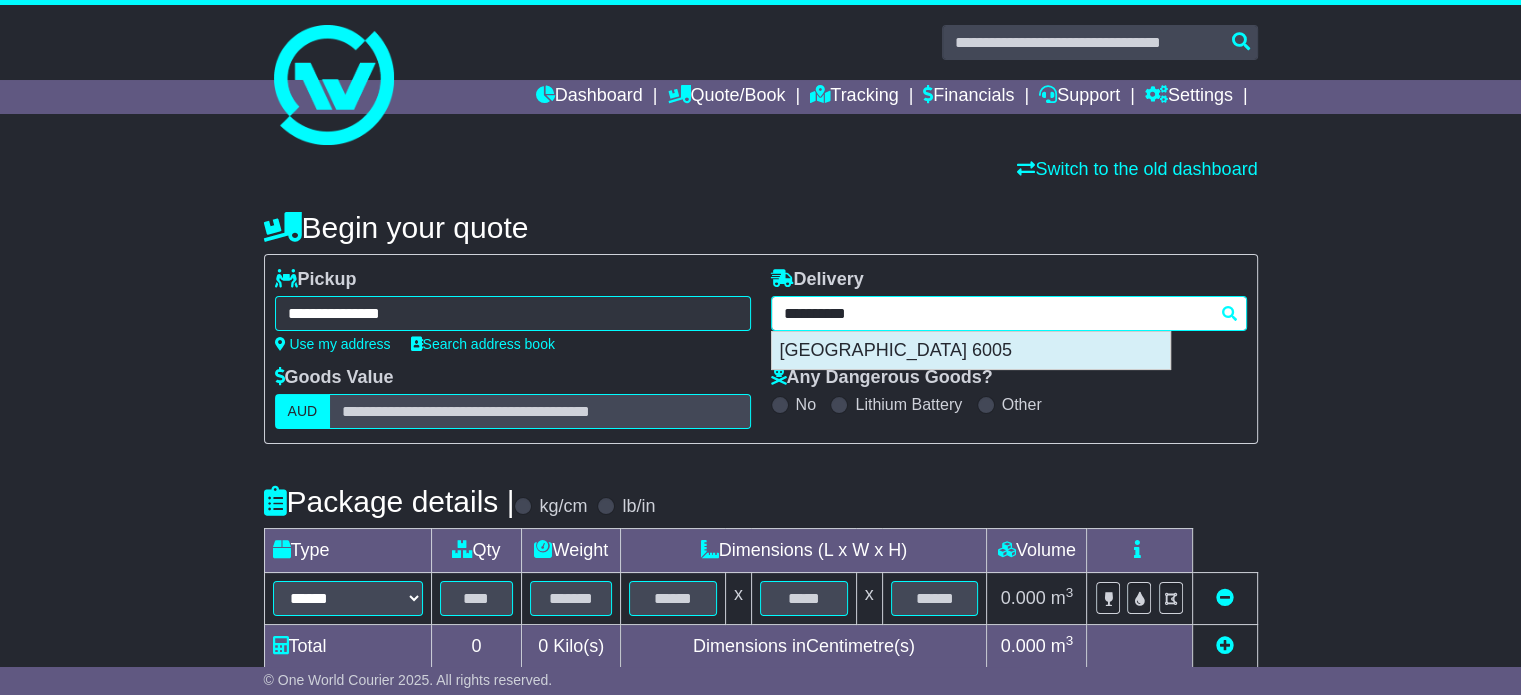 click on "WEST PERTH 6005" at bounding box center (971, 351) 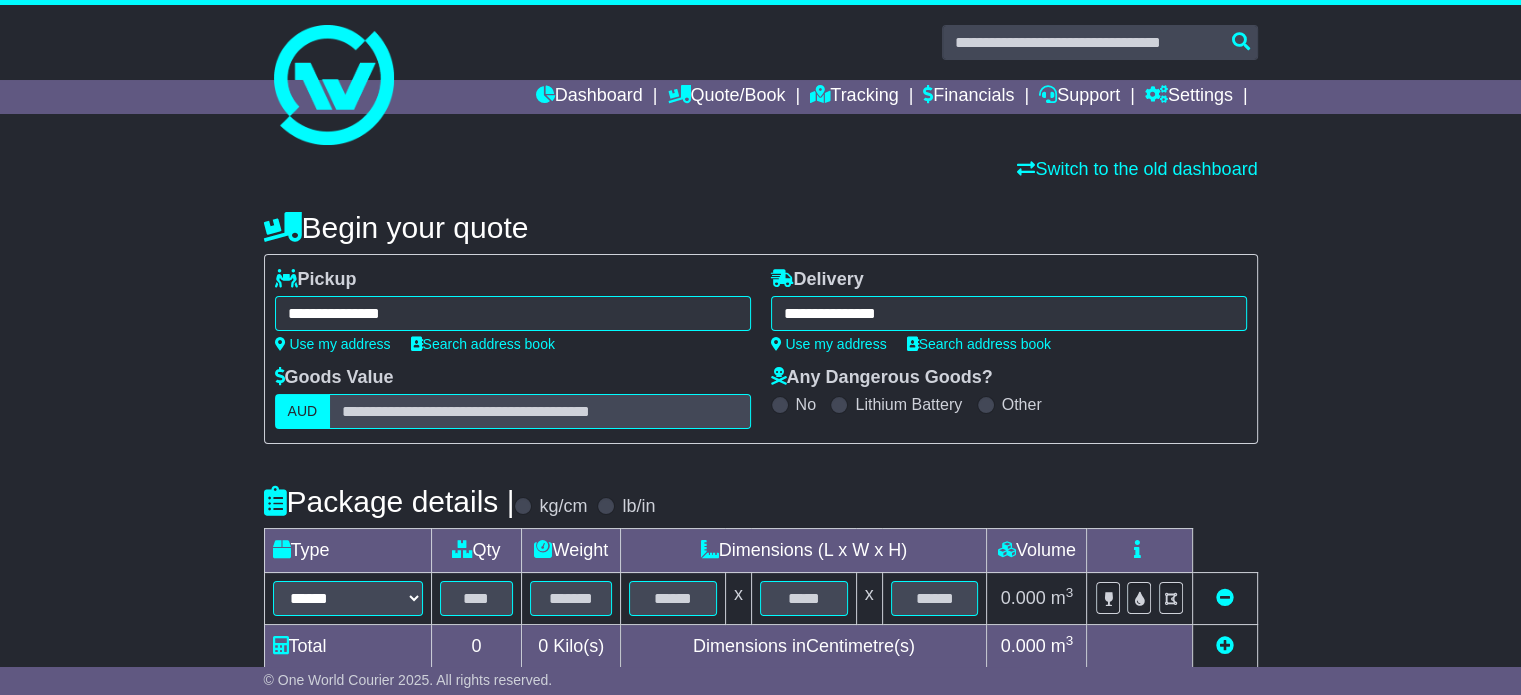type on "**********" 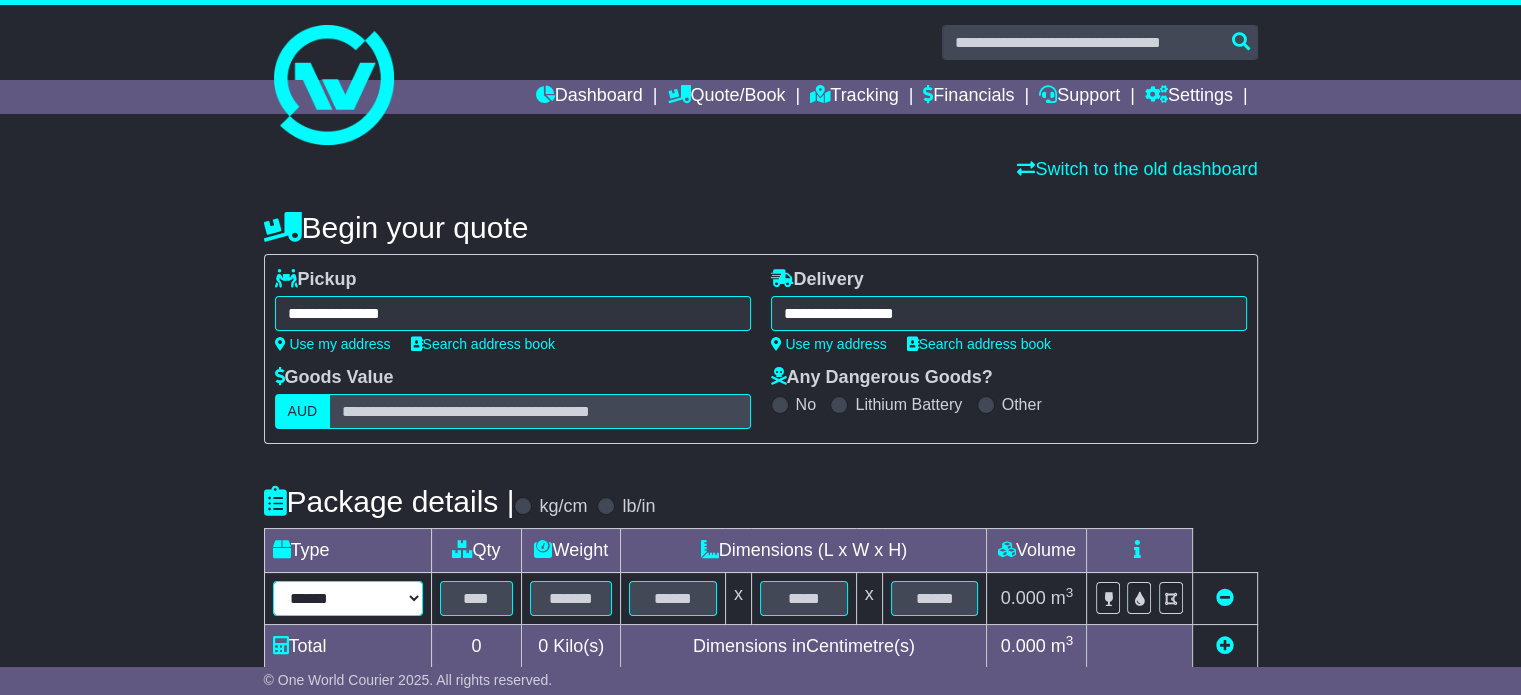 click on "****** ****** *** ******** ***** **** **** ****** *** *******" at bounding box center (348, 598) 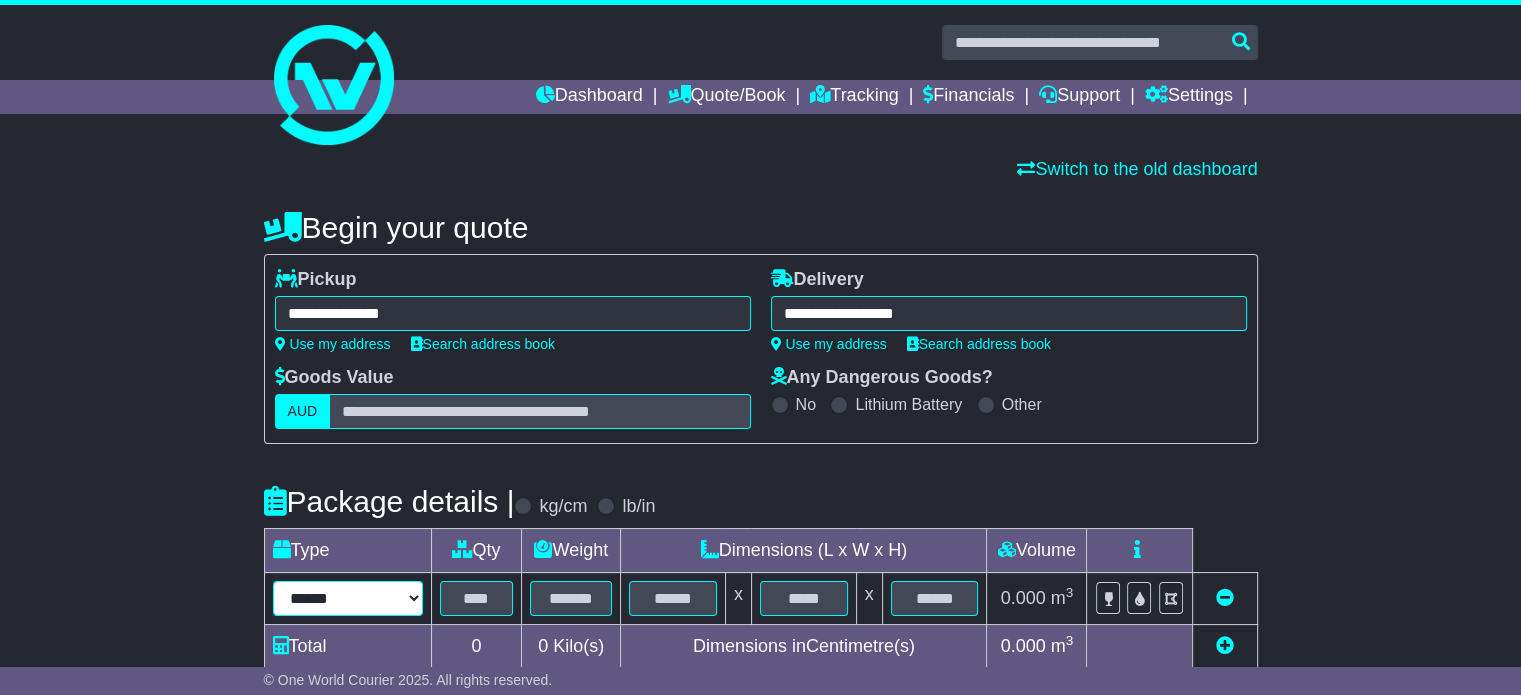 select on "*****" 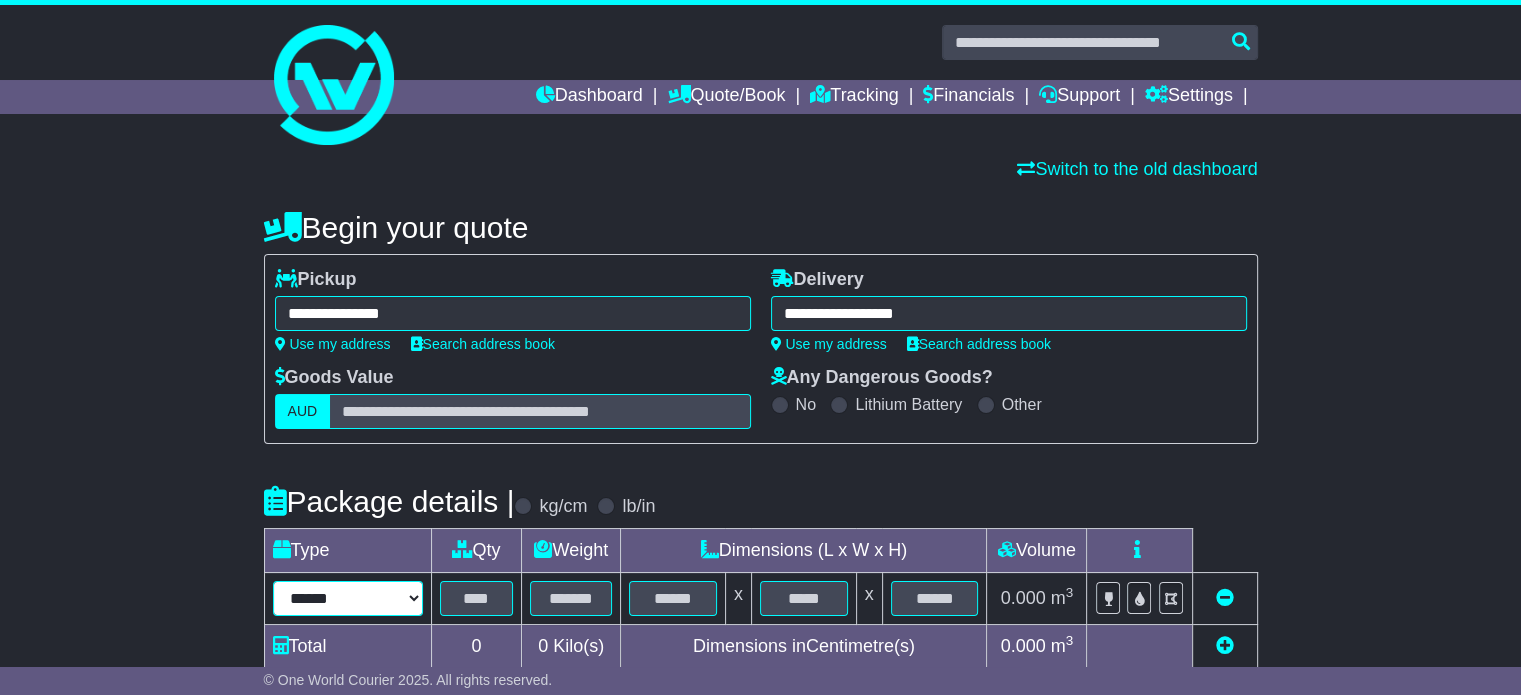 click on "****** ****** *** ******** ***** **** **** ****** *** *******" at bounding box center (348, 598) 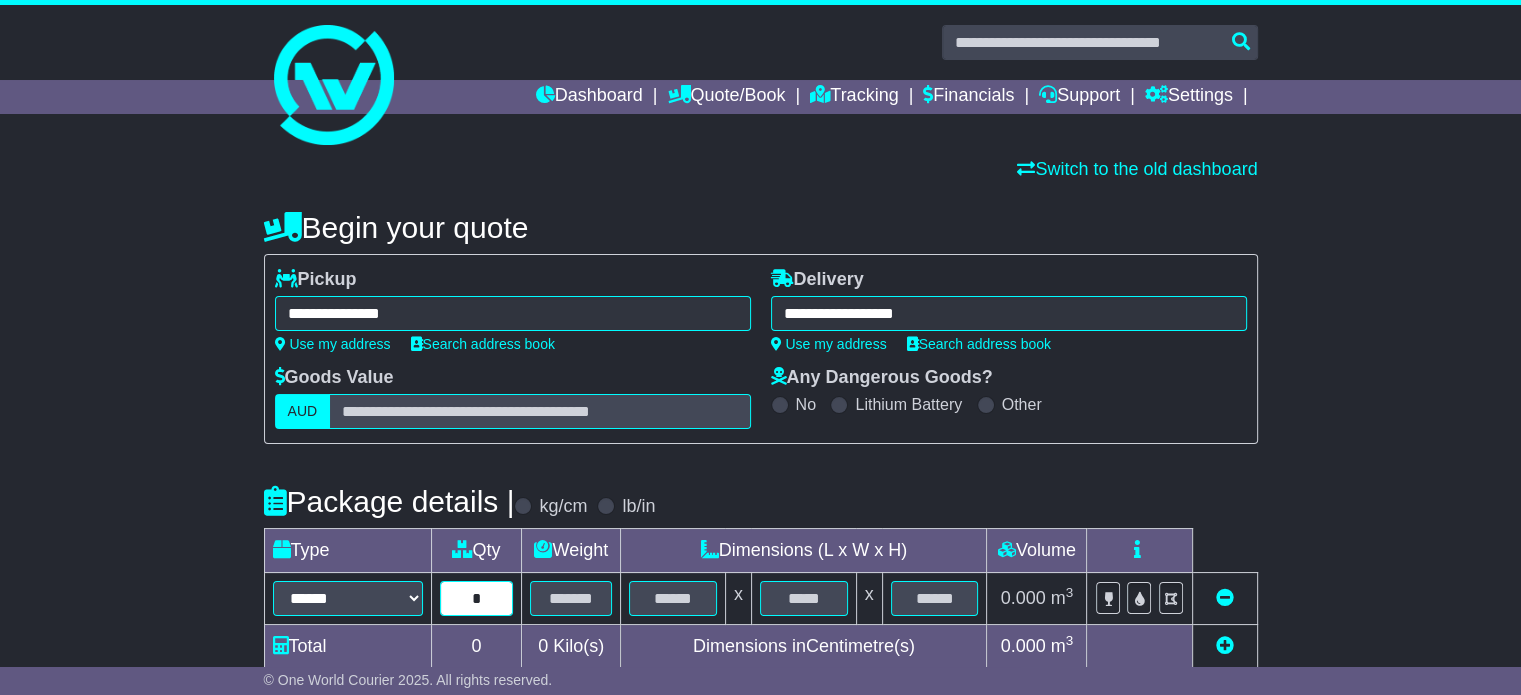 type on "*" 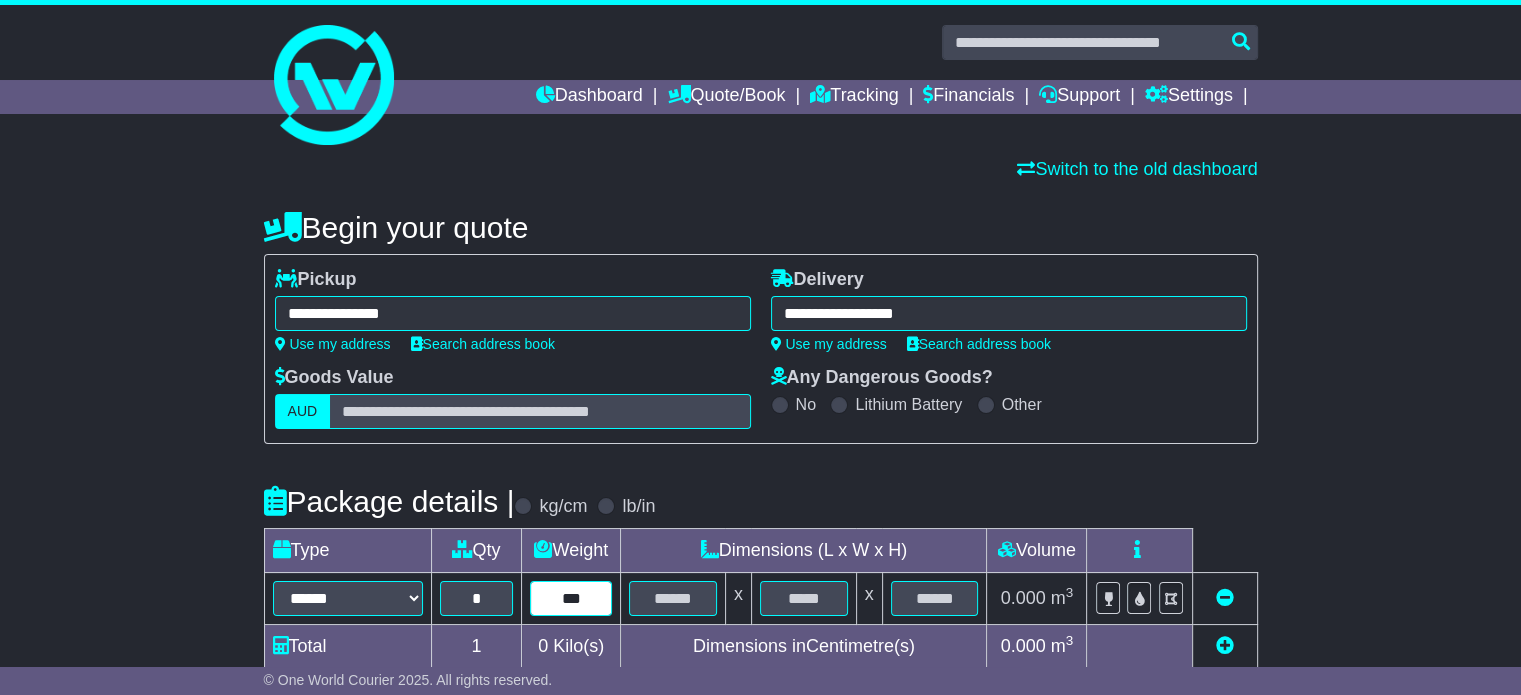 type on "***" 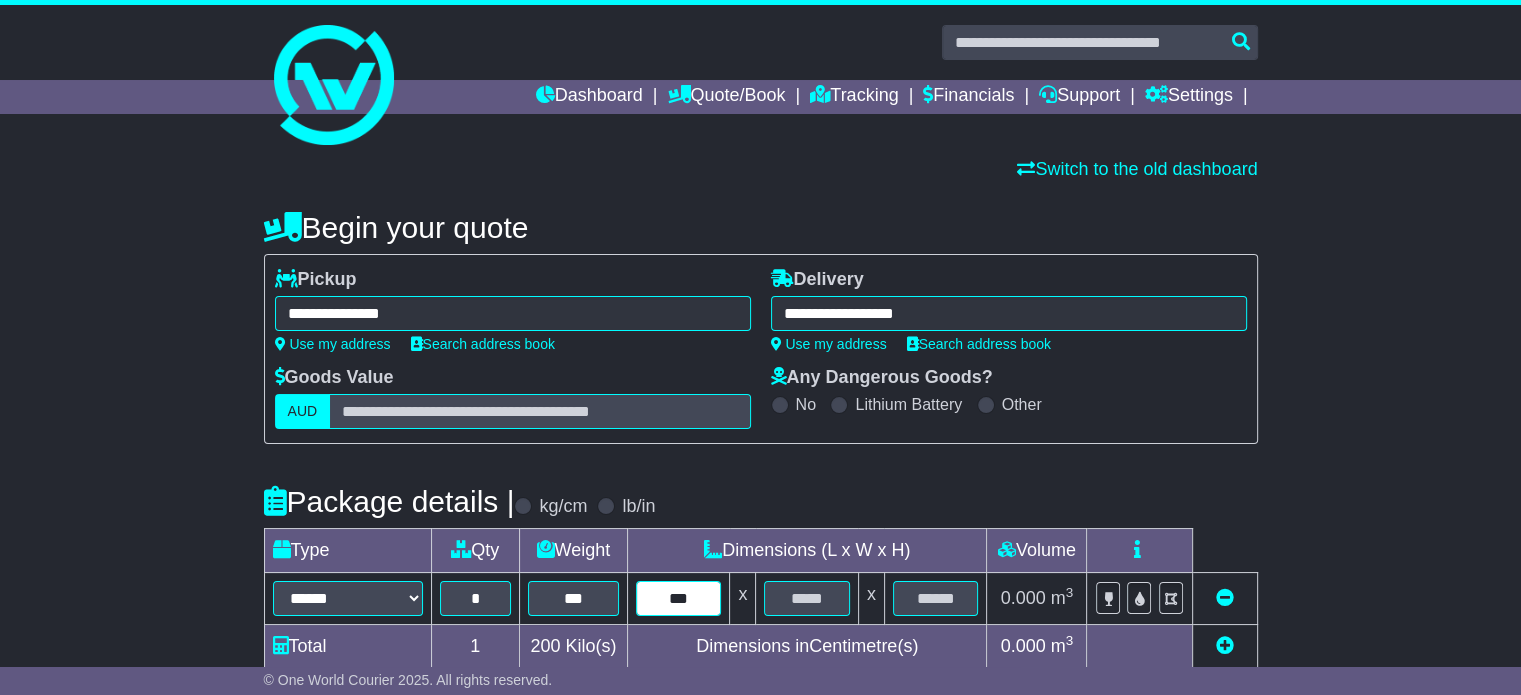 type on "***" 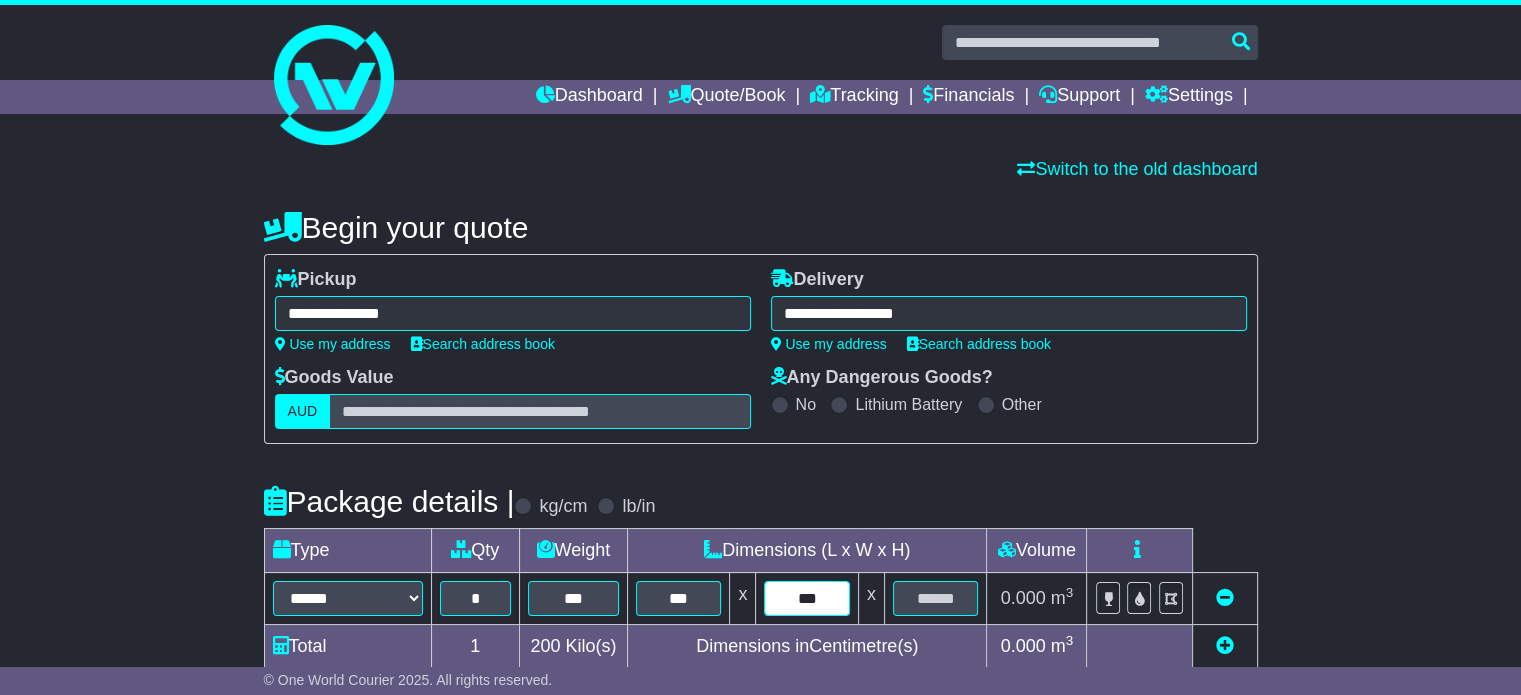 type on "***" 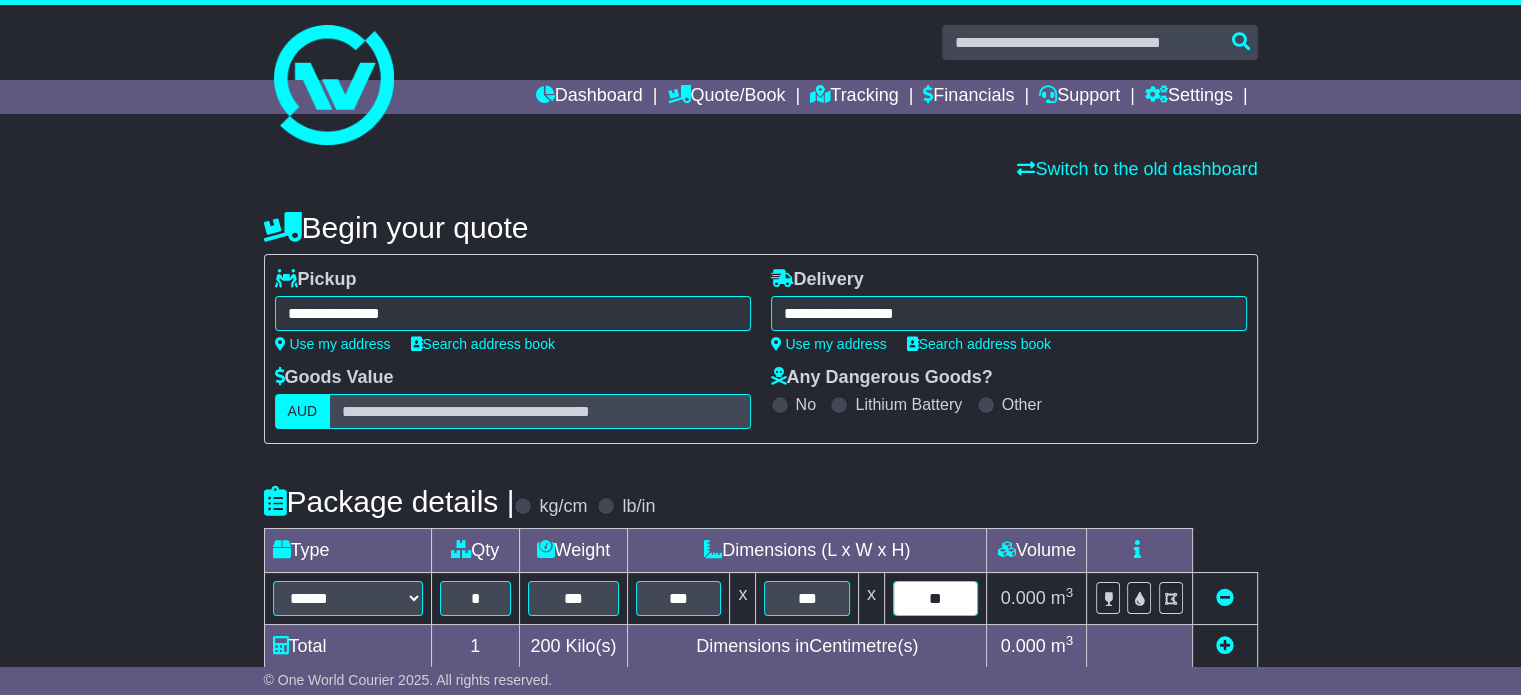 type on "**" 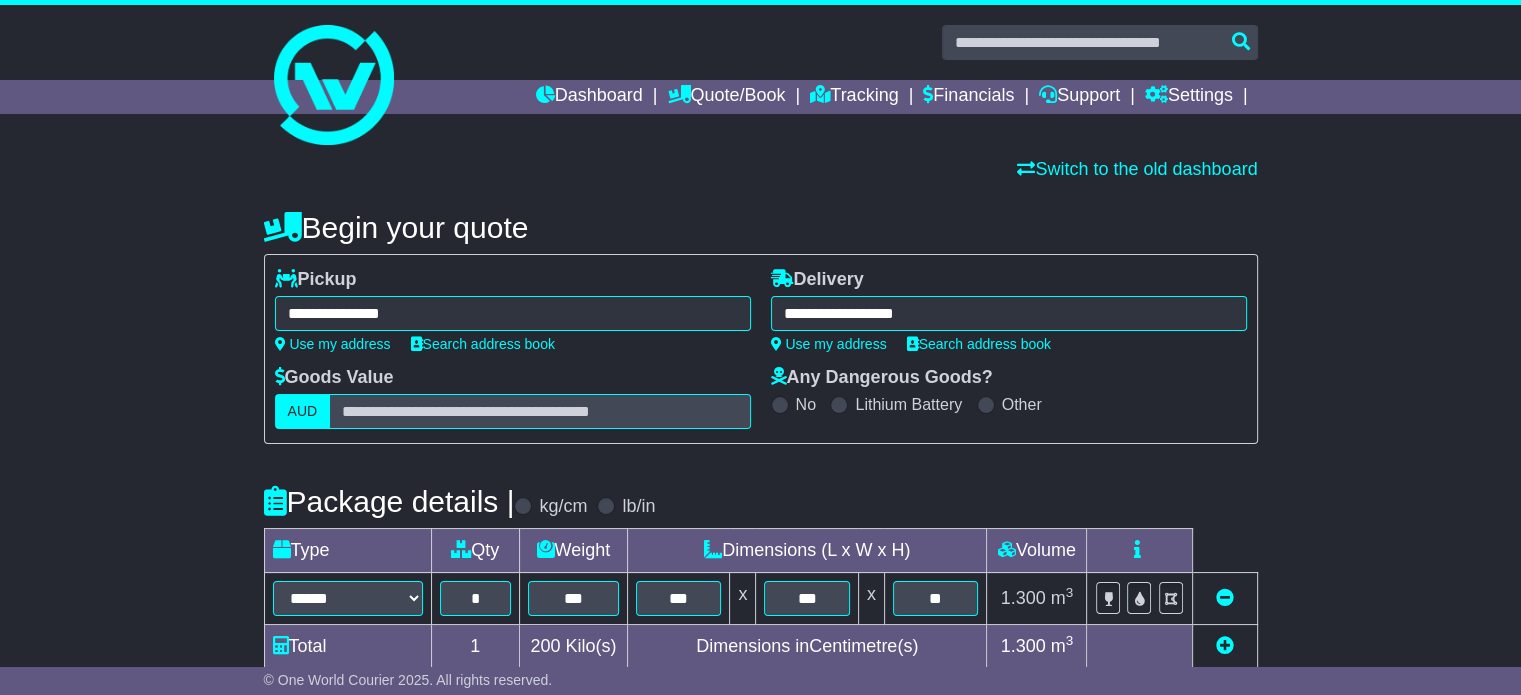 click on "**********" at bounding box center (760, 692) 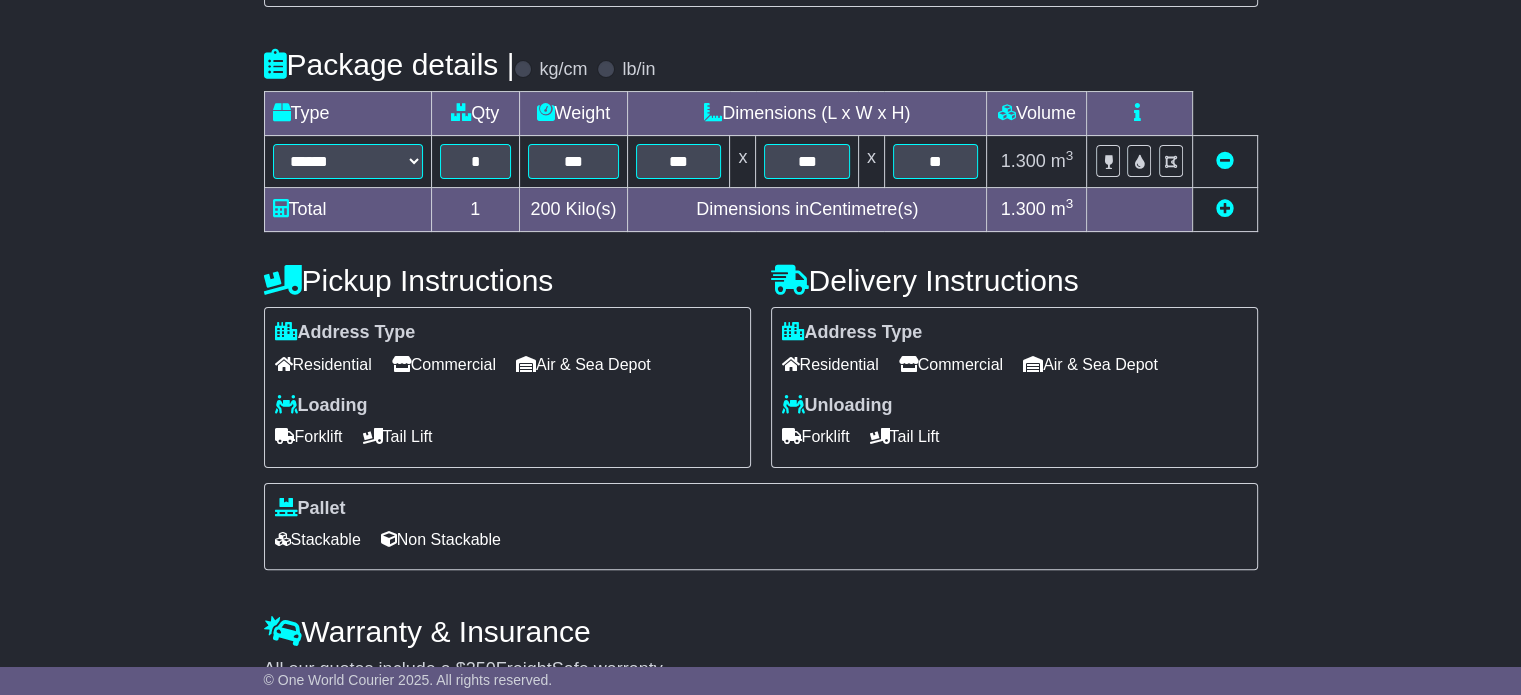 scroll, scrollTop: 440, scrollLeft: 0, axis: vertical 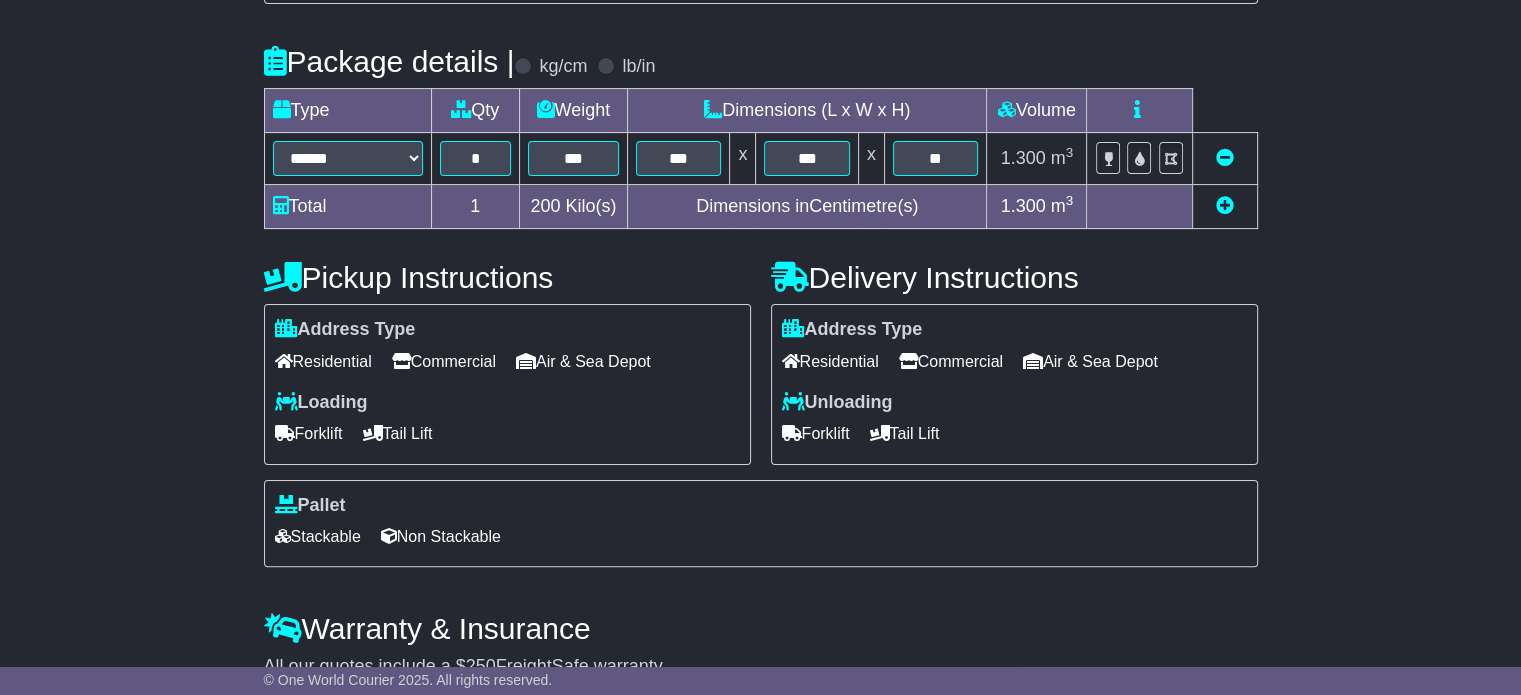 click on "Commercial" at bounding box center (444, 361) 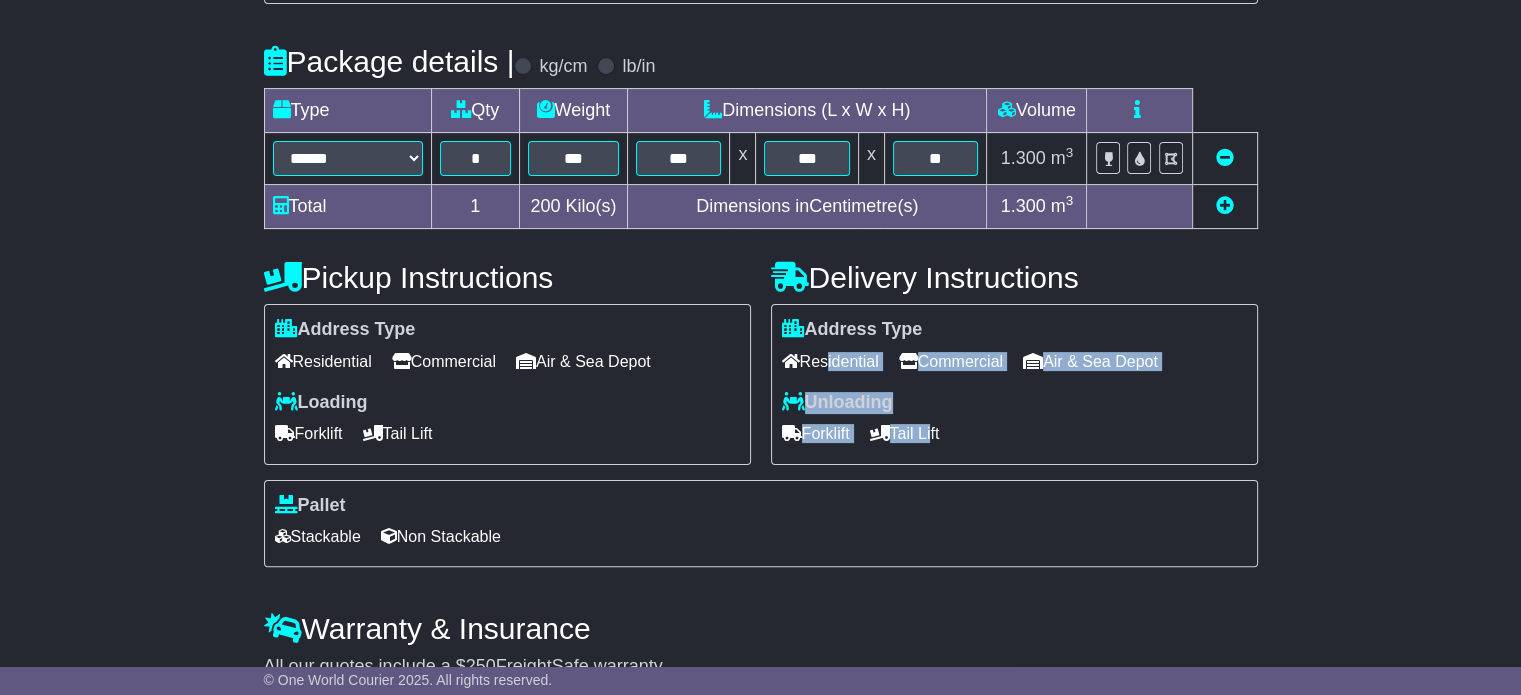 drag, startPoint x: 823, startPoint y: 357, endPoint x: 931, endPoint y: 424, distance: 127.09445 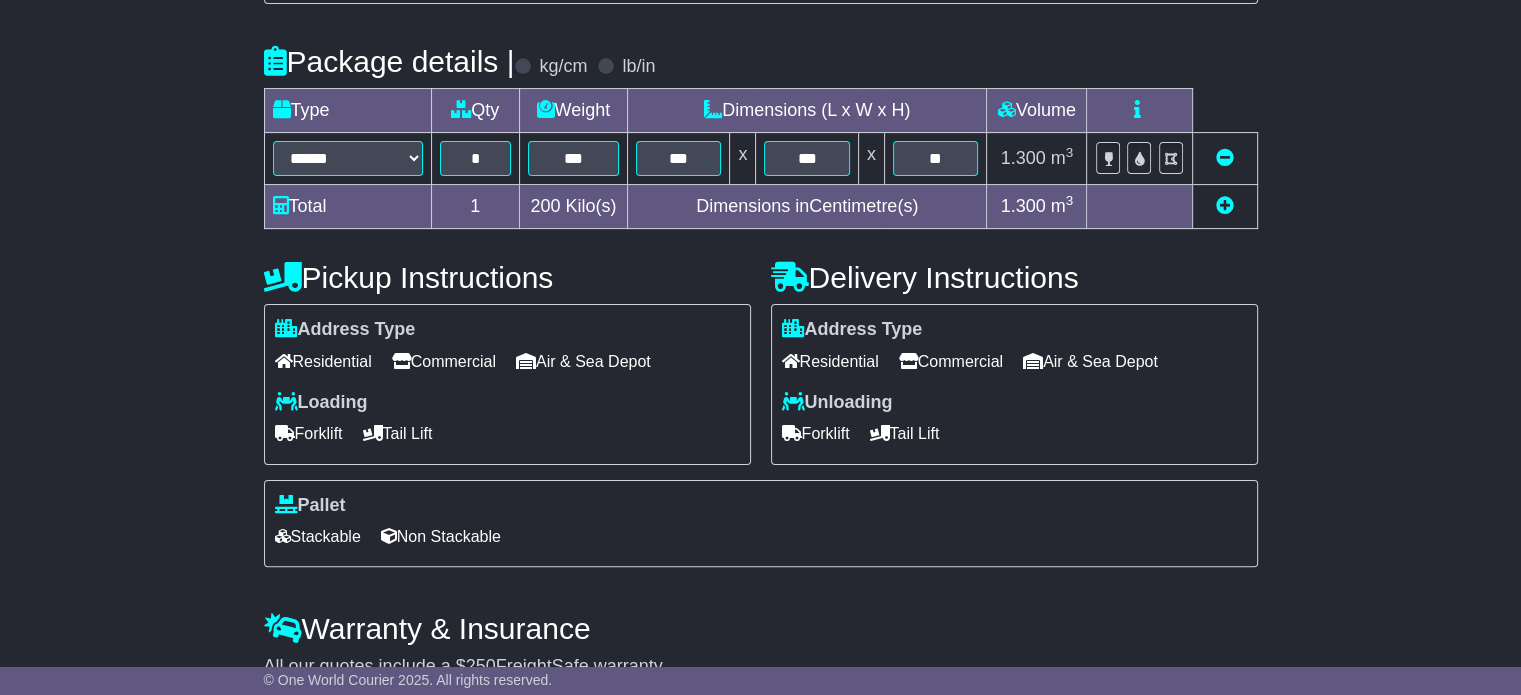 click on "Residential" at bounding box center [830, 361] 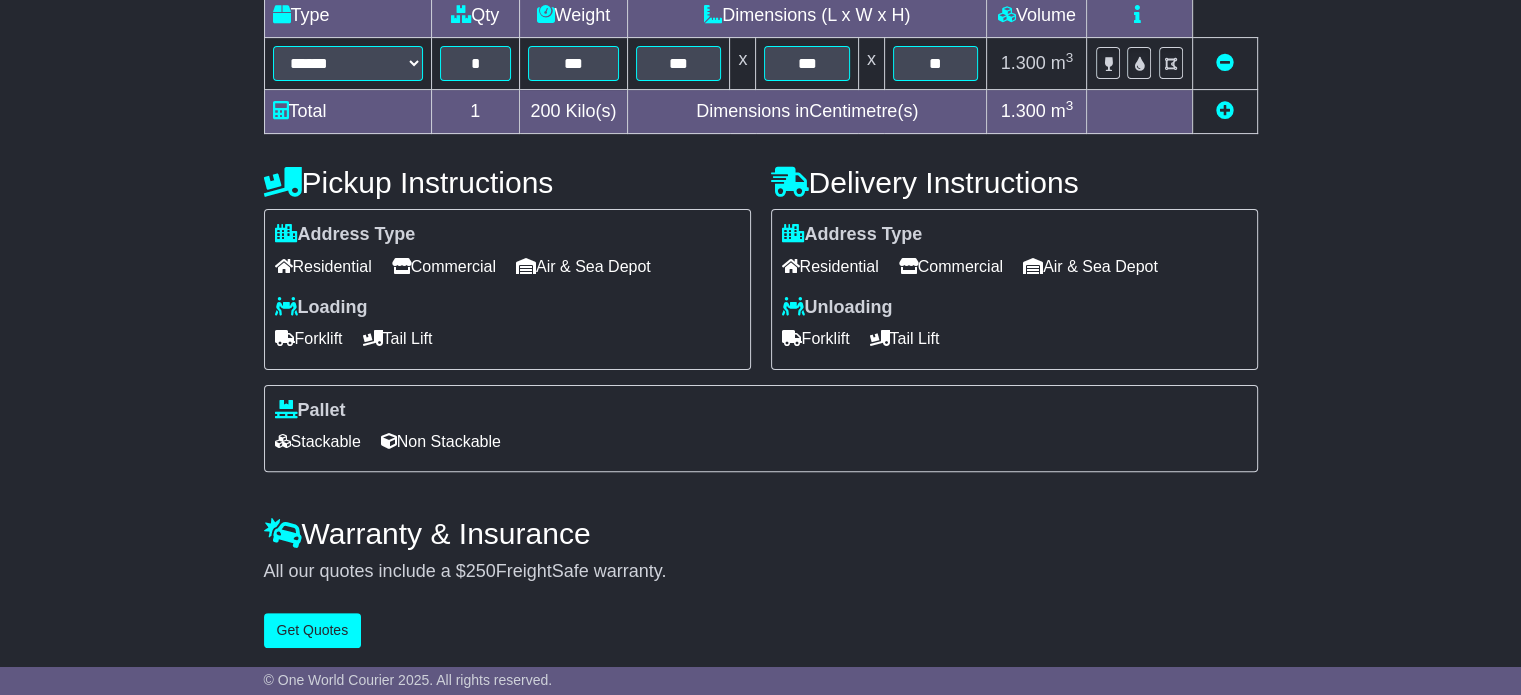 scroll, scrollTop: 540, scrollLeft: 0, axis: vertical 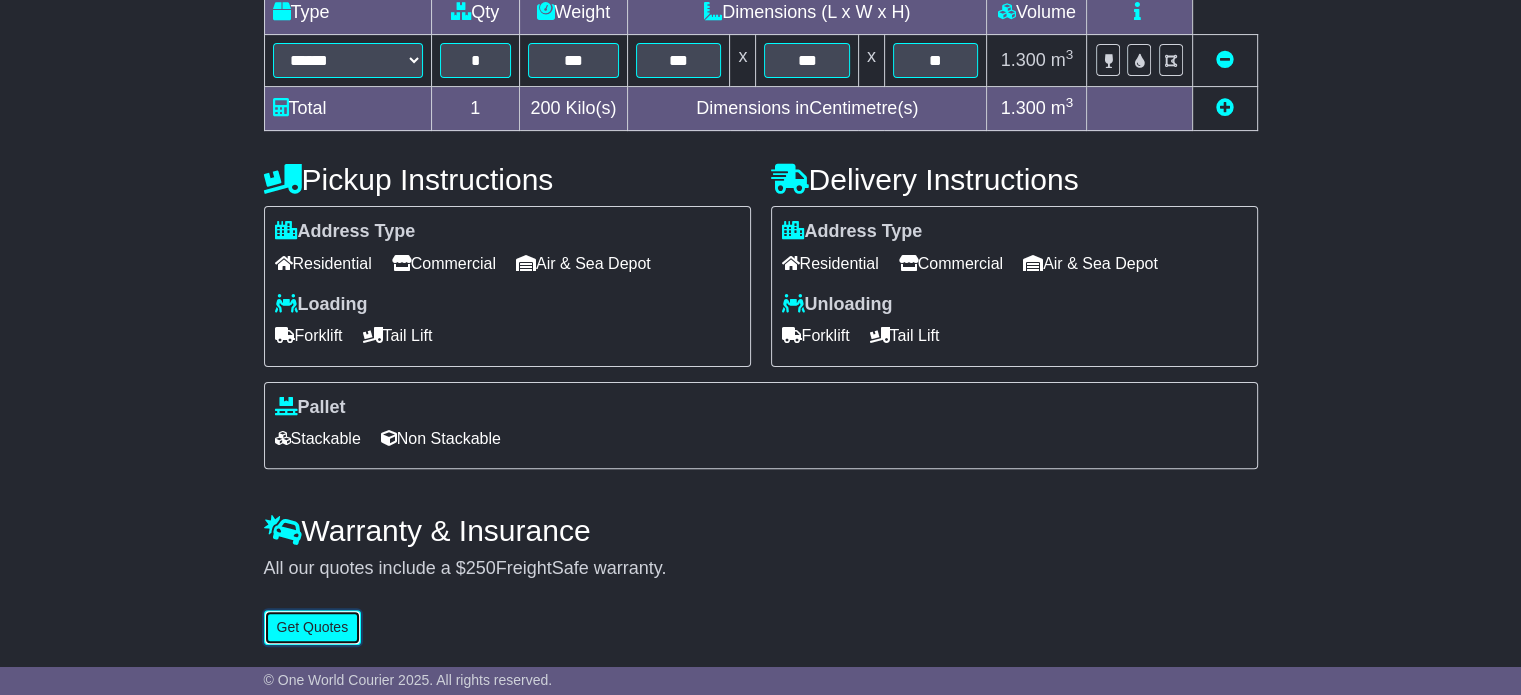 click on "Get Quotes" at bounding box center (313, 627) 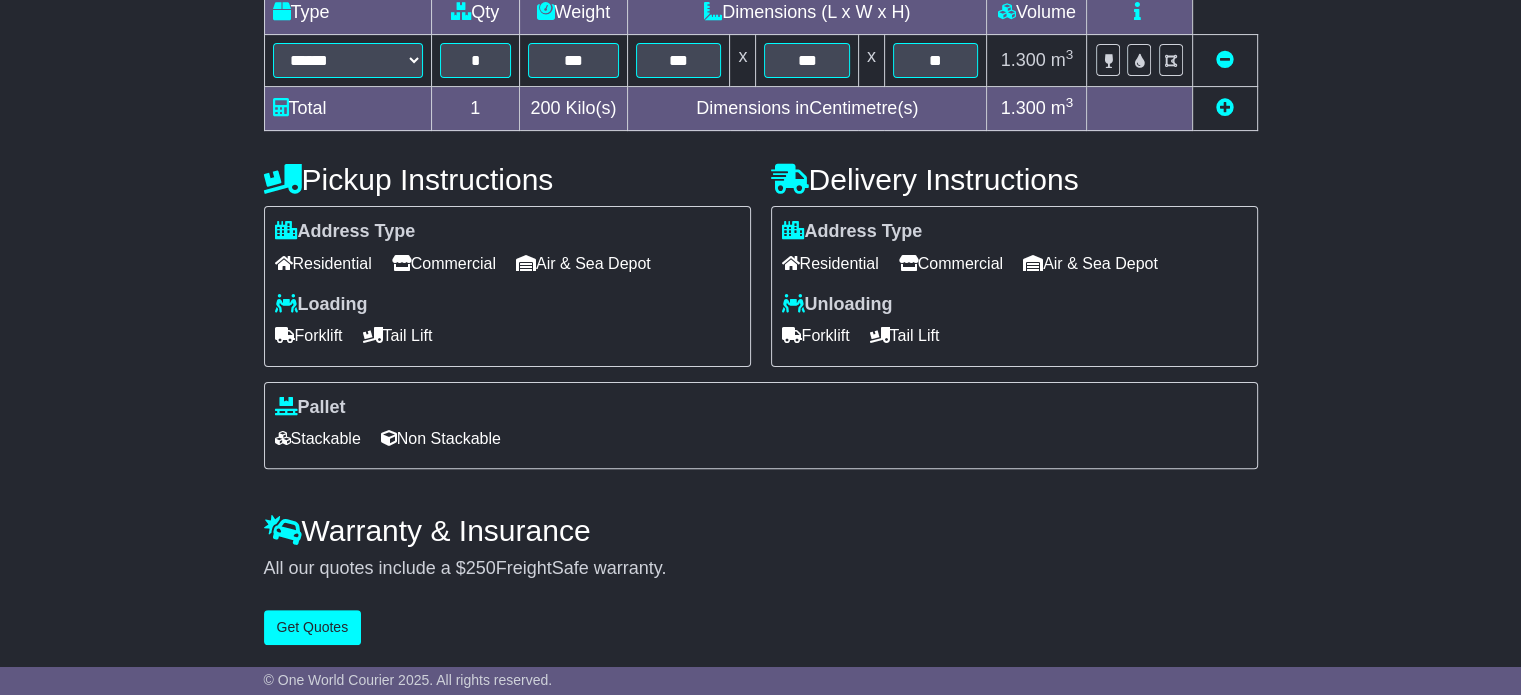 scroll, scrollTop: 0, scrollLeft: 0, axis: both 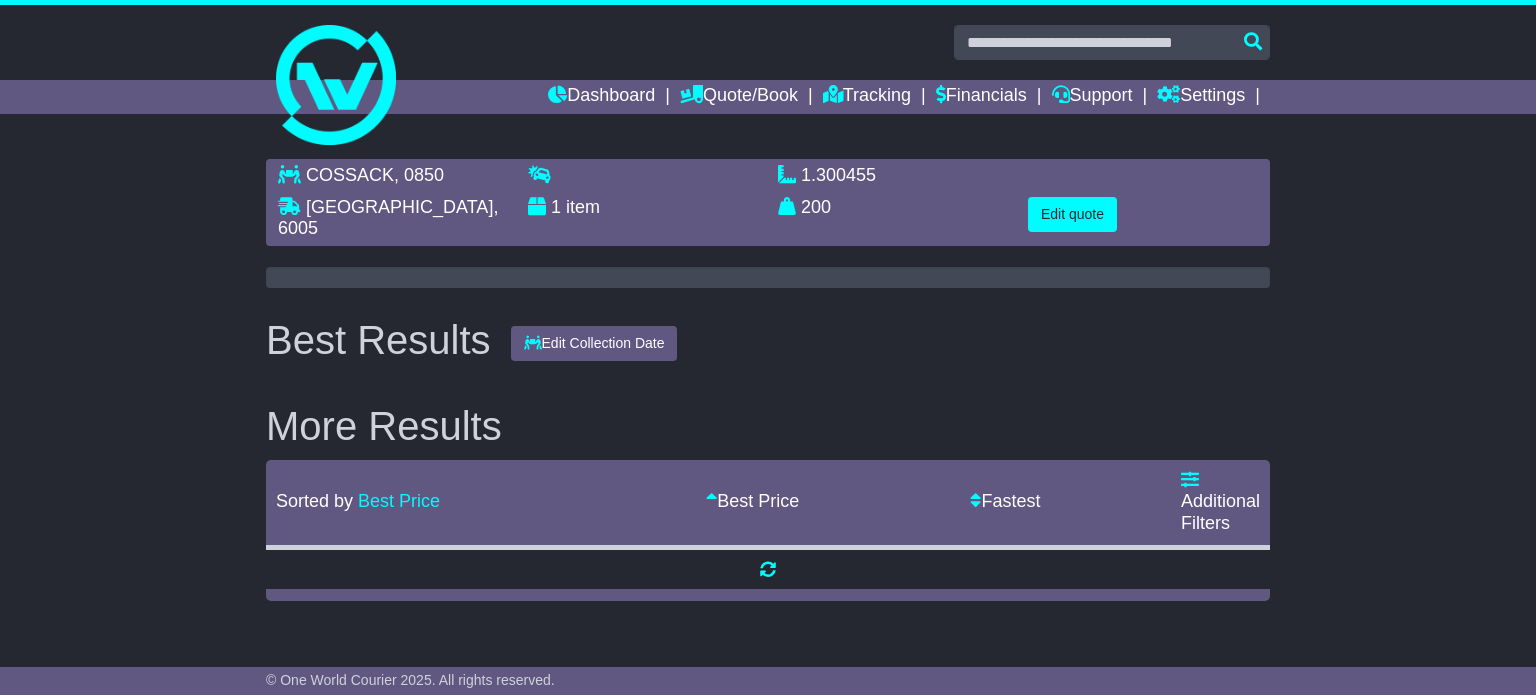 click on "COSSACK , 0850
WEST PERTH , 6005
1   item
1.300455
m 3
in 3" at bounding box center (768, 380) 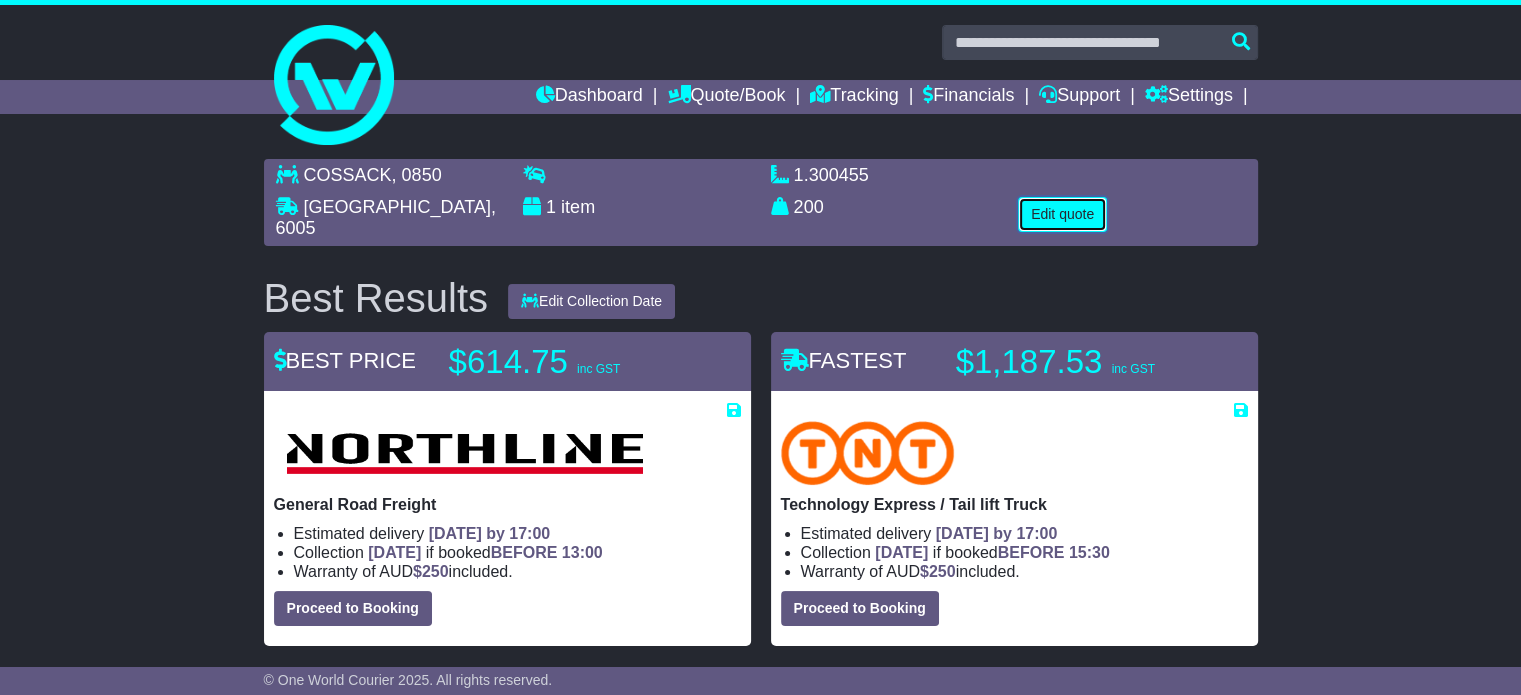 click on "Edit quote" at bounding box center (1062, 214) 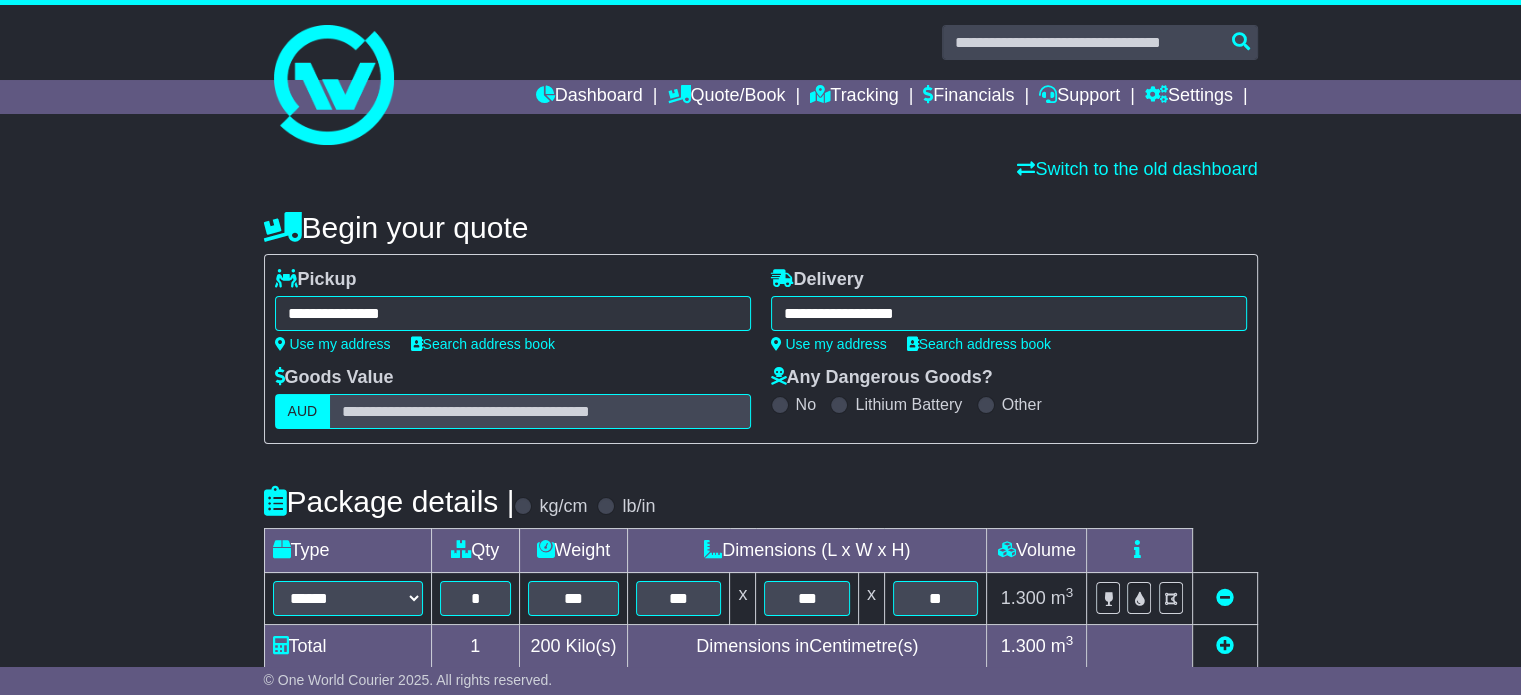 click on "**********" at bounding box center (1009, 313) 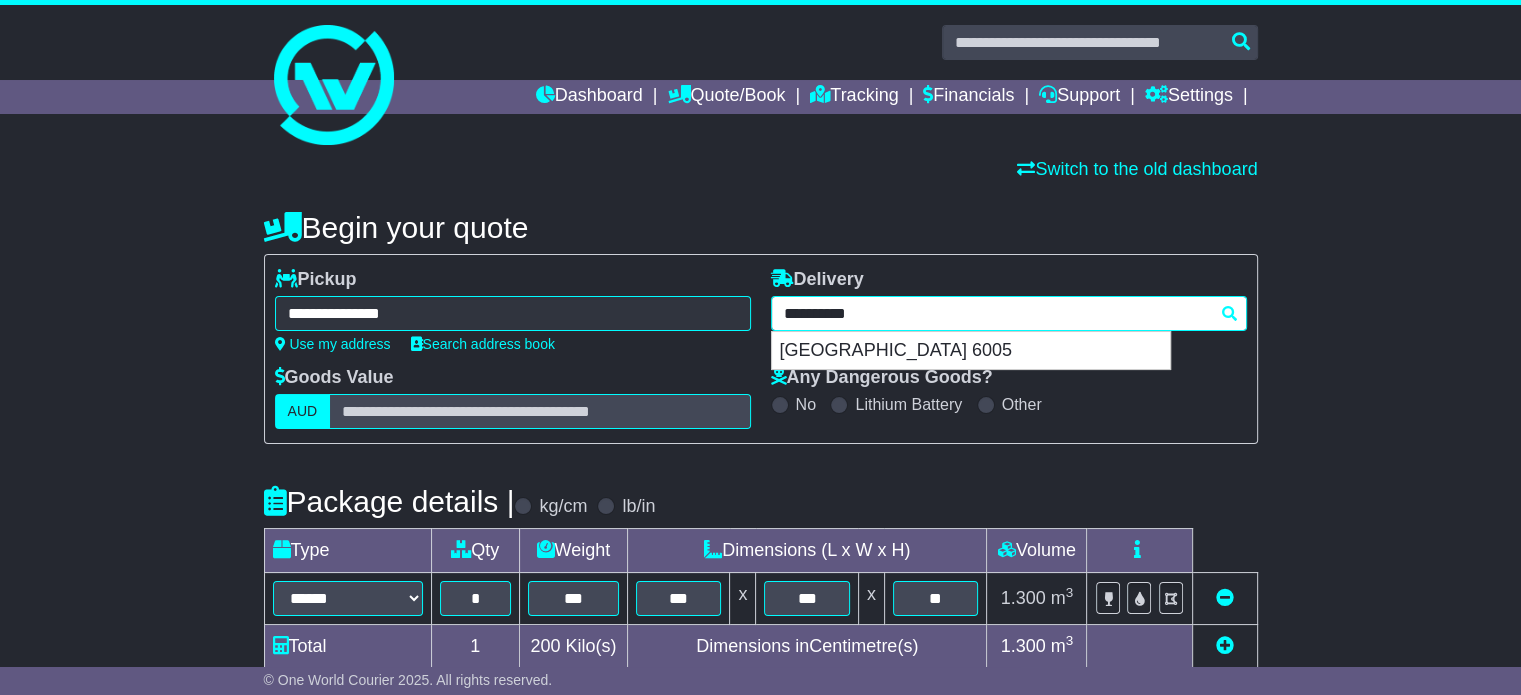 click on "**********" at bounding box center [1009, 313] 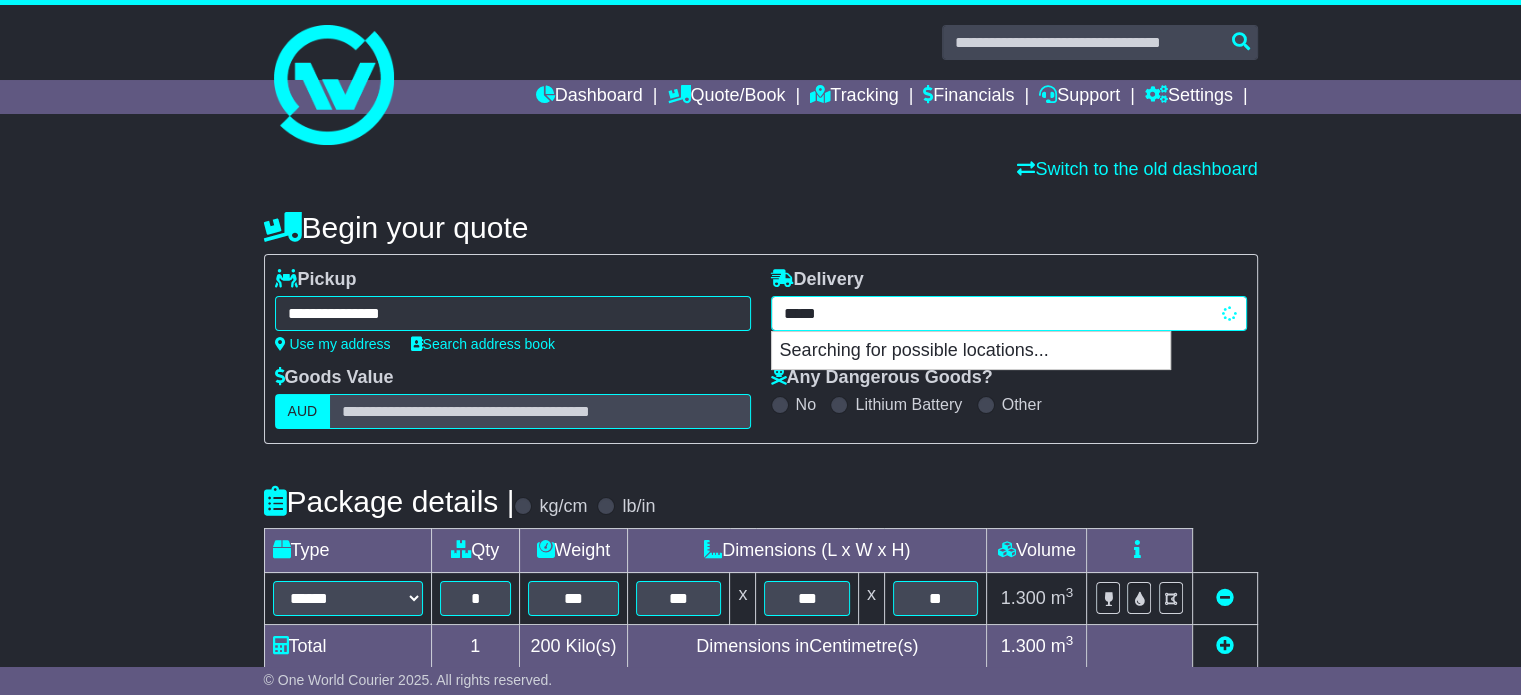 type on "******" 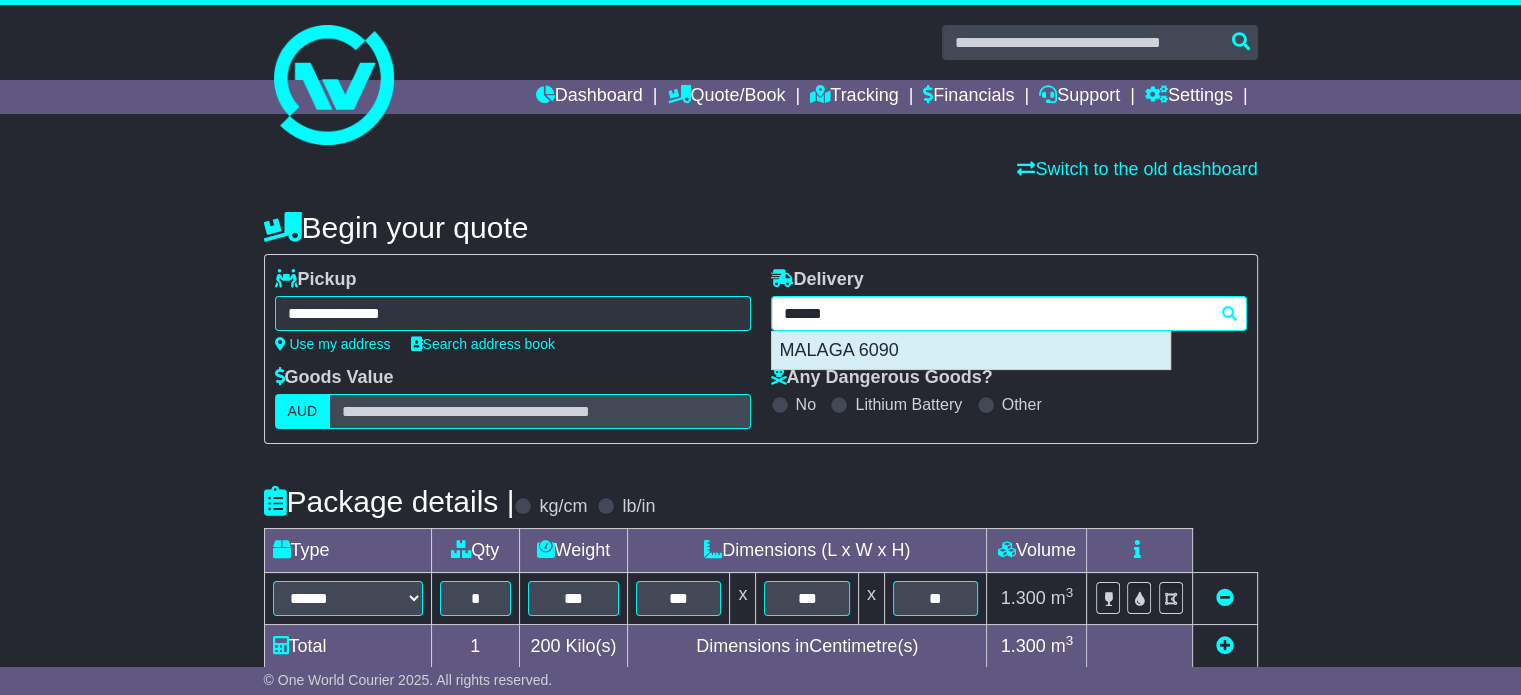 click on "MALAGA 6090" at bounding box center (971, 351) 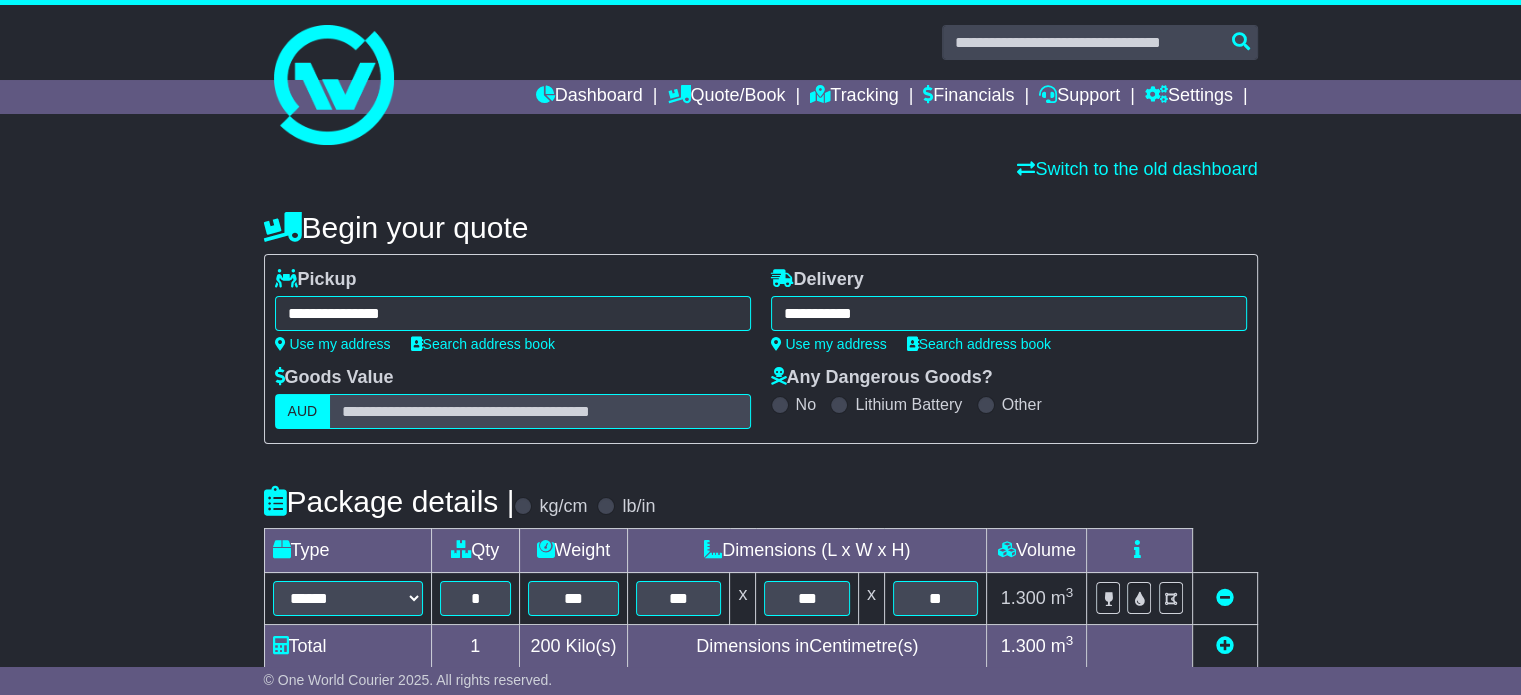 type on "**********" 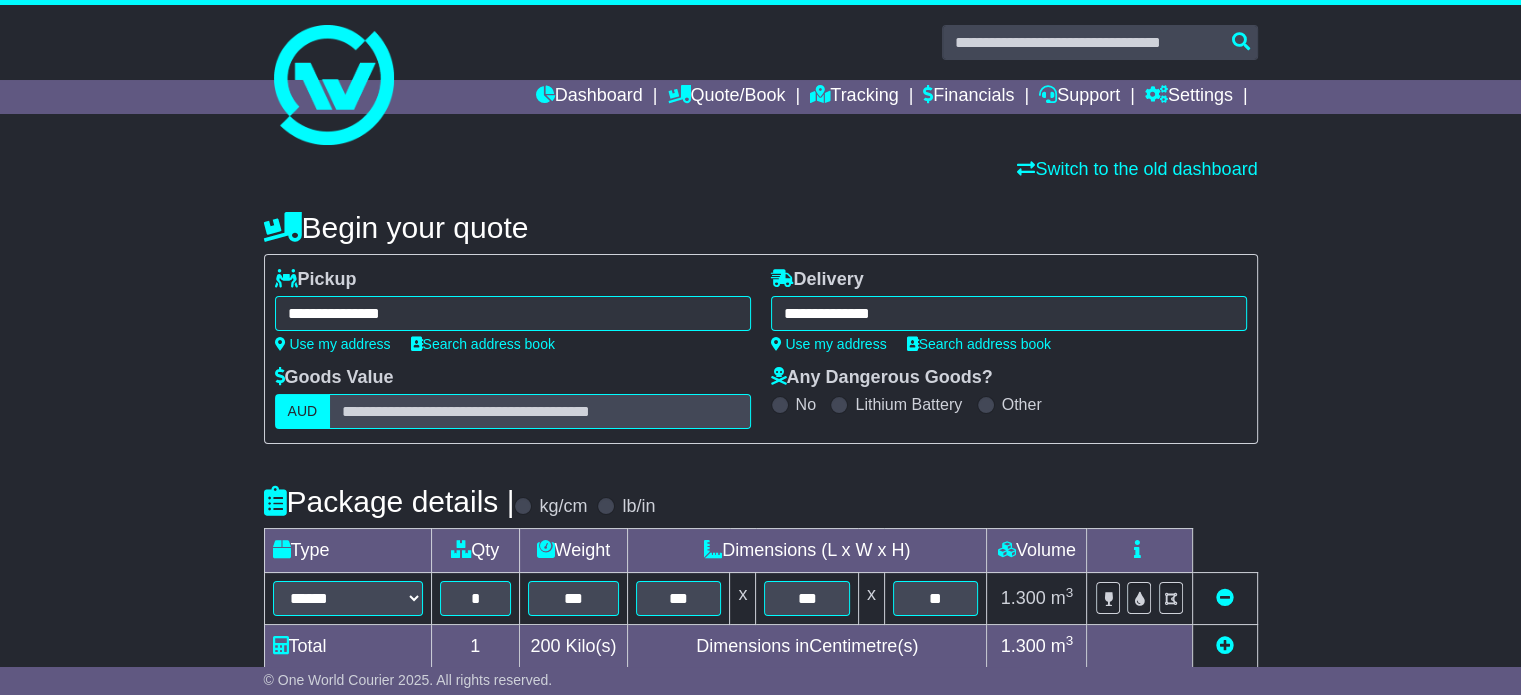 click on "**********" at bounding box center (761, 692) 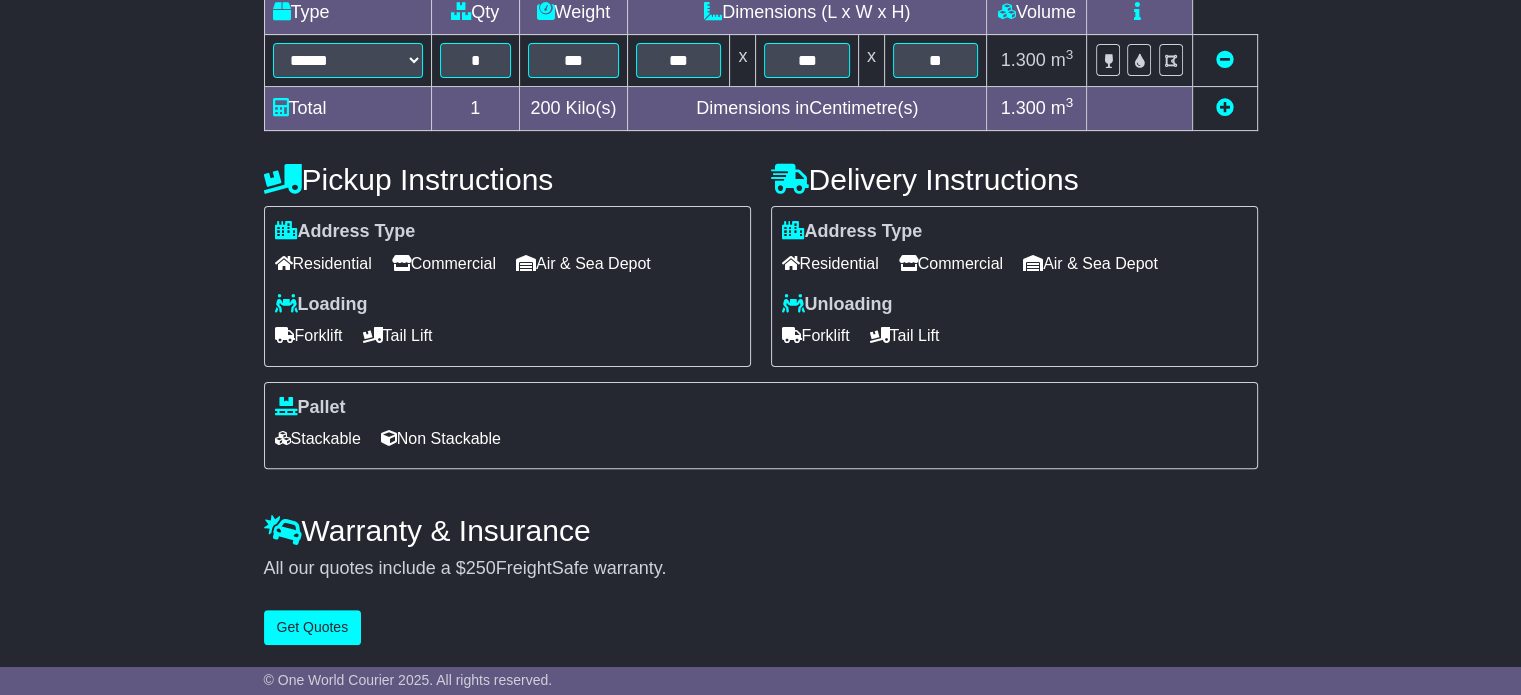 scroll, scrollTop: 540, scrollLeft: 0, axis: vertical 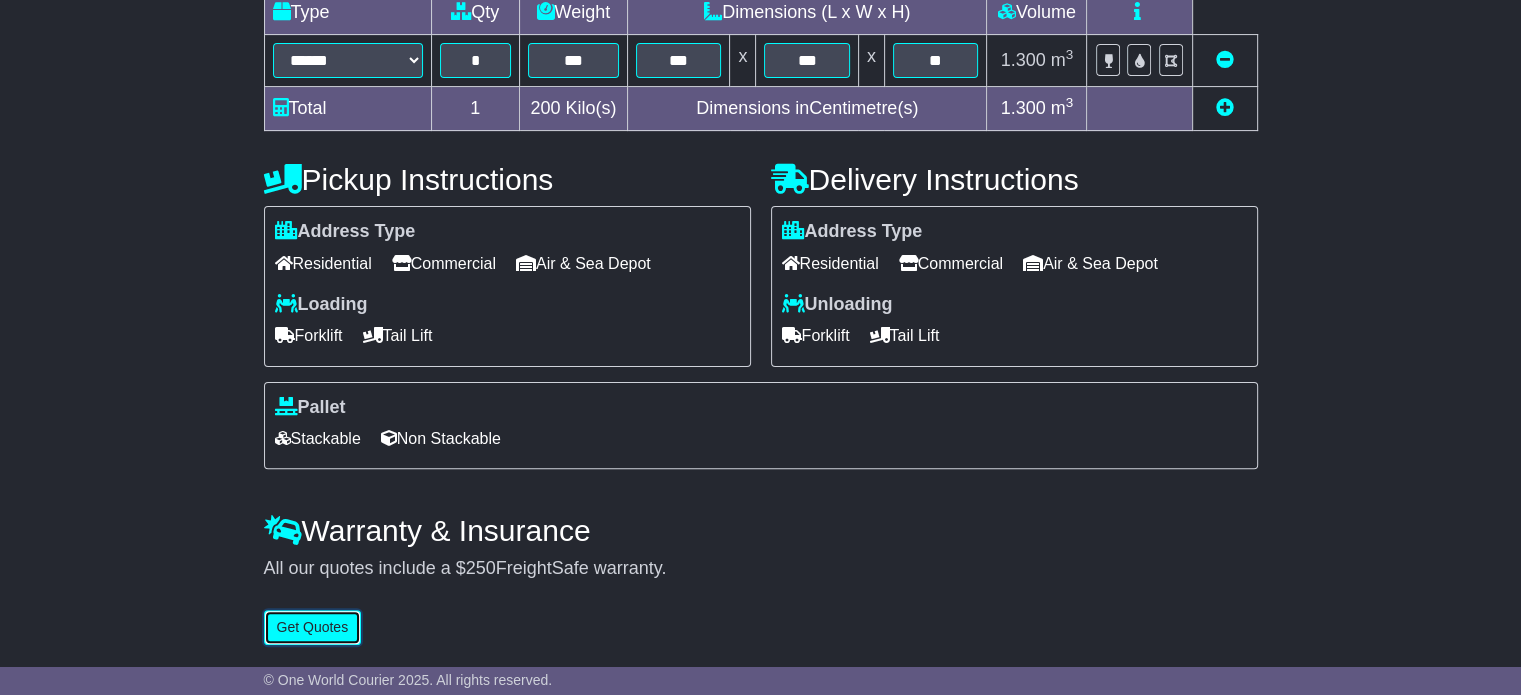 click on "Get Quotes" at bounding box center (313, 627) 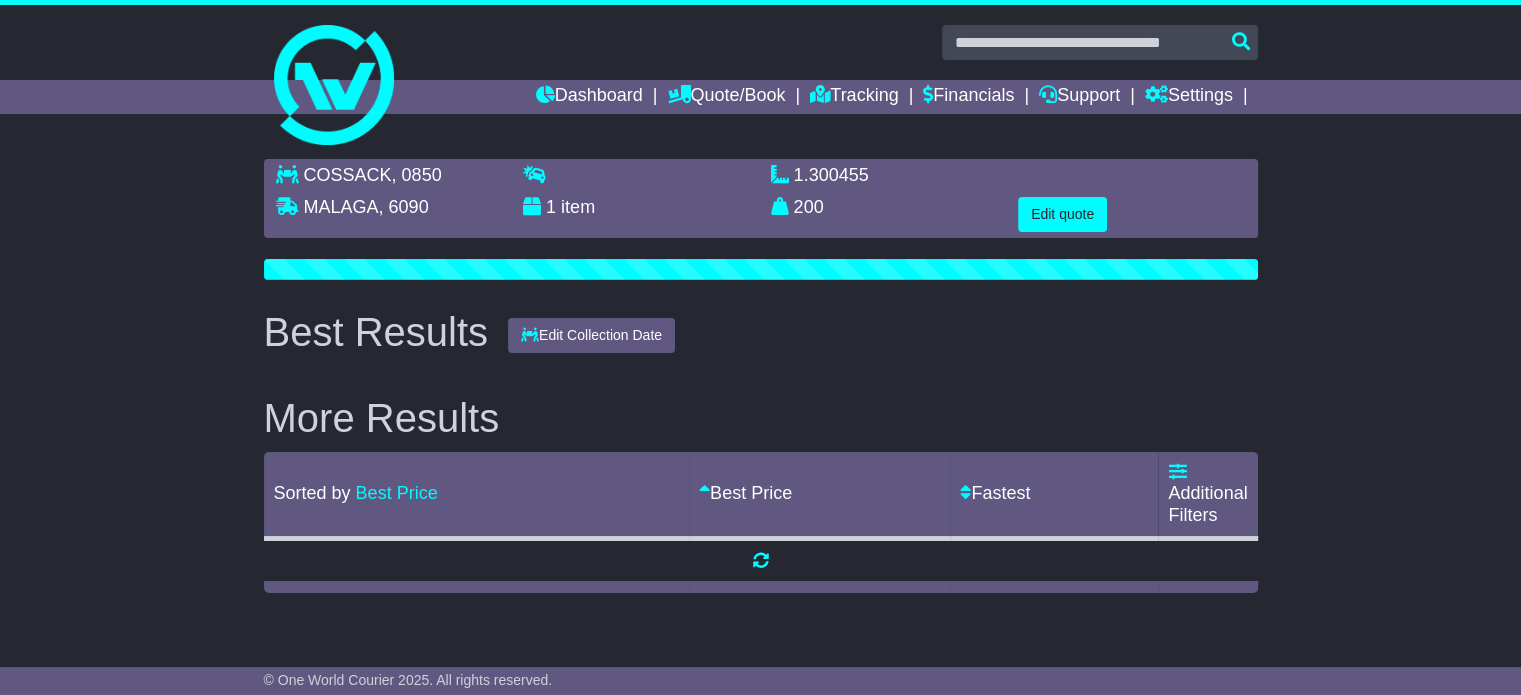 scroll, scrollTop: 0, scrollLeft: 0, axis: both 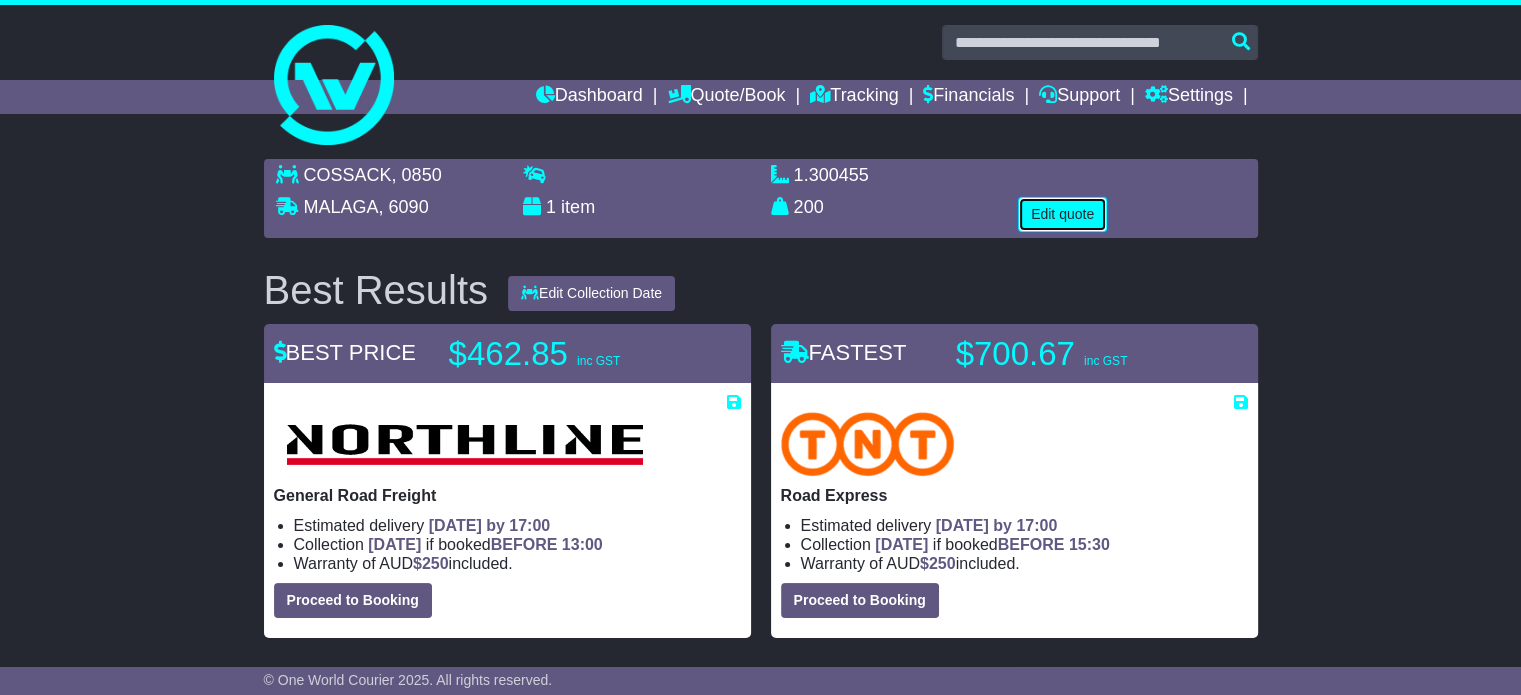 click on "Edit quote" at bounding box center [1062, 214] 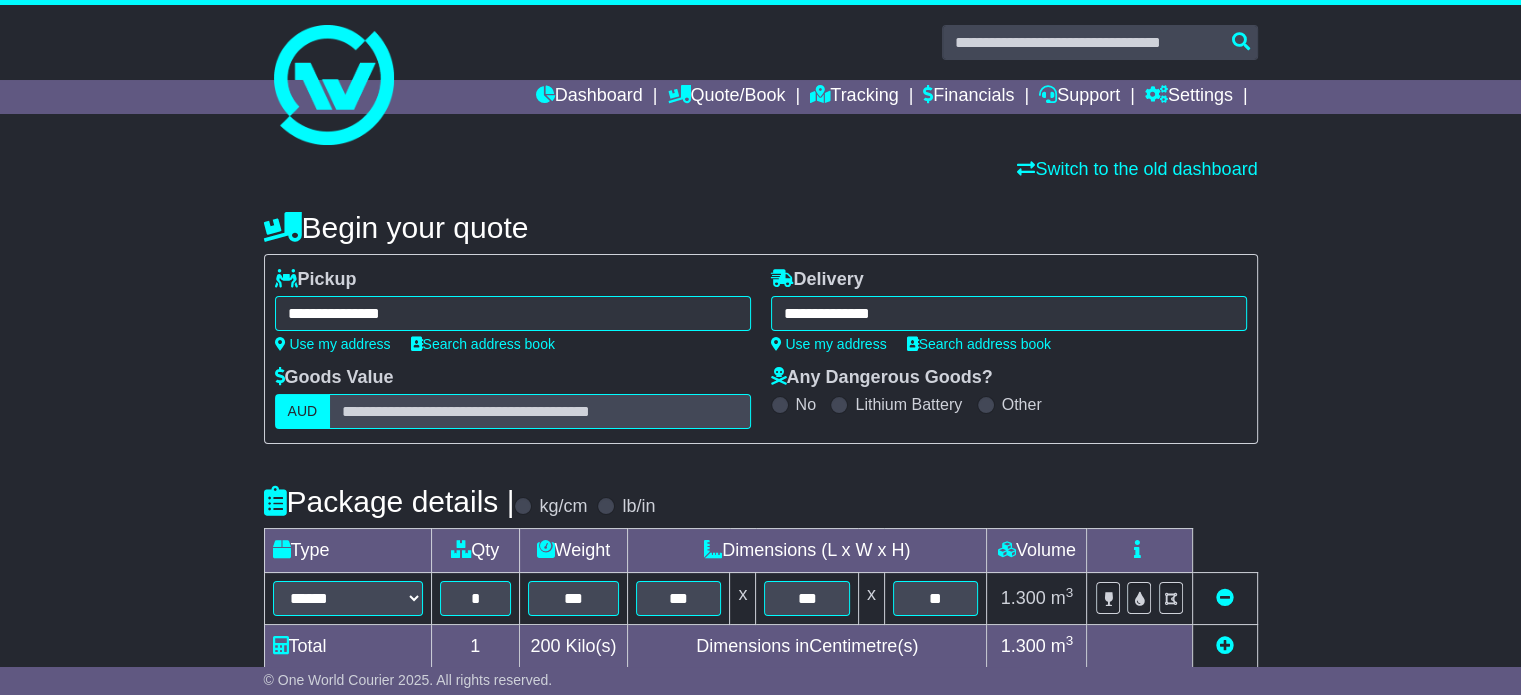 click on "**********" at bounding box center (513, 313) 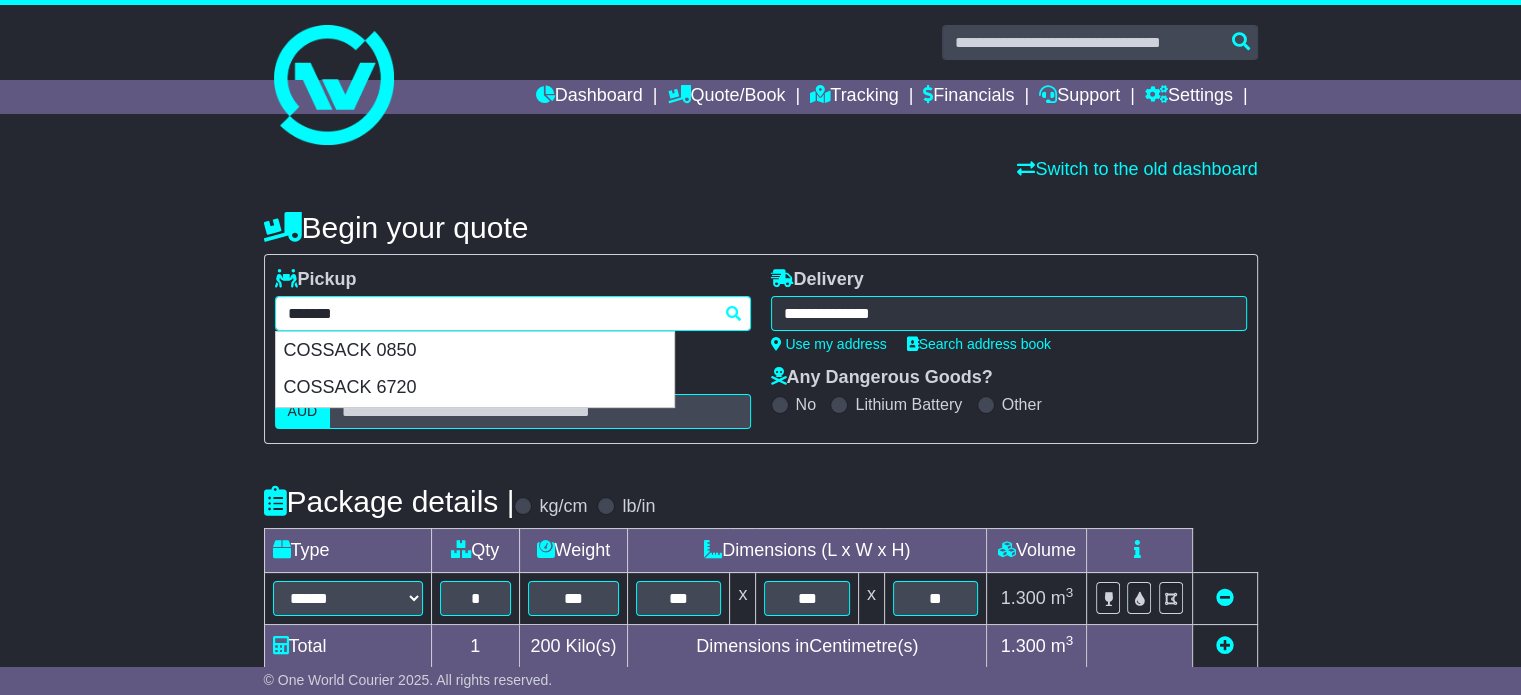 click on "*******" at bounding box center (513, 313) 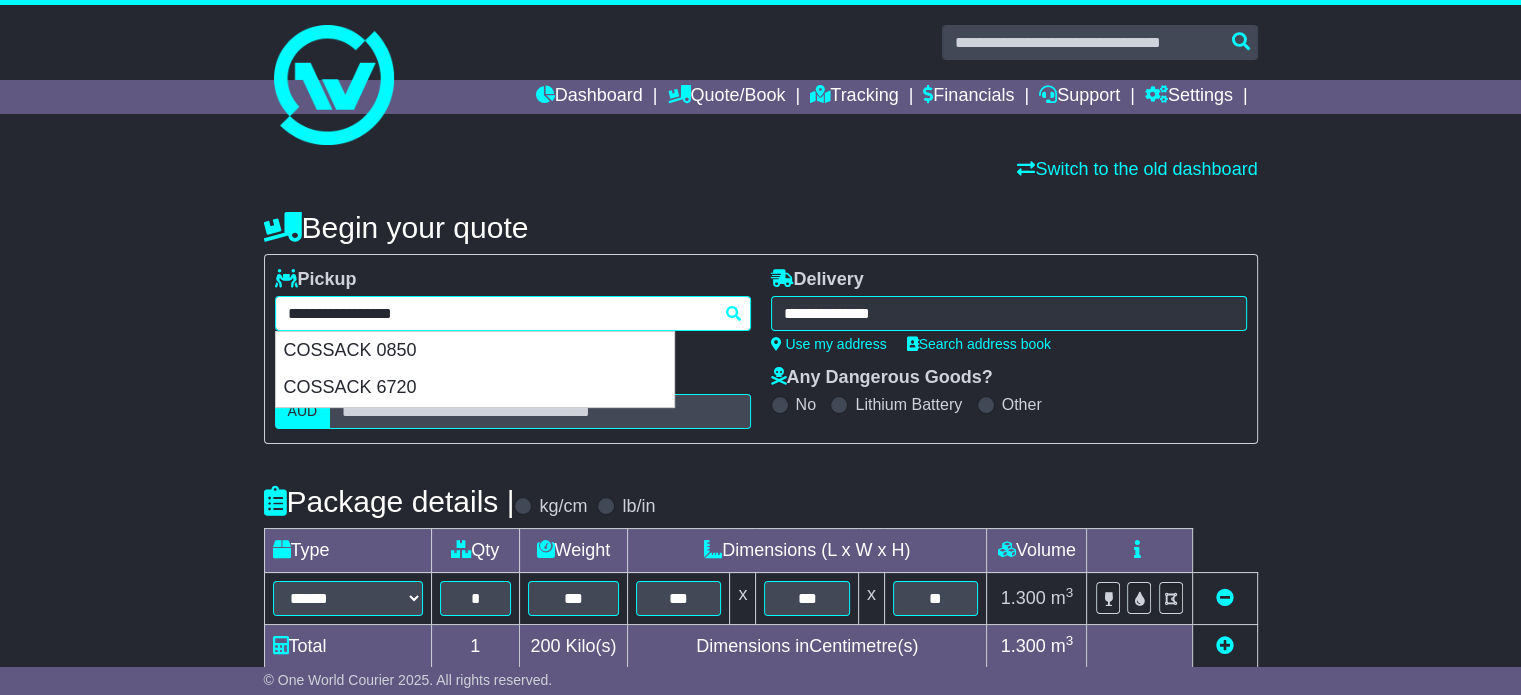 click on "**********" at bounding box center (513, 313) 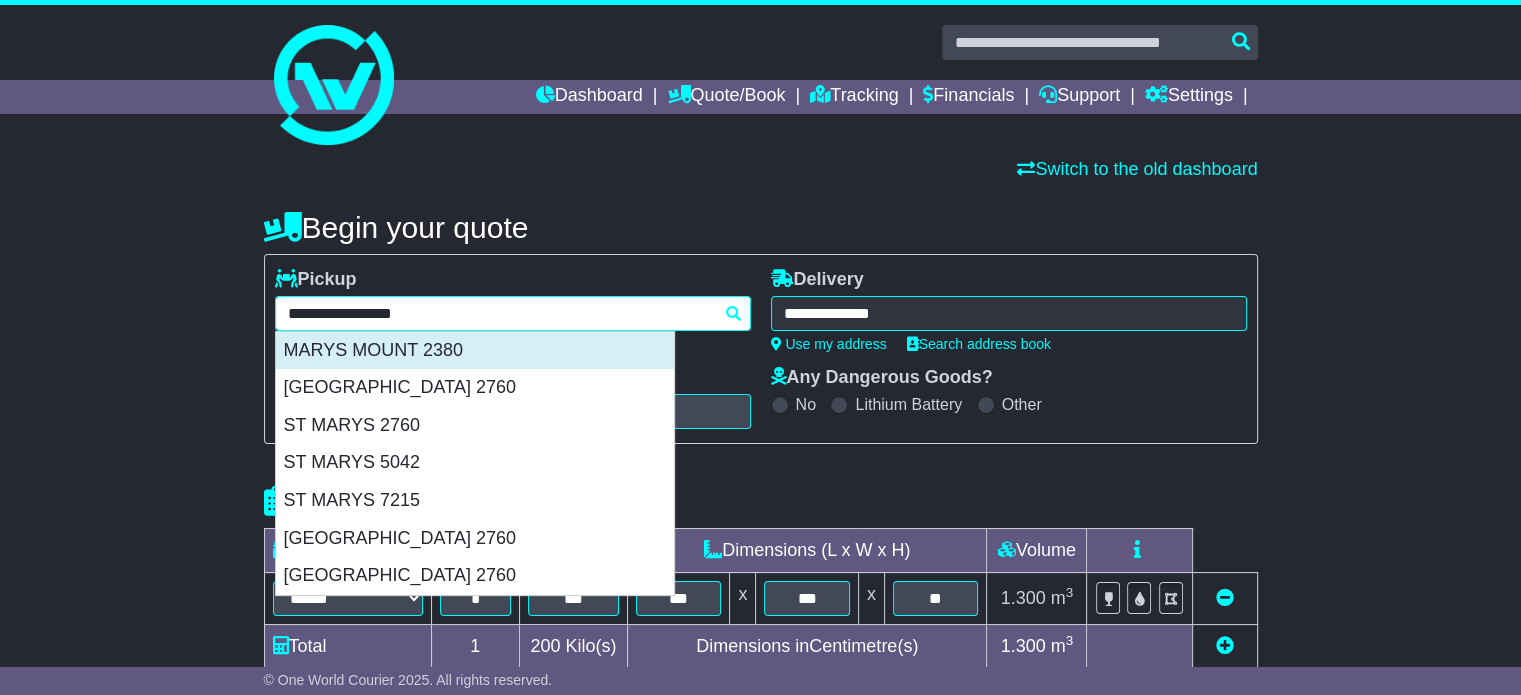 click on "MARYS MOUNT 2380" at bounding box center [475, 351] 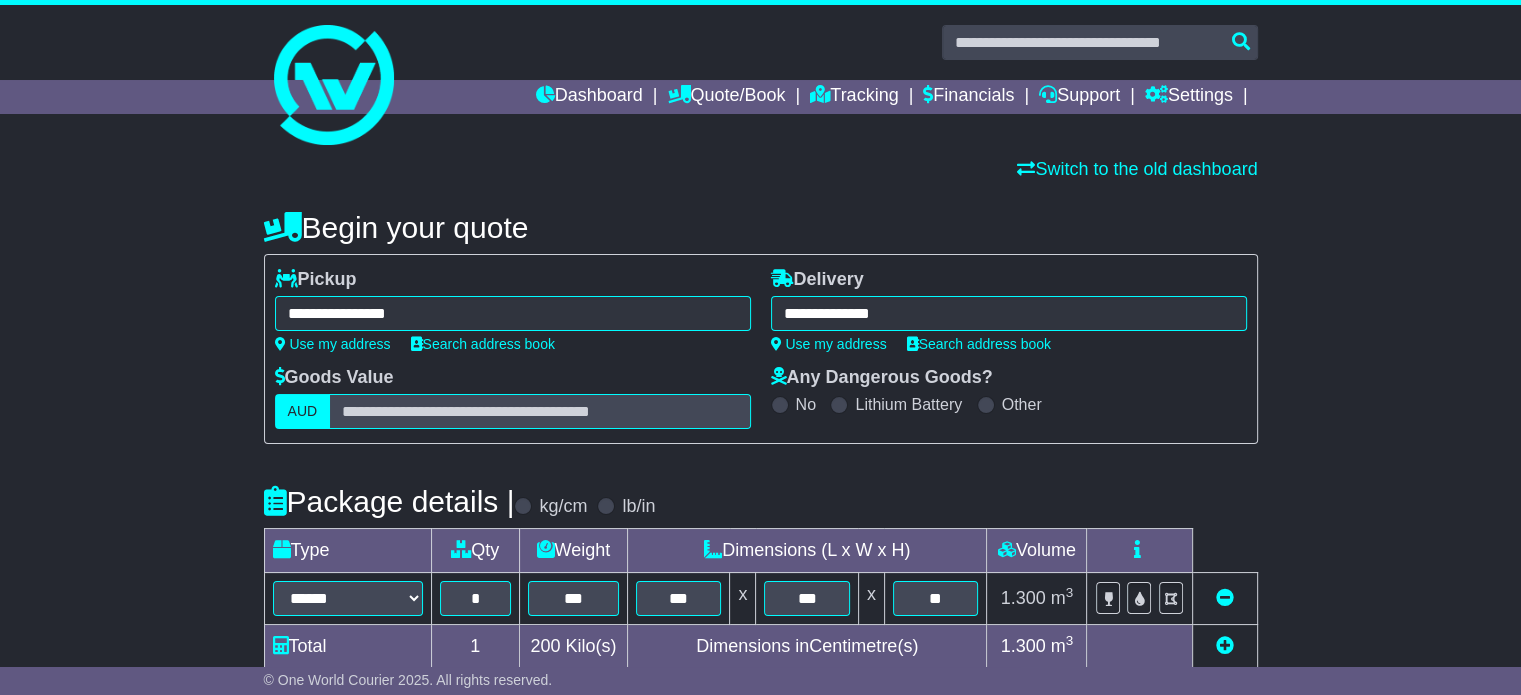 type on "**********" 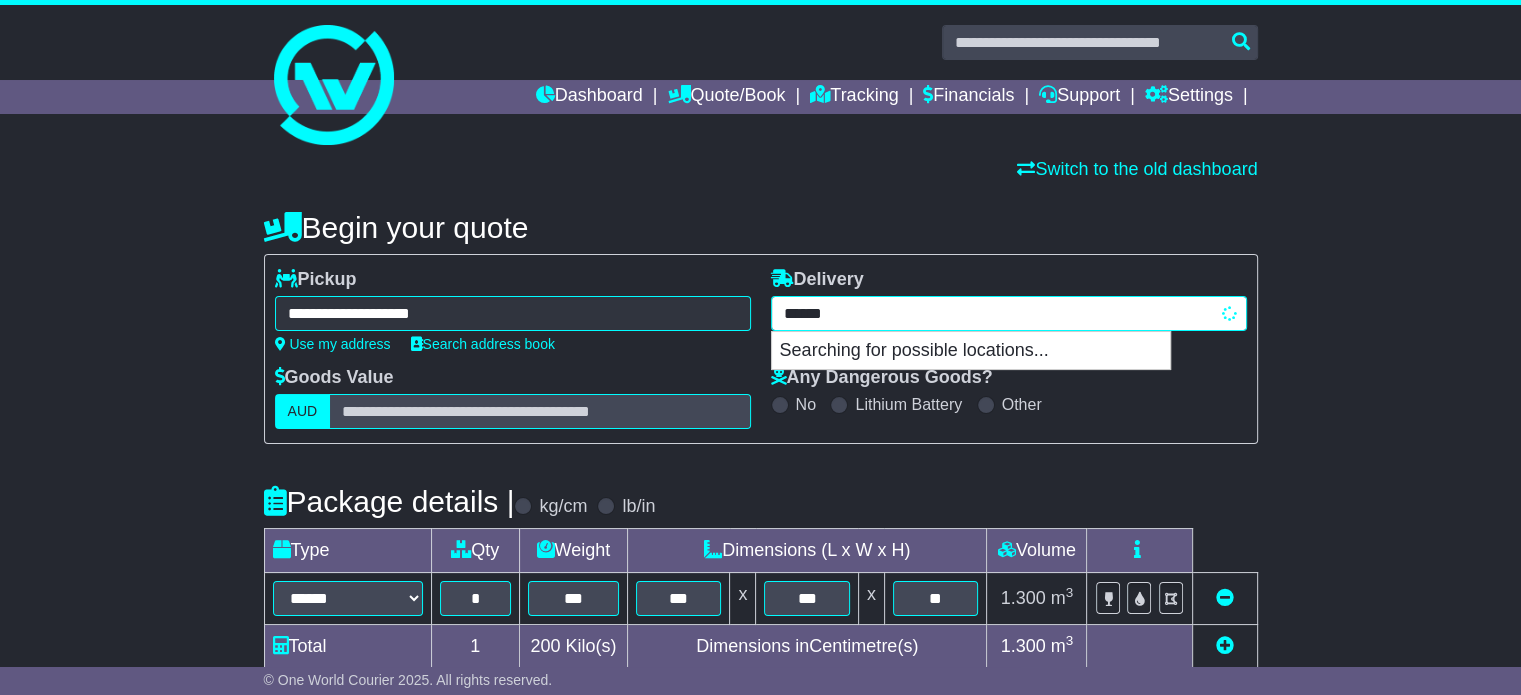 click on "**********" at bounding box center (1009, 313) 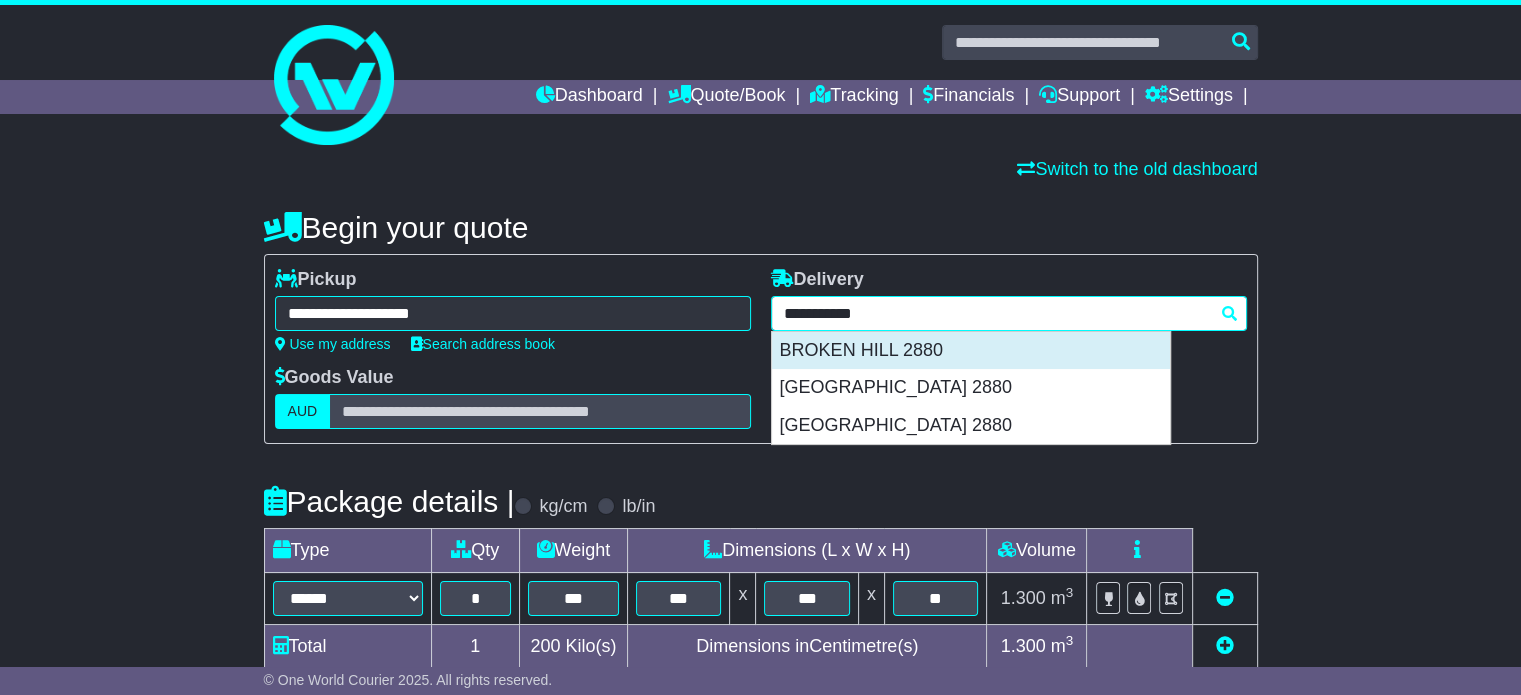 click on "BROKEN HILL 2880" at bounding box center (971, 351) 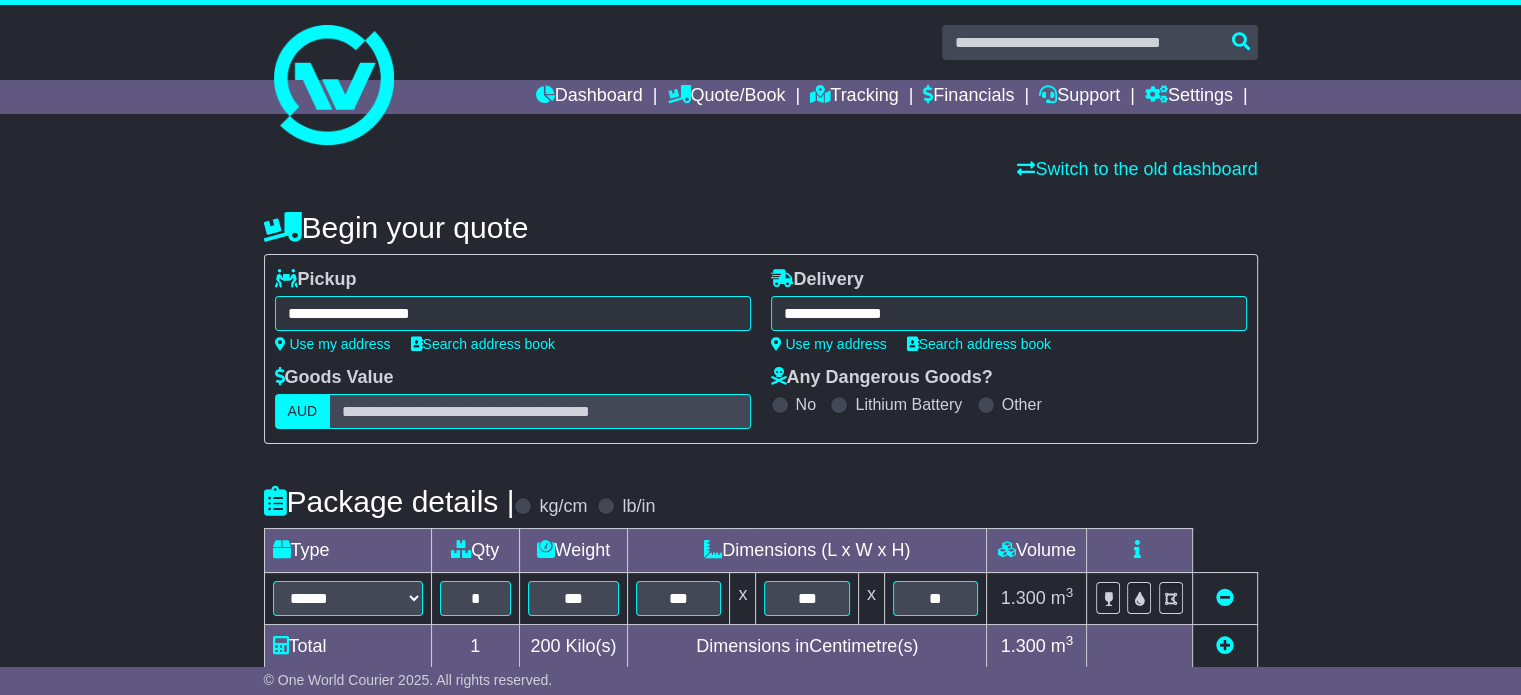 type on "**********" 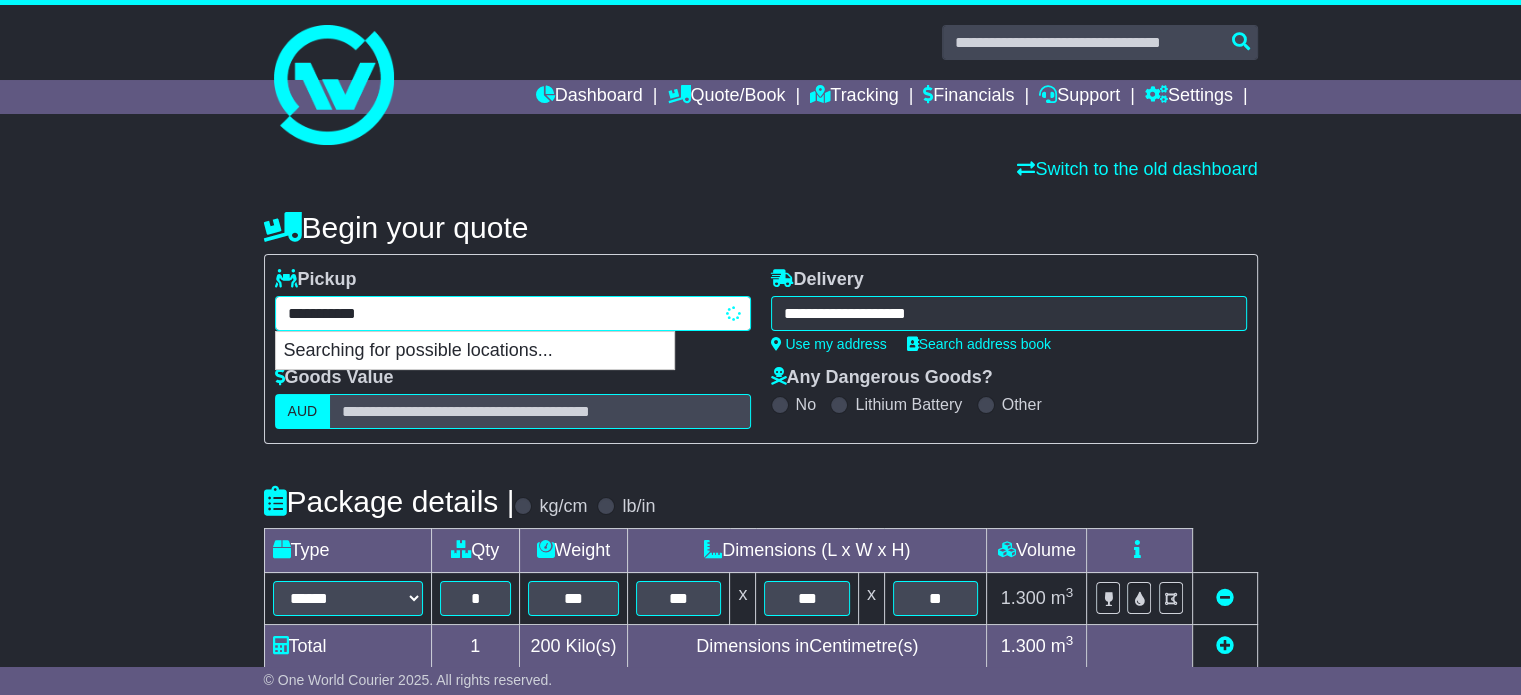 click on "**********" at bounding box center (513, 313) 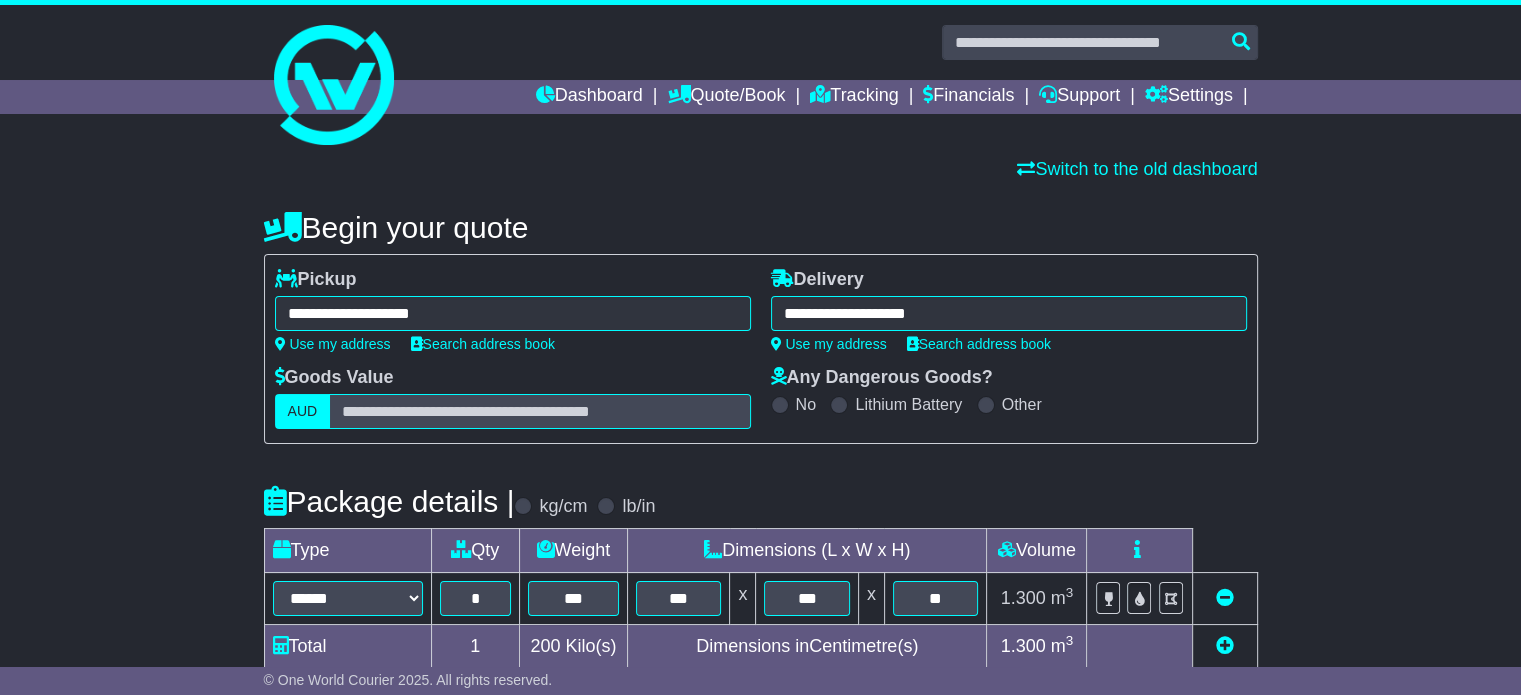 click on "**********" at bounding box center (513, 313) 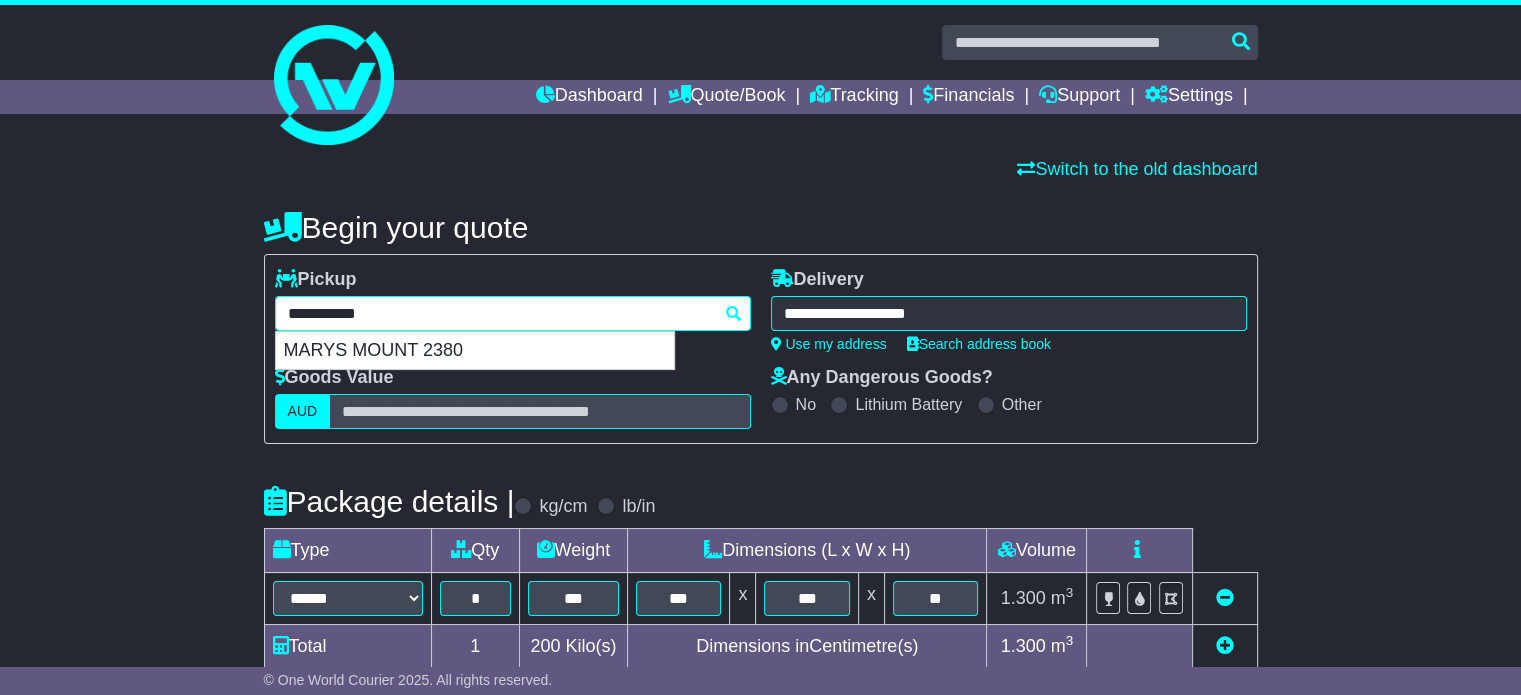 click on "**********" at bounding box center (513, 313) 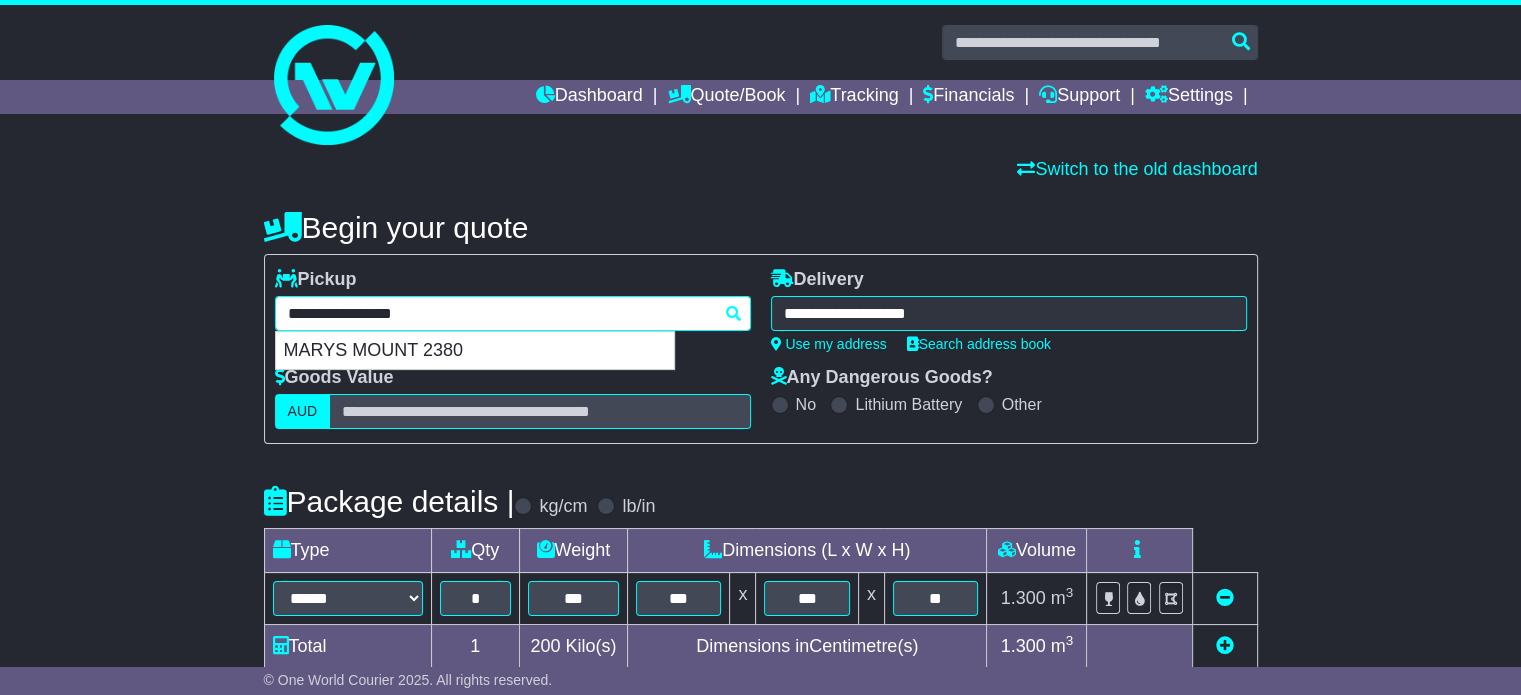 click on "**********" at bounding box center (513, 313) 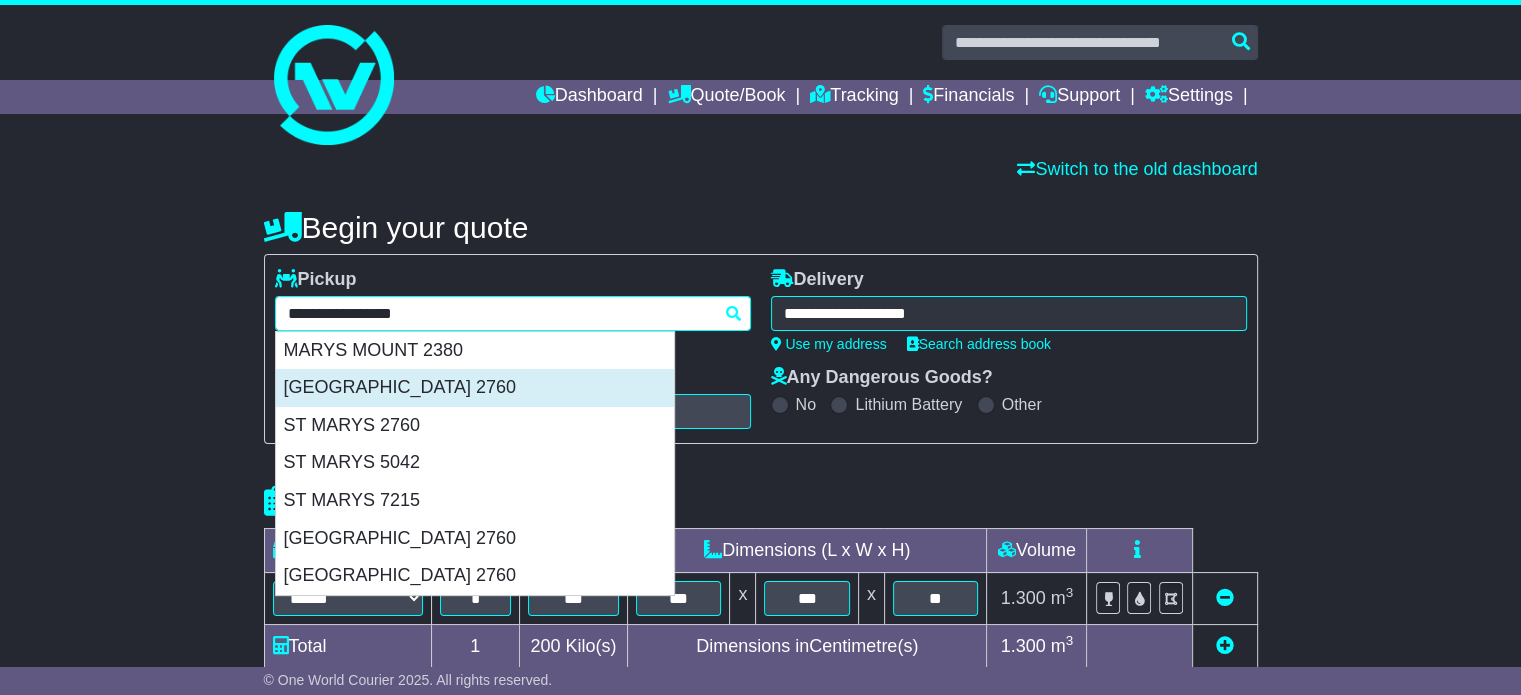 click on "NORTH ST MARYS 2760" at bounding box center (475, 388) 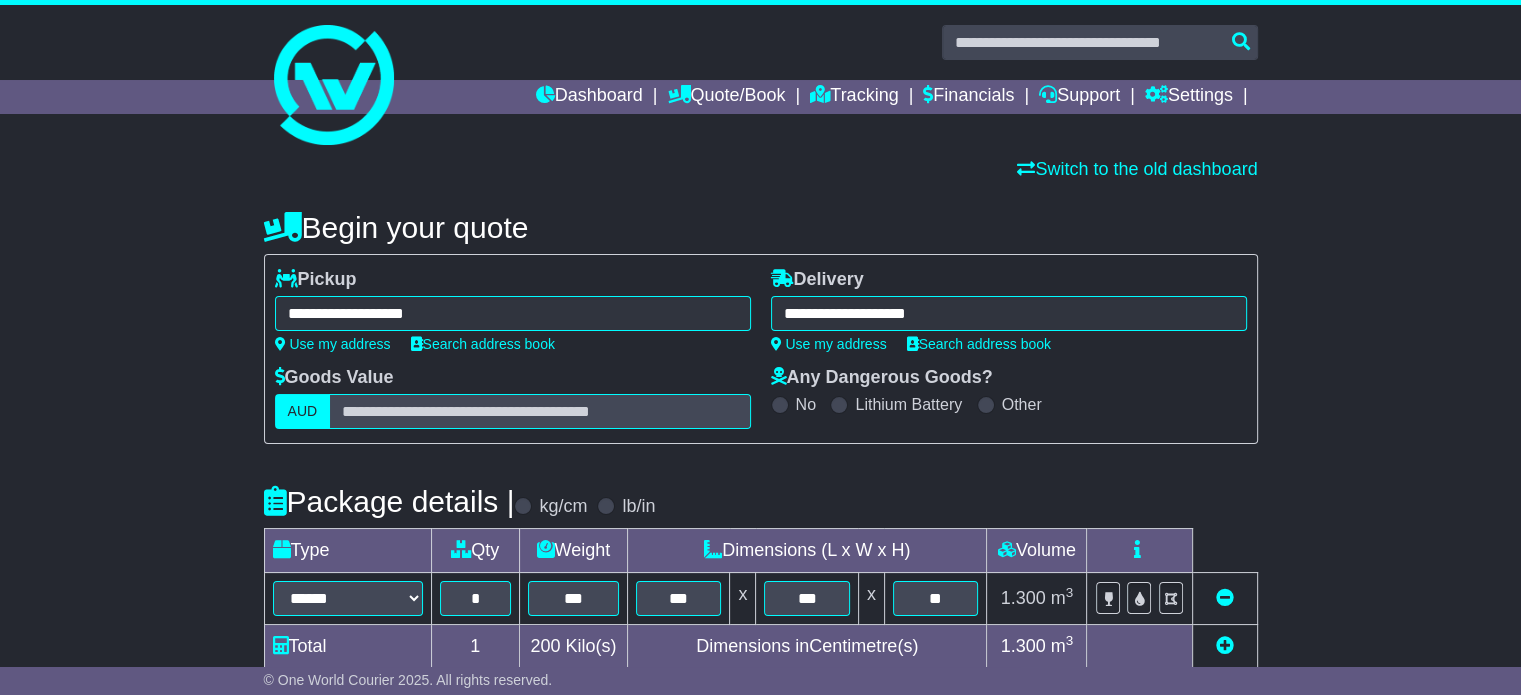 type on "**********" 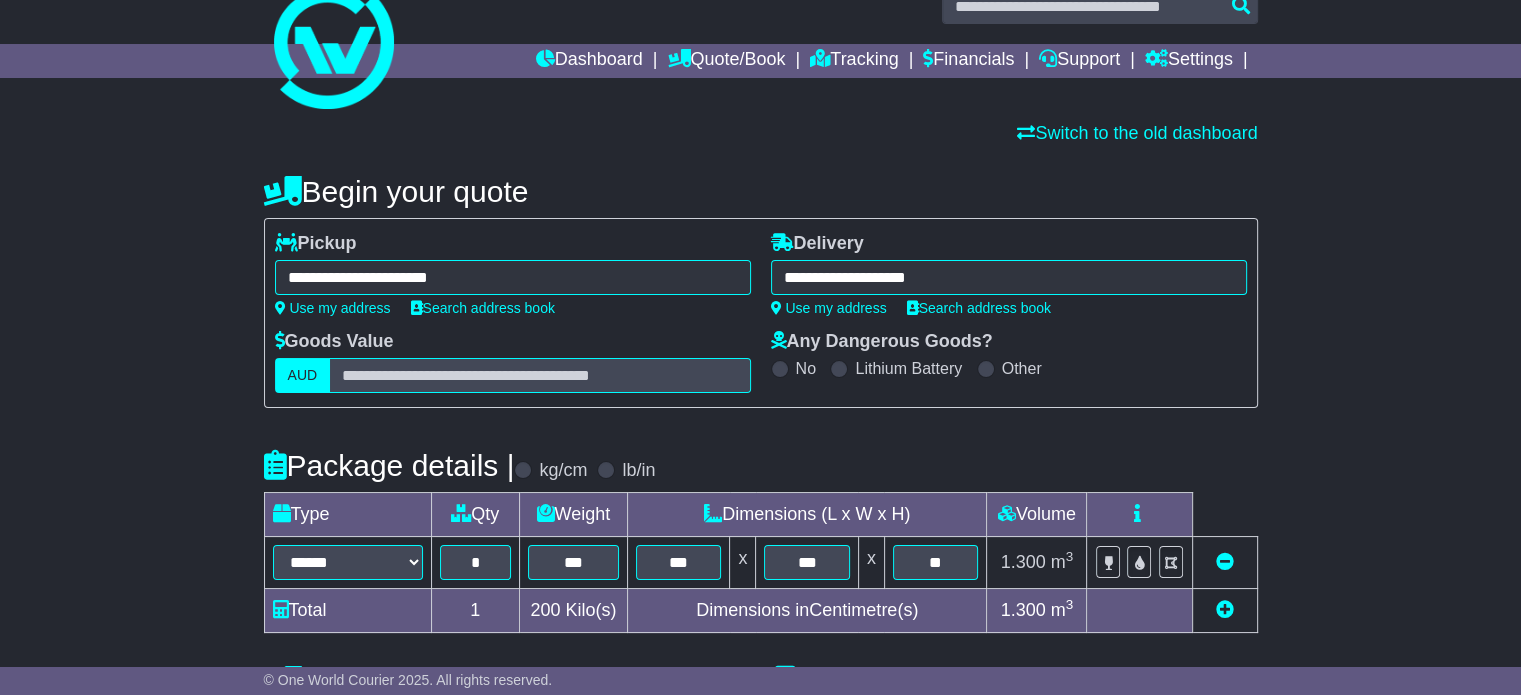scroll, scrollTop: 40, scrollLeft: 0, axis: vertical 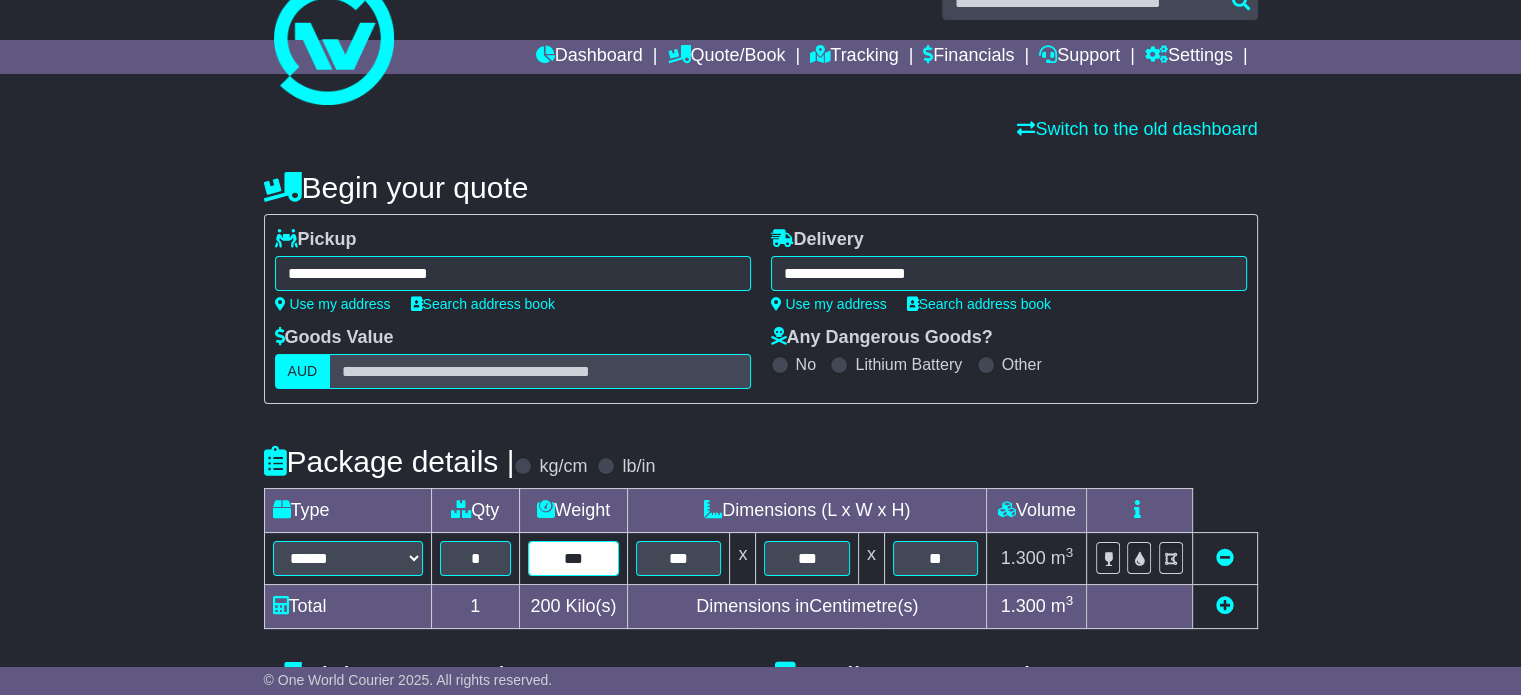click on "***" at bounding box center [573, 558] 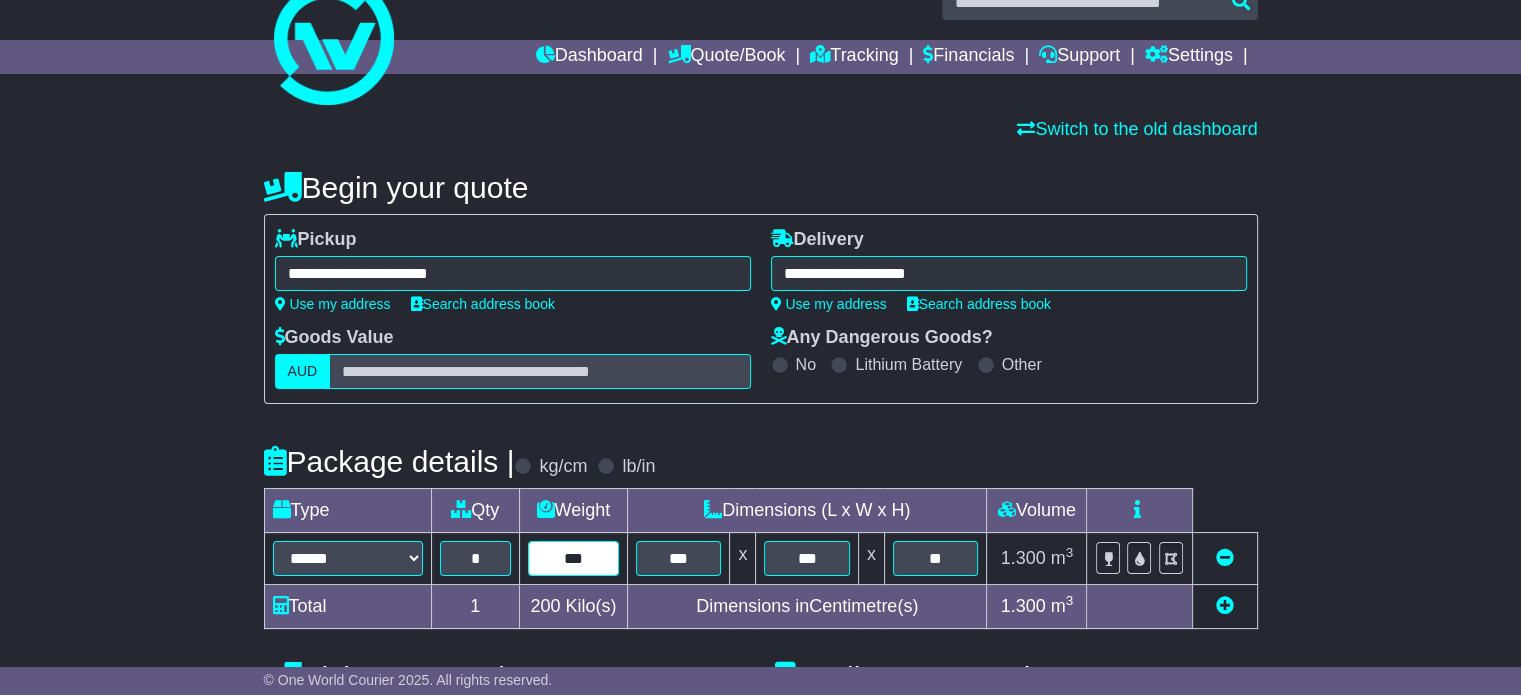 type on "***" 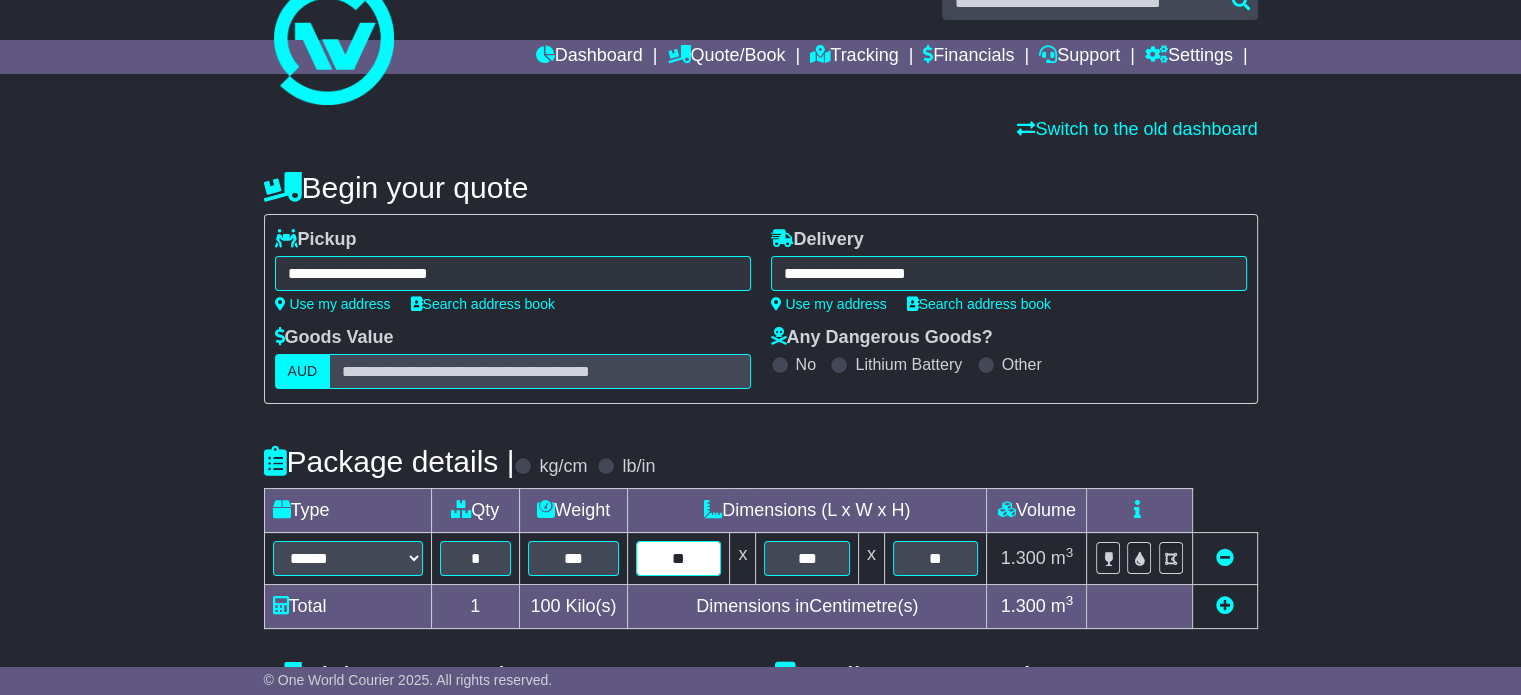 type on "***" 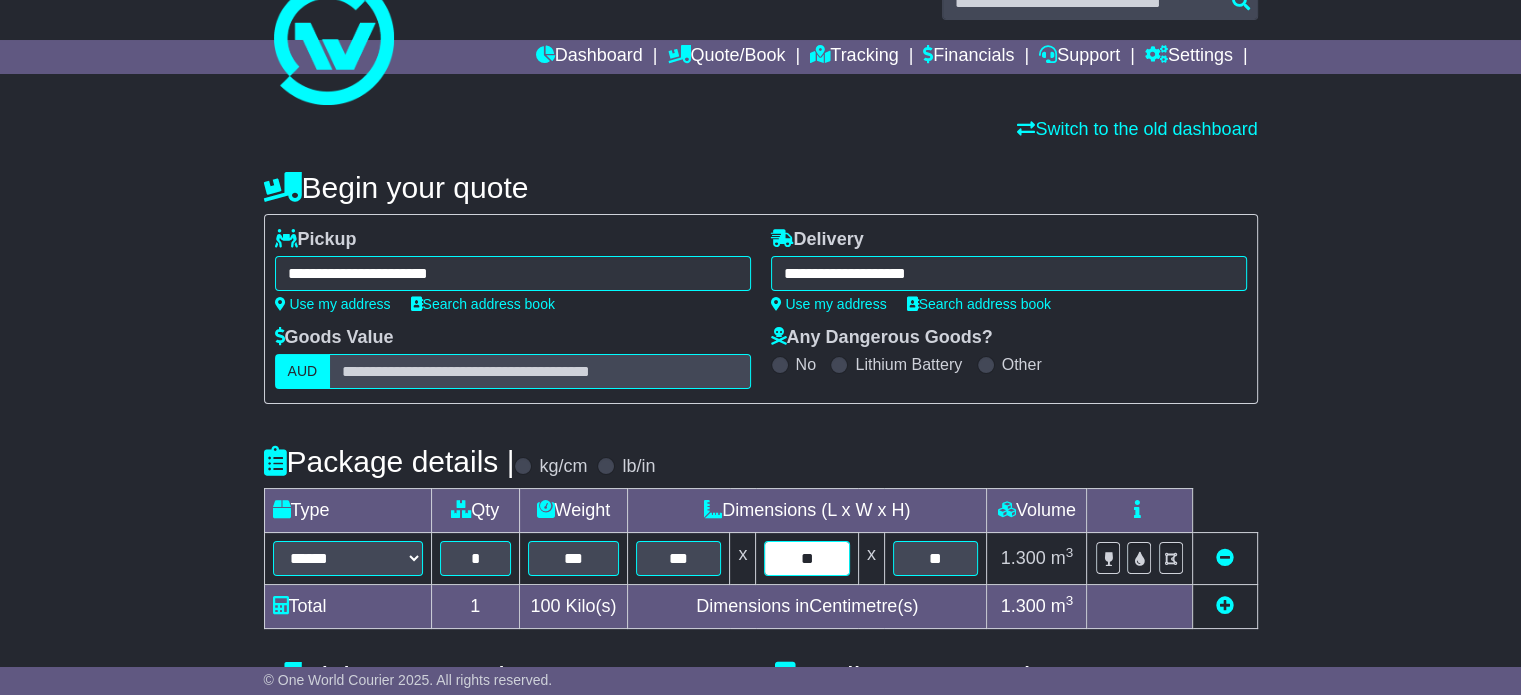 type on "***" 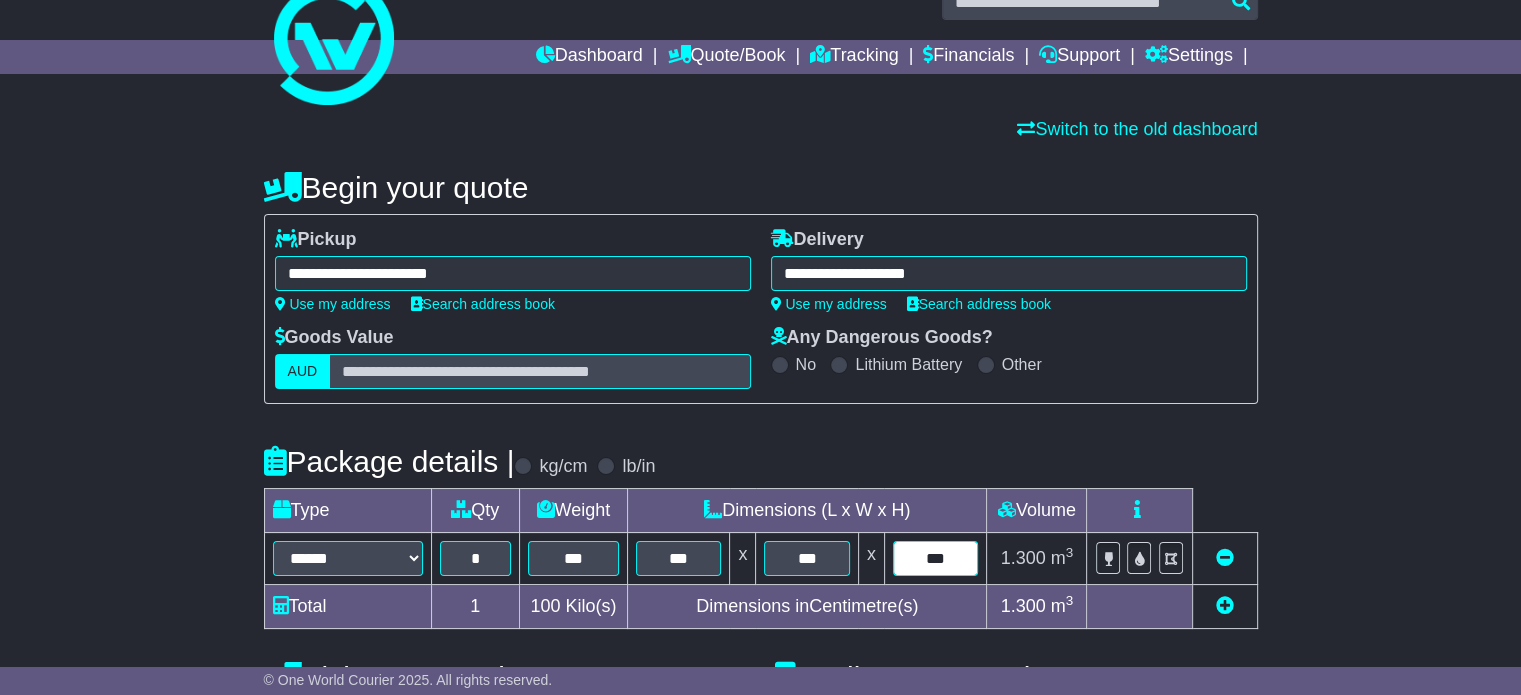 type on "***" 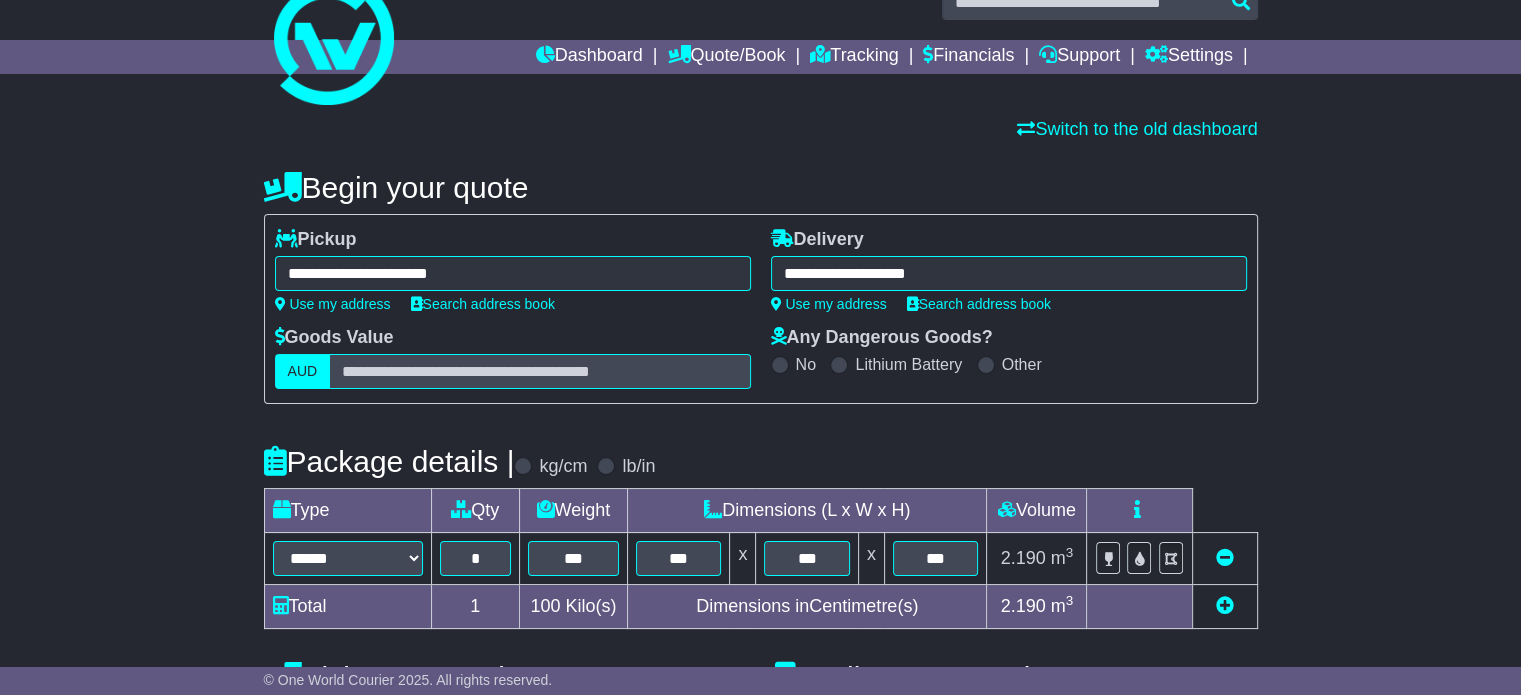 click on "**********" at bounding box center [760, 652] 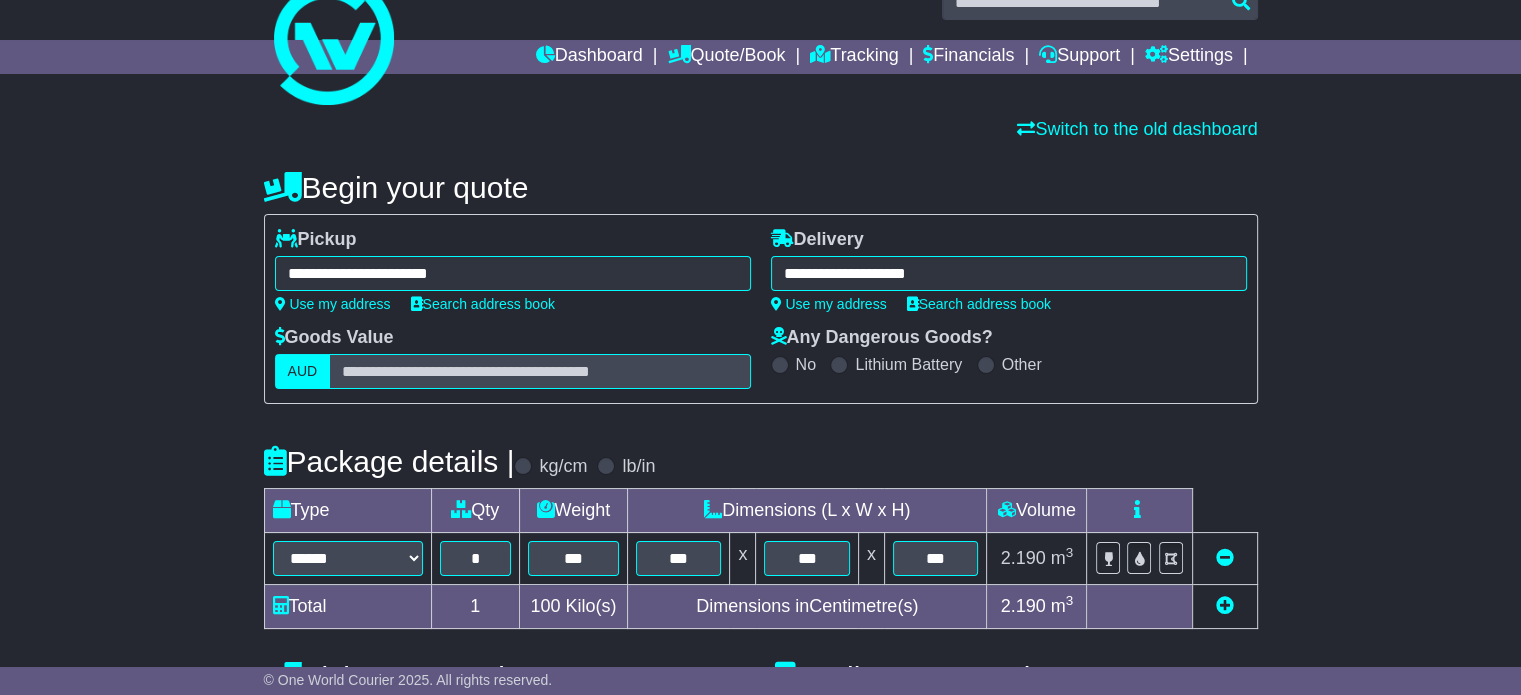 click on "**********" at bounding box center (760, 652) 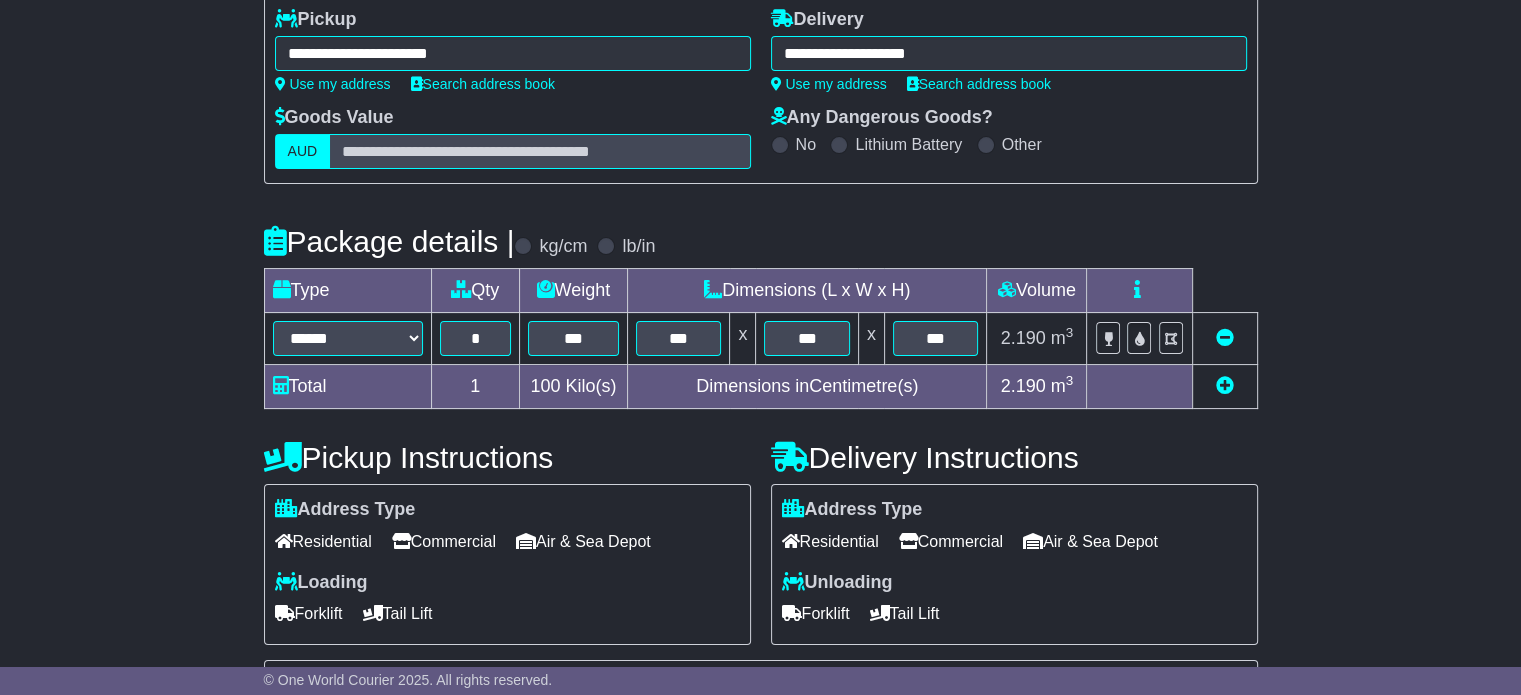 scroll, scrollTop: 400, scrollLeft: 0, axis: vertical 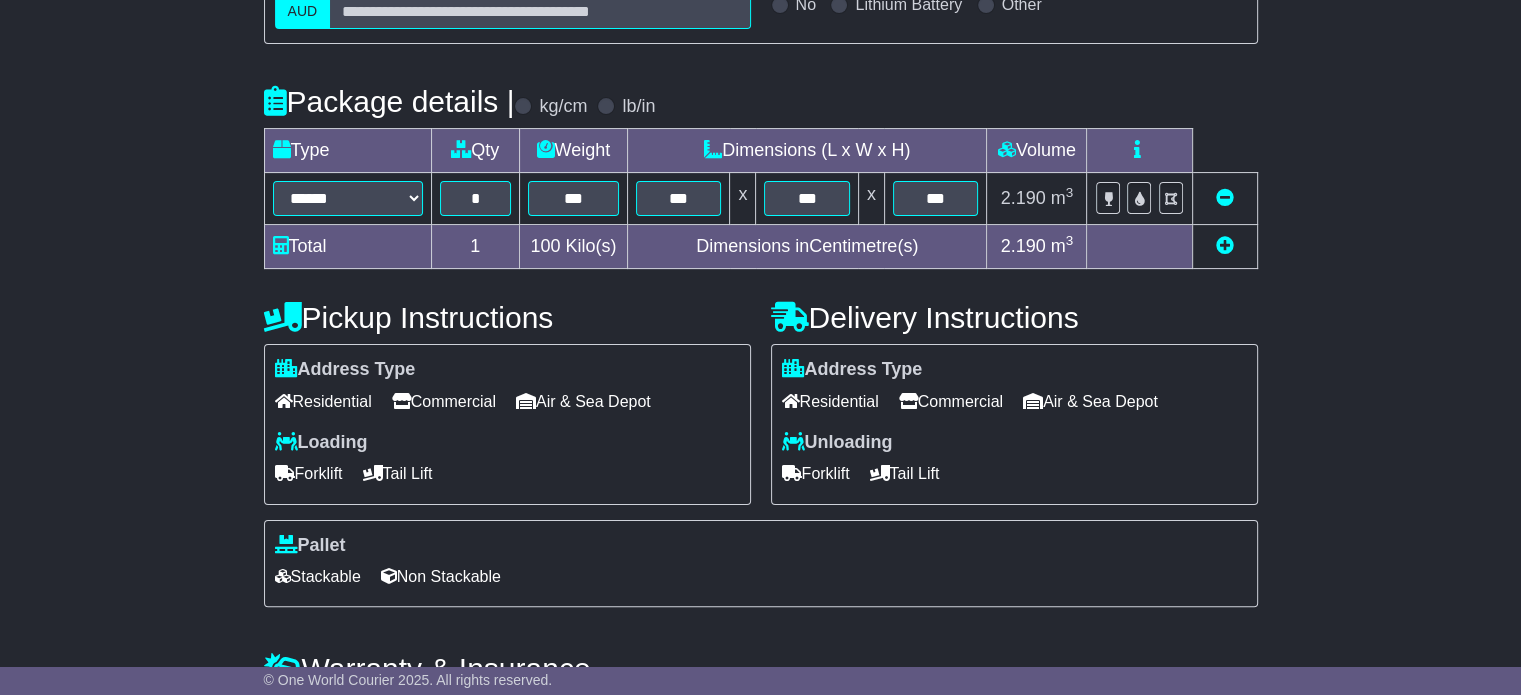 click on "**********" at bounding box center (760, 292) 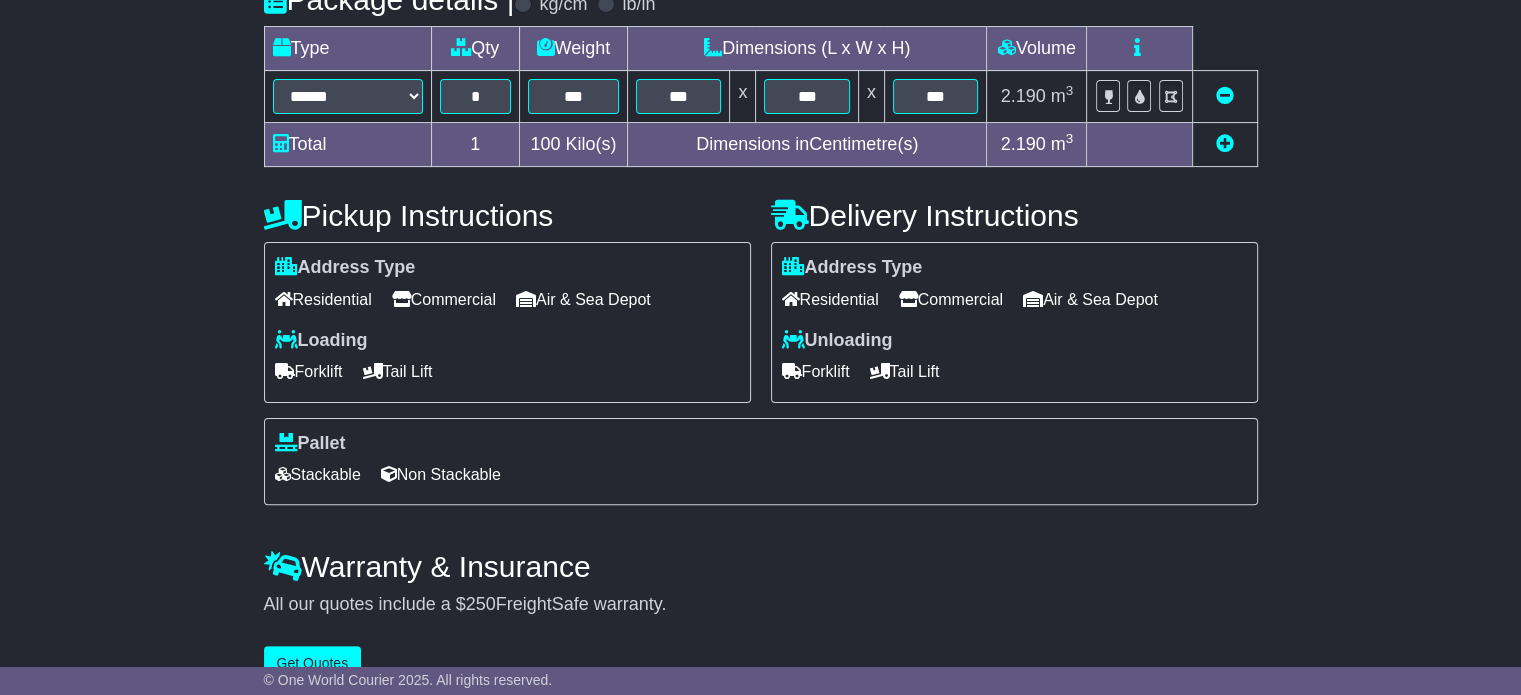 scroll, scrollTop: 540, scrollLeft: 0, axis: vertical 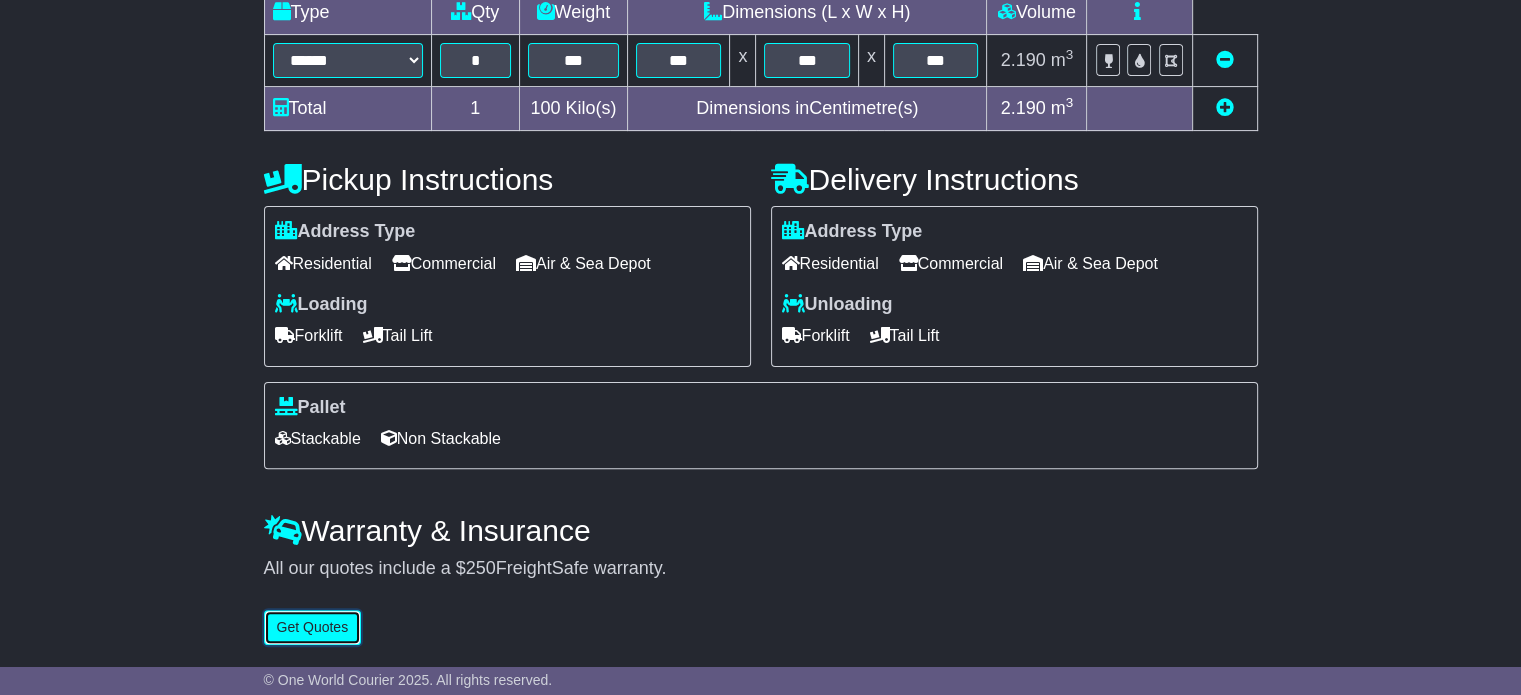 click on "Get Quotes" at bounding box center (313, 627) 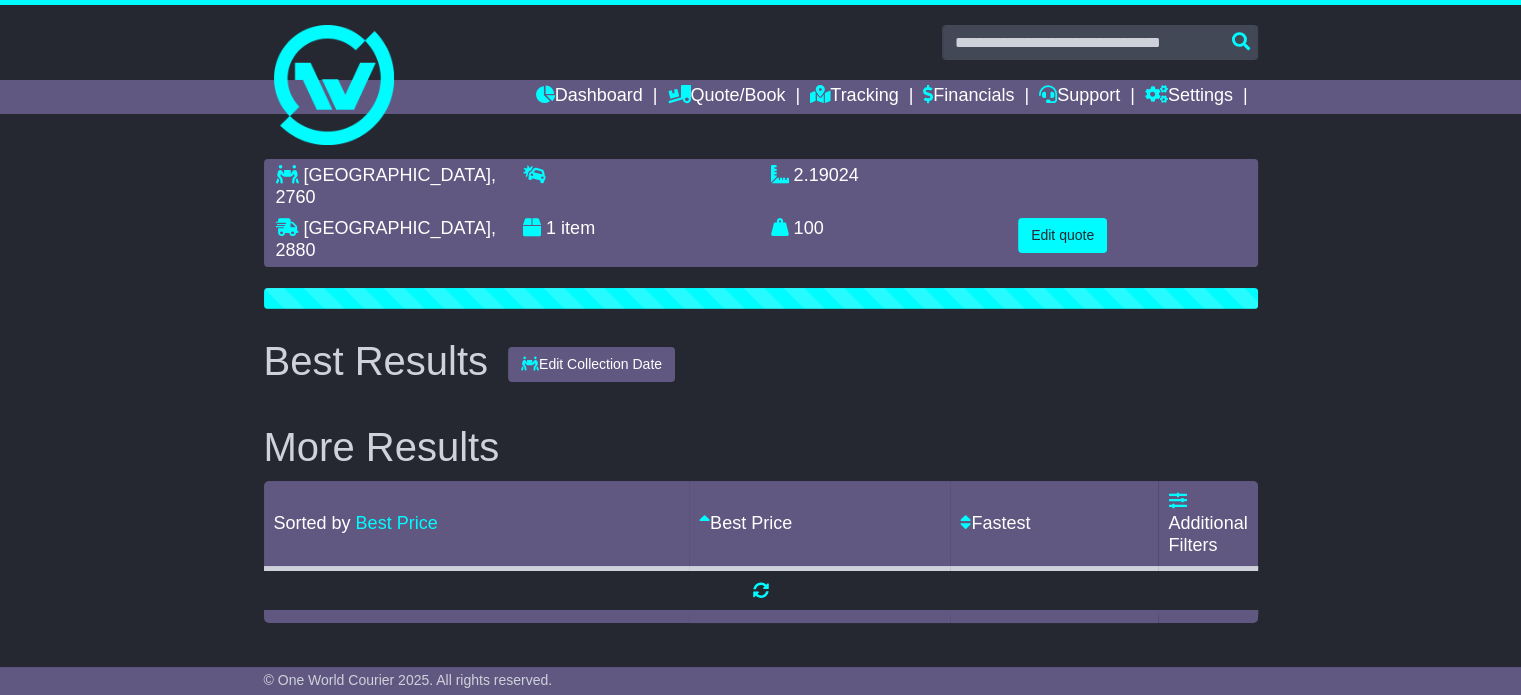 scroll, scrollTop: 0, scrollLeft: 0, axis: both 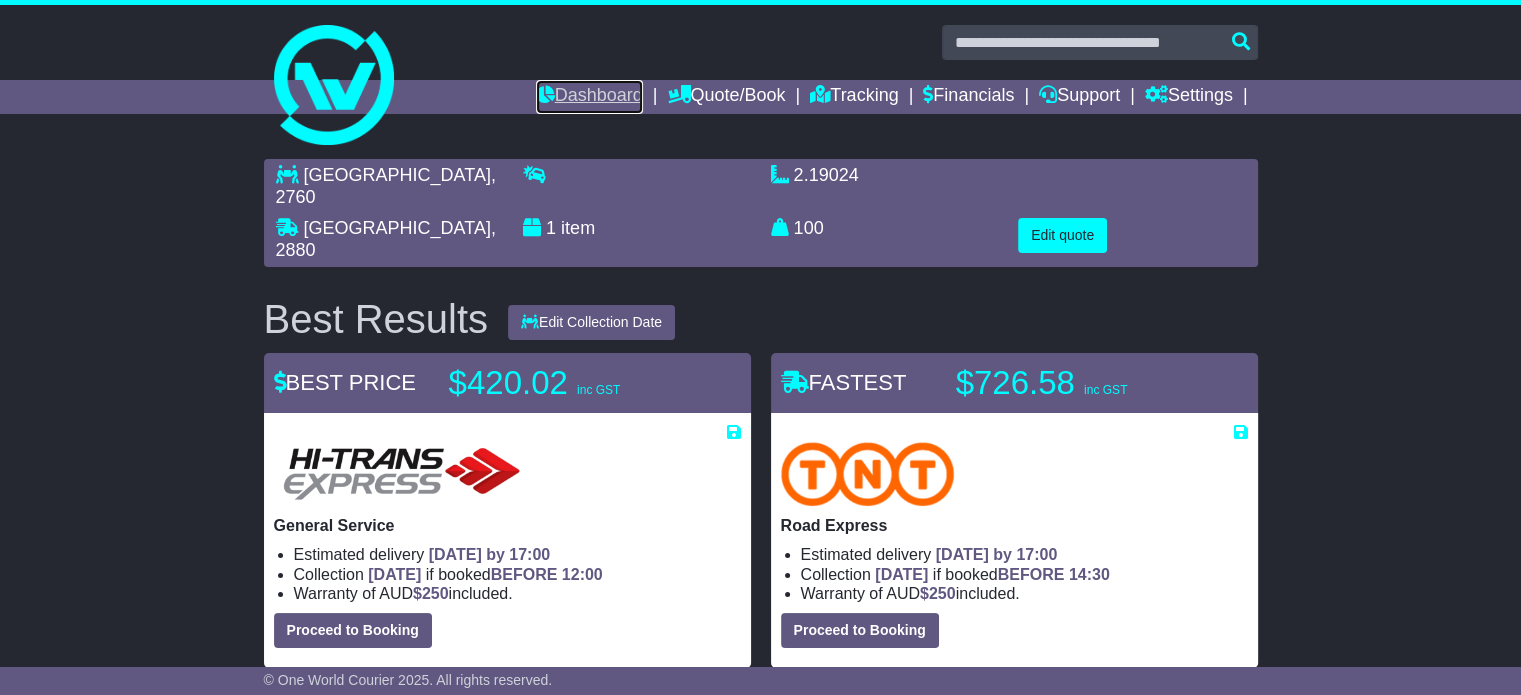 click on "Dashboard" at bounding box center (589, 97) 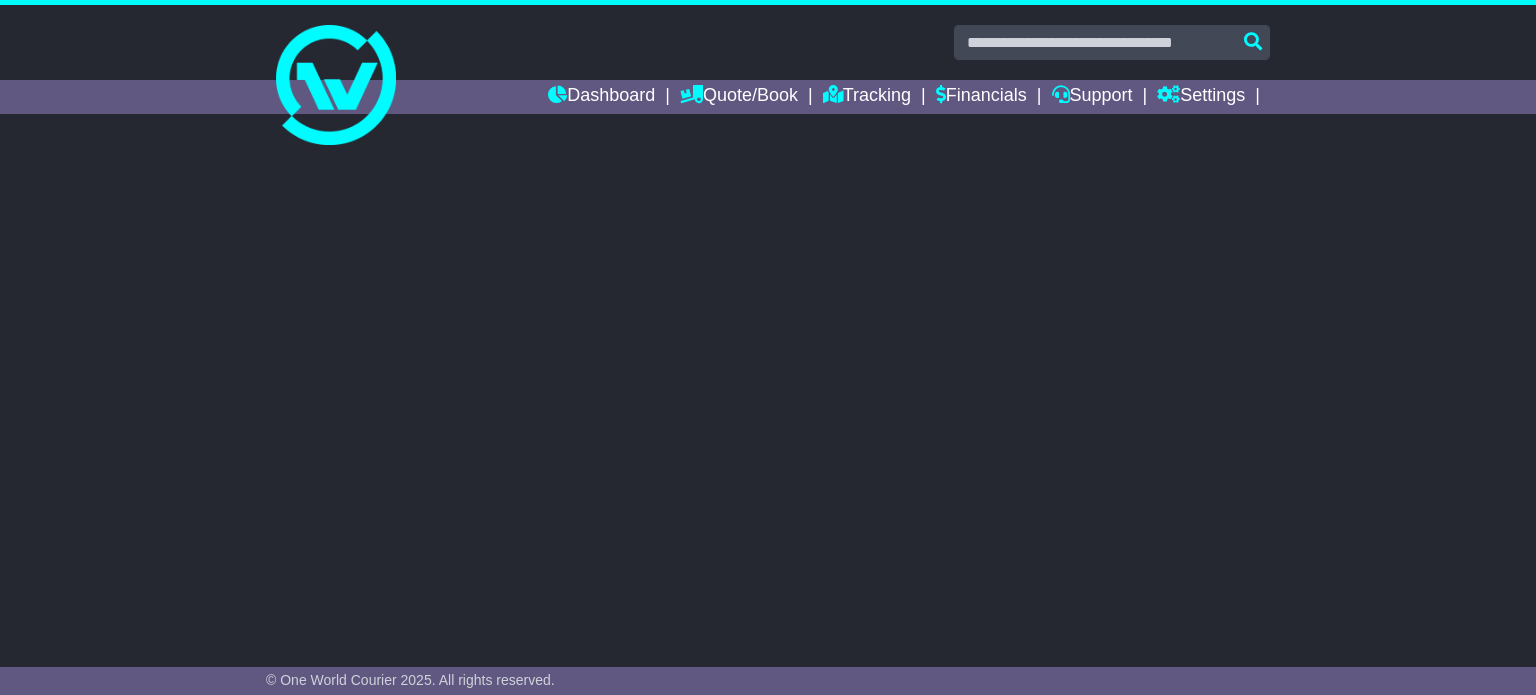 scroll, scrollTop: 0, scrollLeft: 0, axis: both 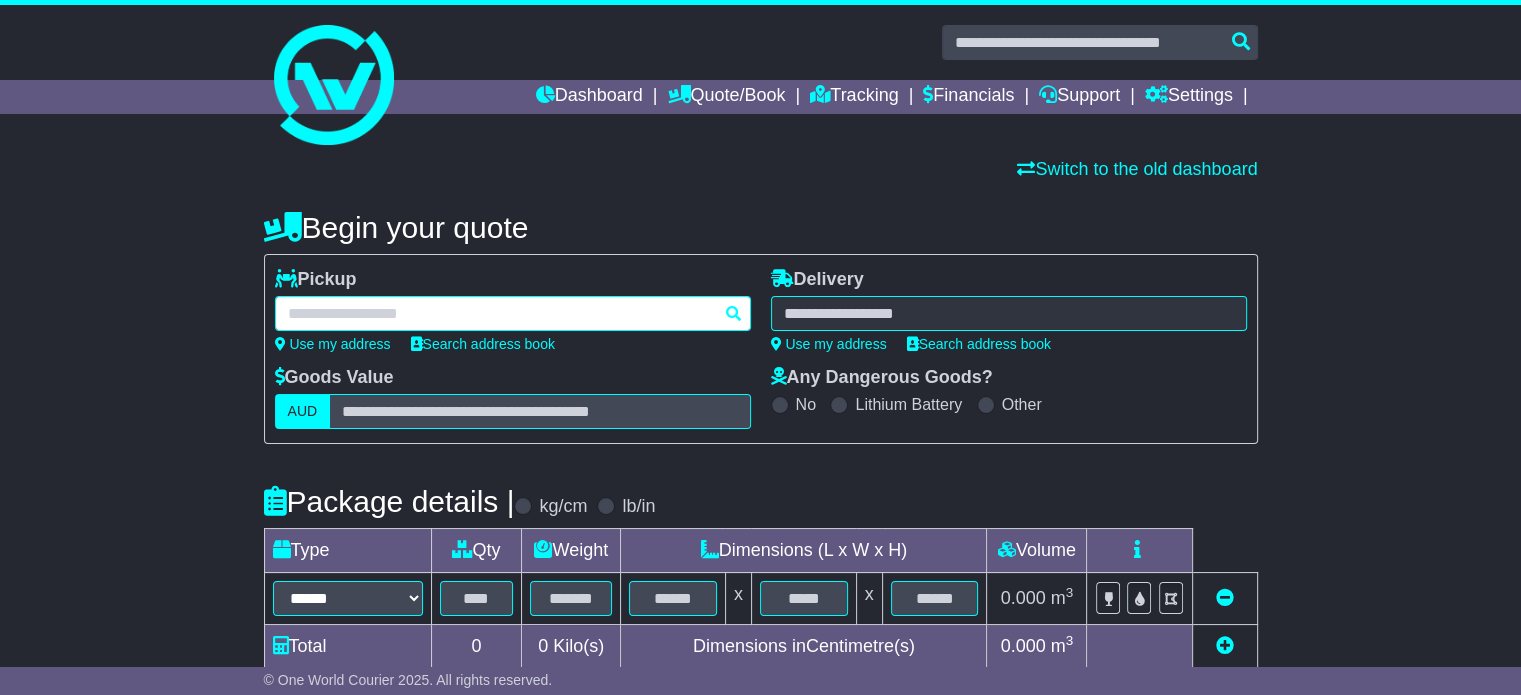 paste on "******" 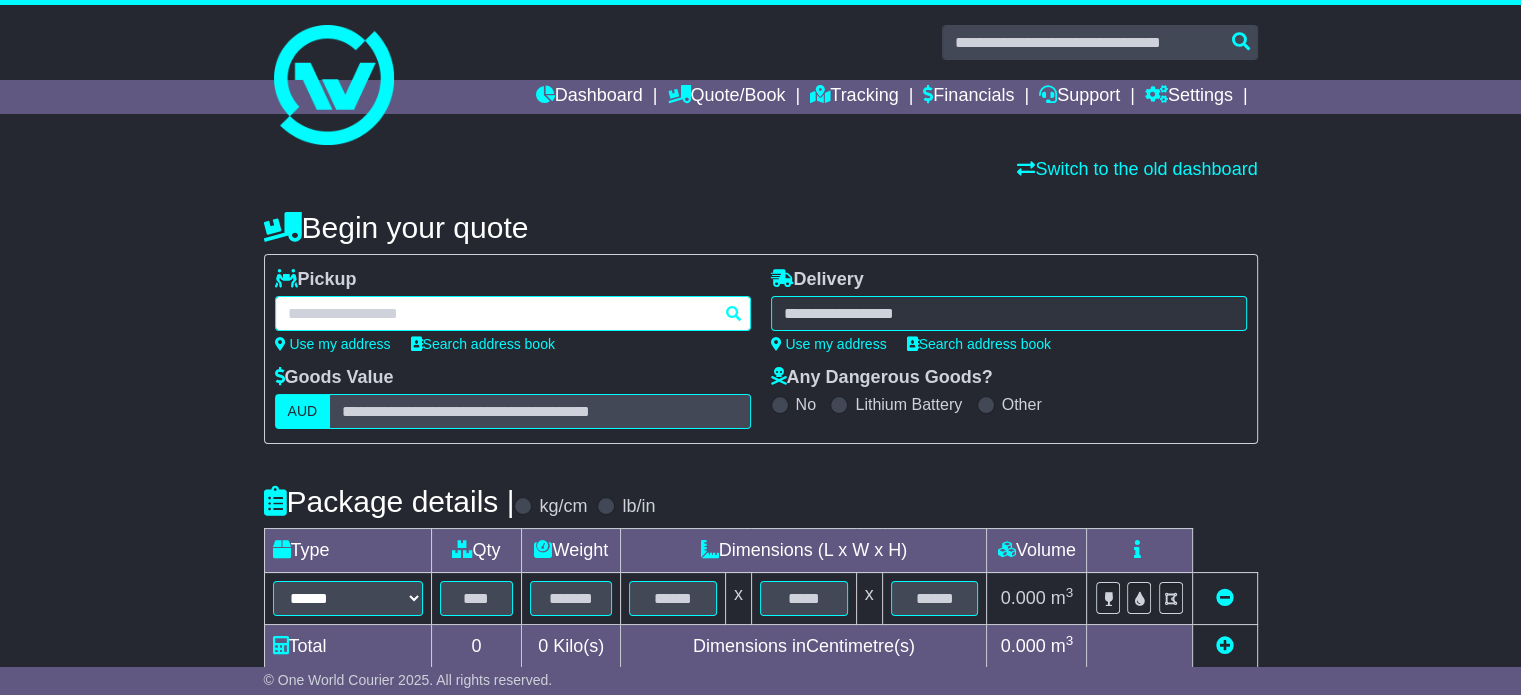 type on "******" 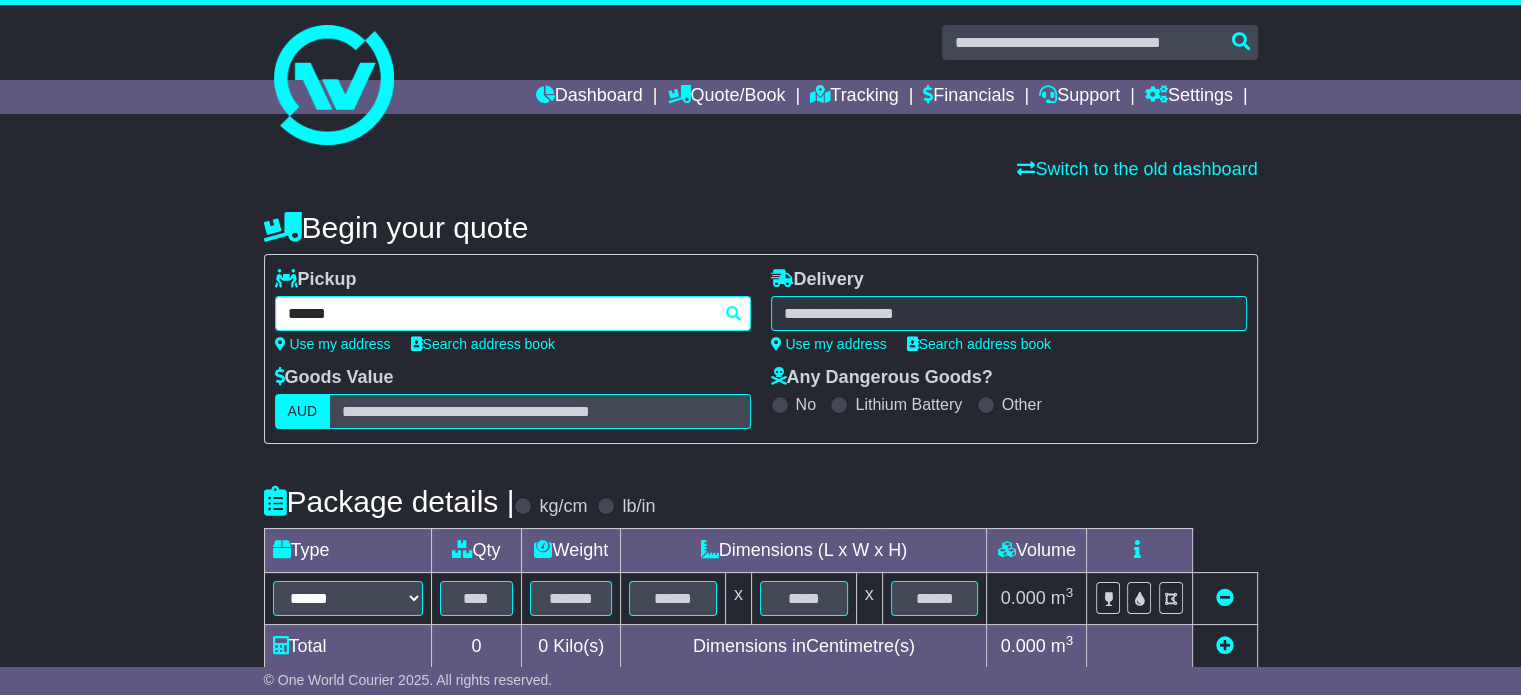 click on "******" at bounding box center (513, 313) 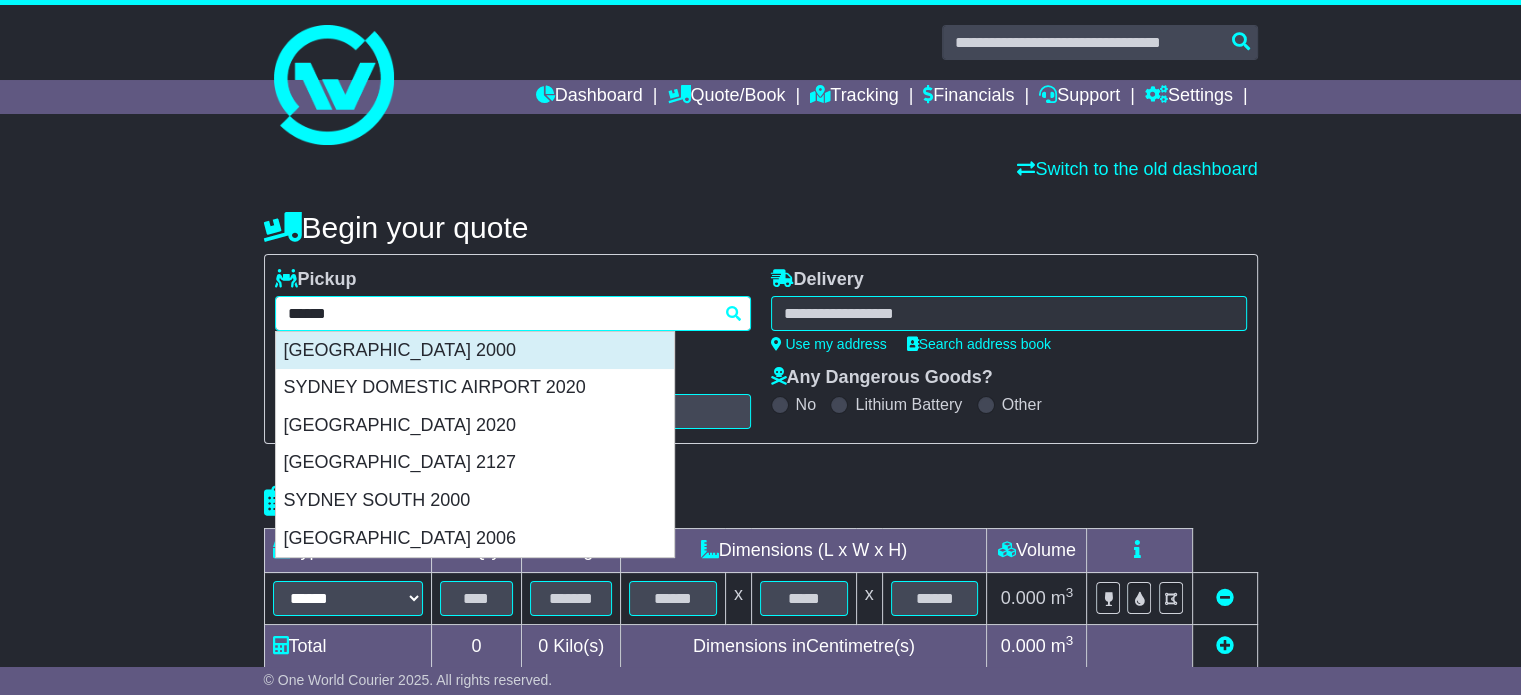 click on "[GEOGRAPHIC_DATA] 2000" at bounding box center (475, 351) 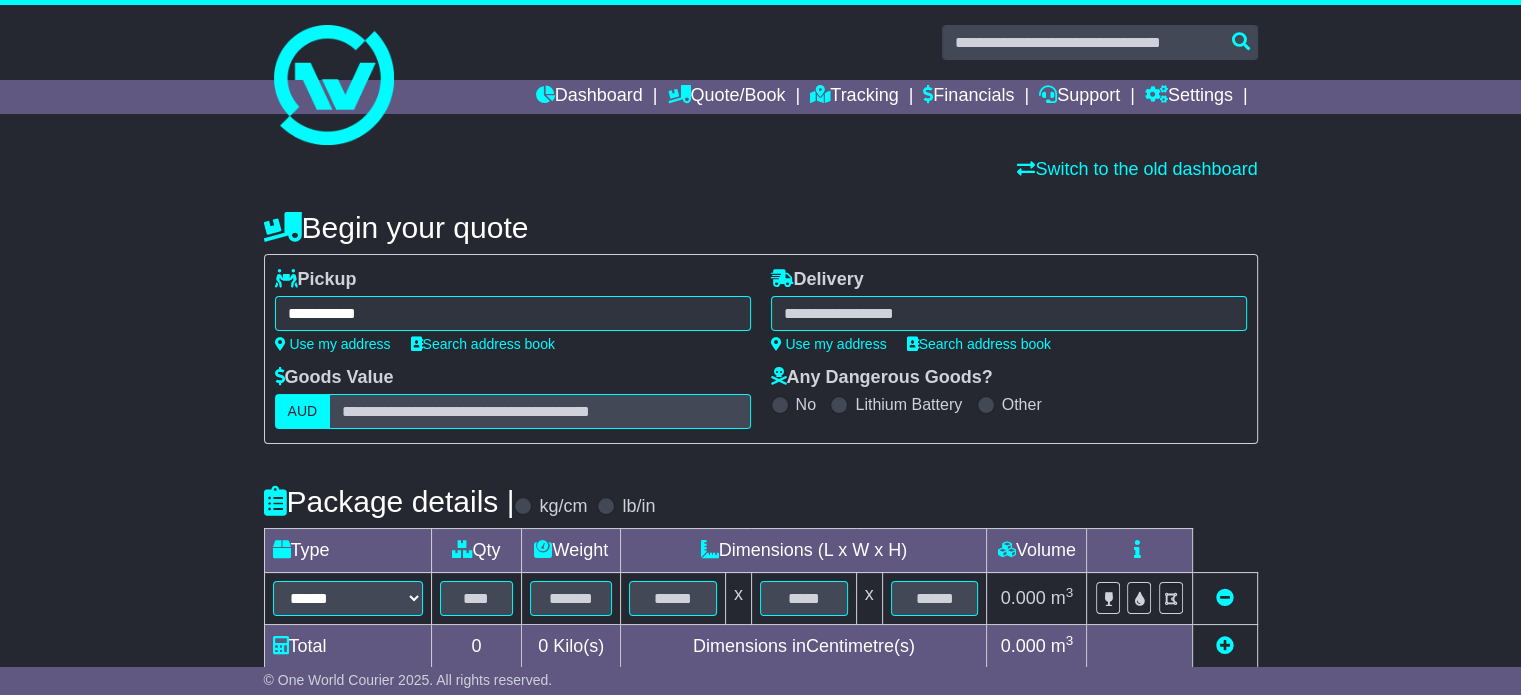 type on "**********" 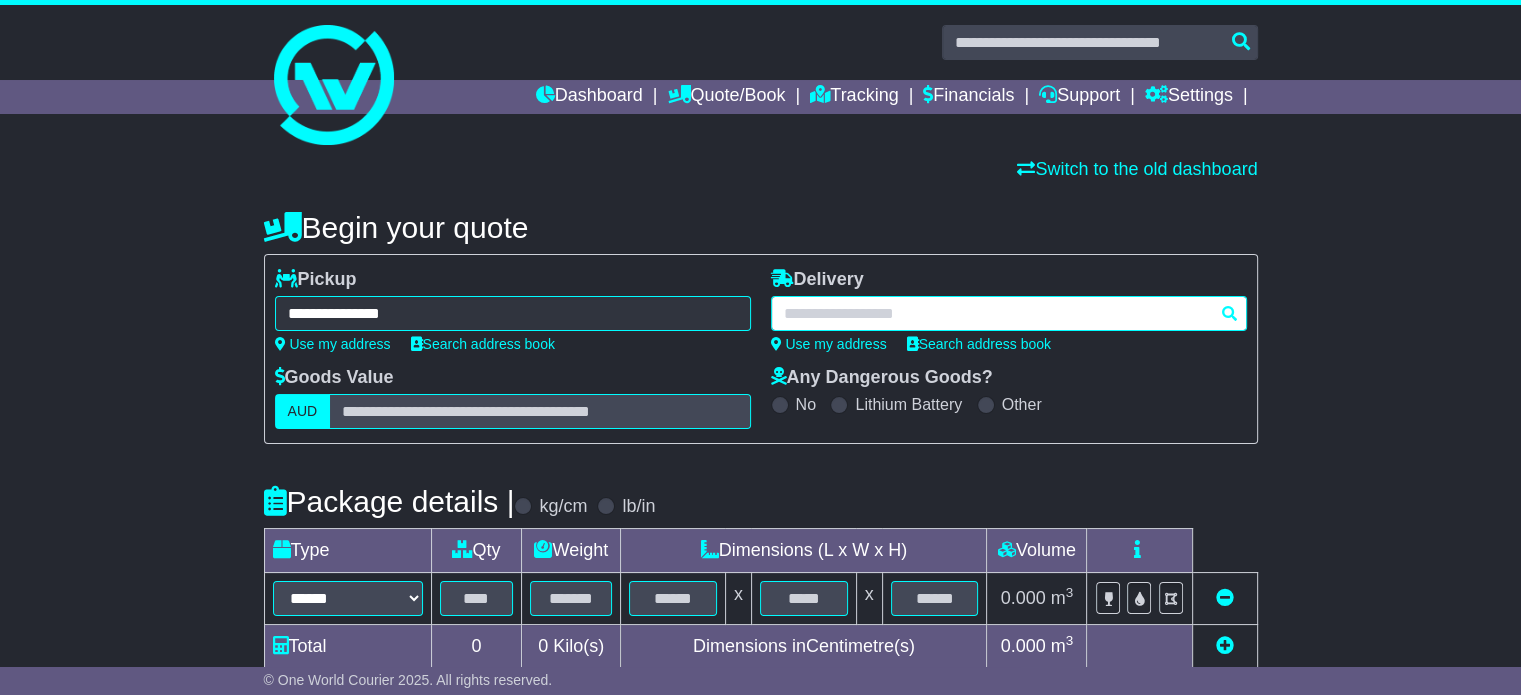 paste on "******" 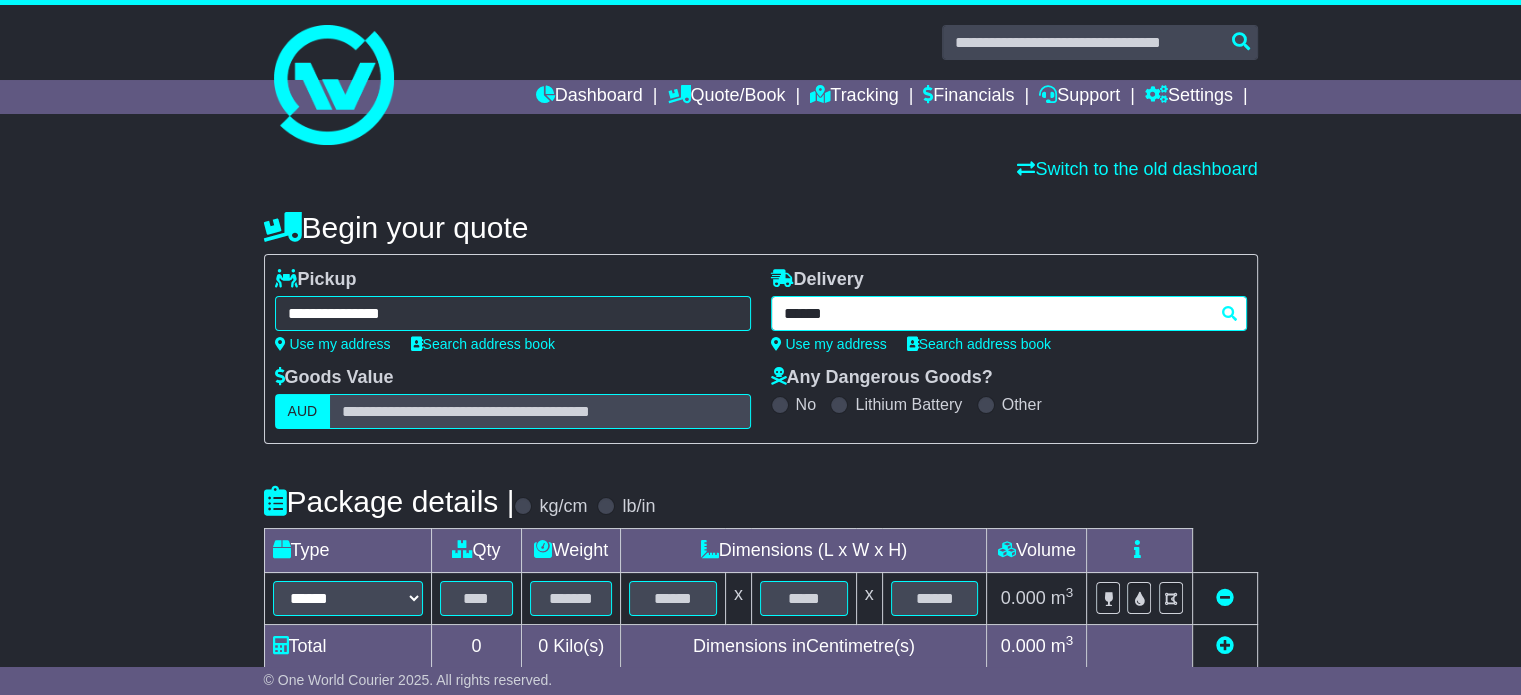 click on "******" at bounding box center (1009, 313) 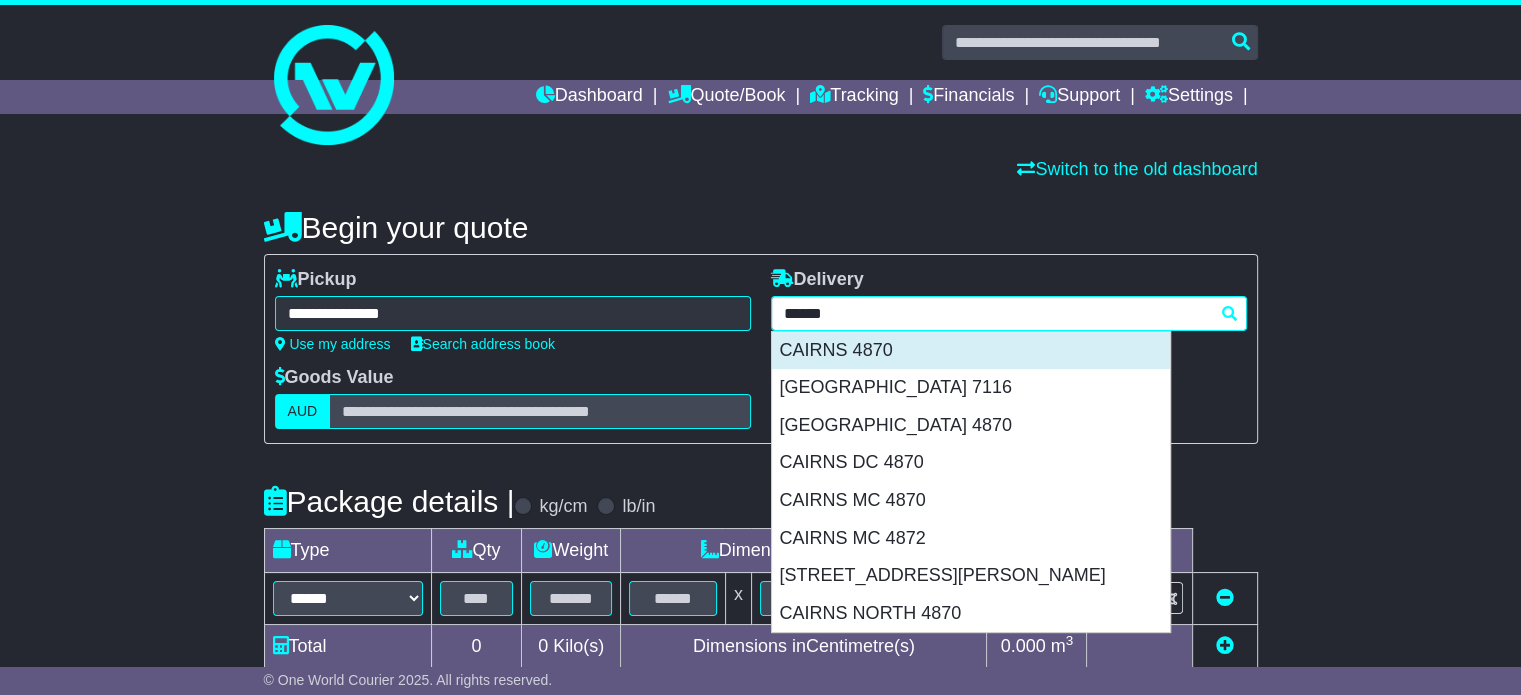 click on "CAIRNS 4870" at bounding box center (971, 351) 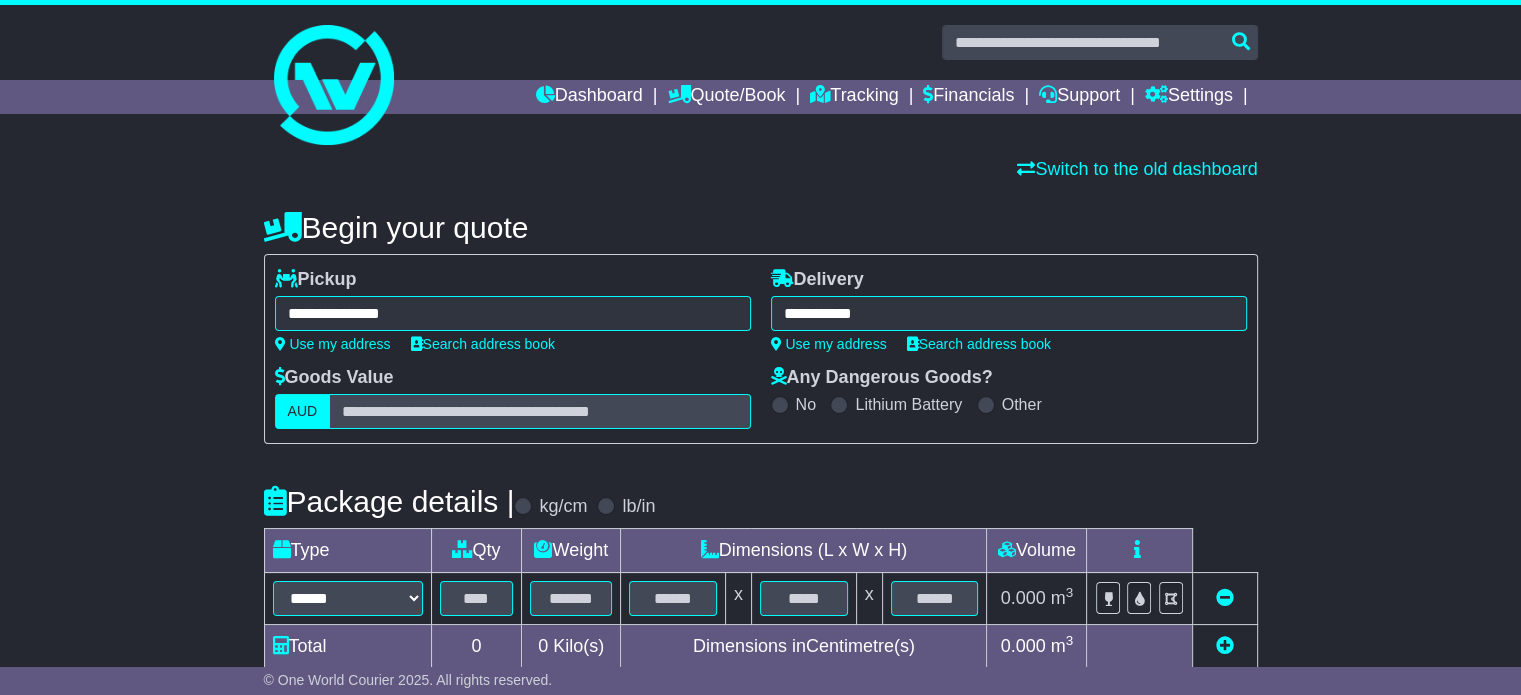 type on "**********" 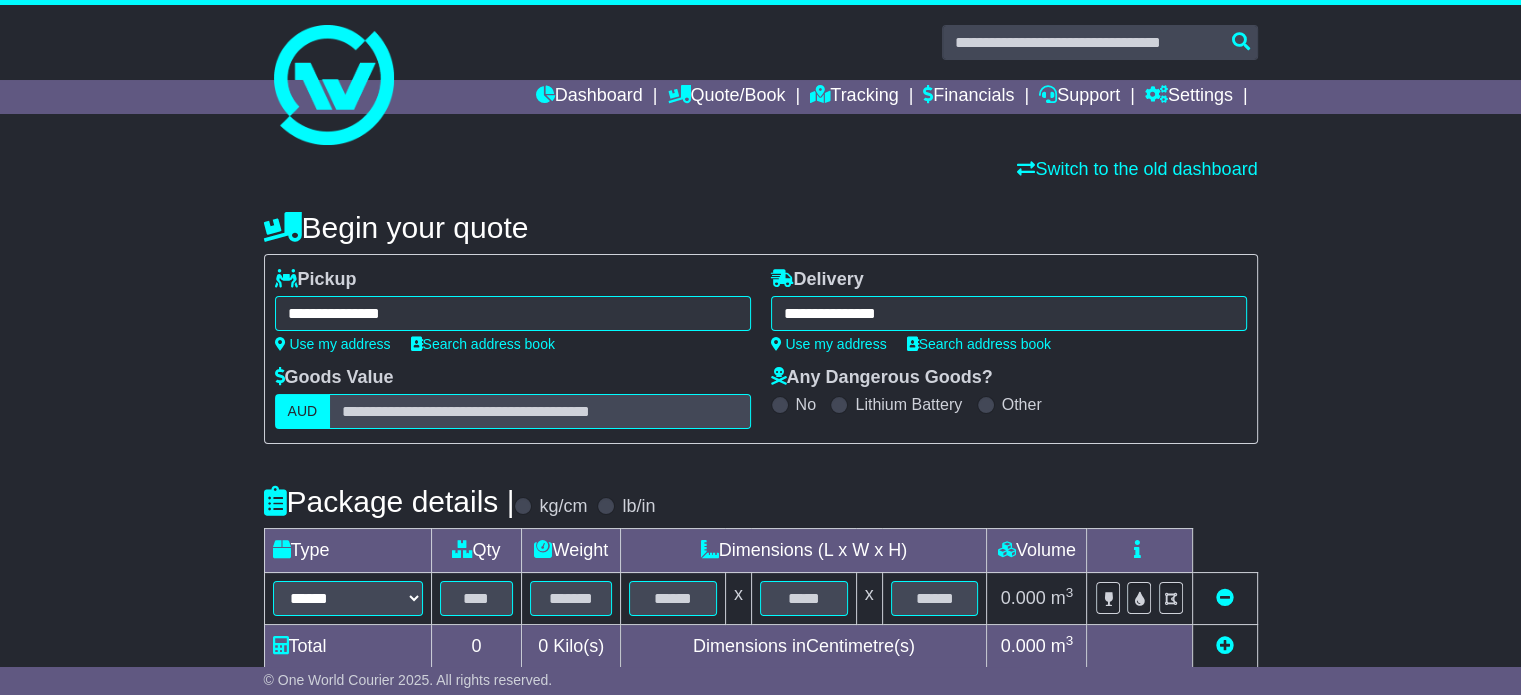 click on "**********" at bounding box center (760, 604) 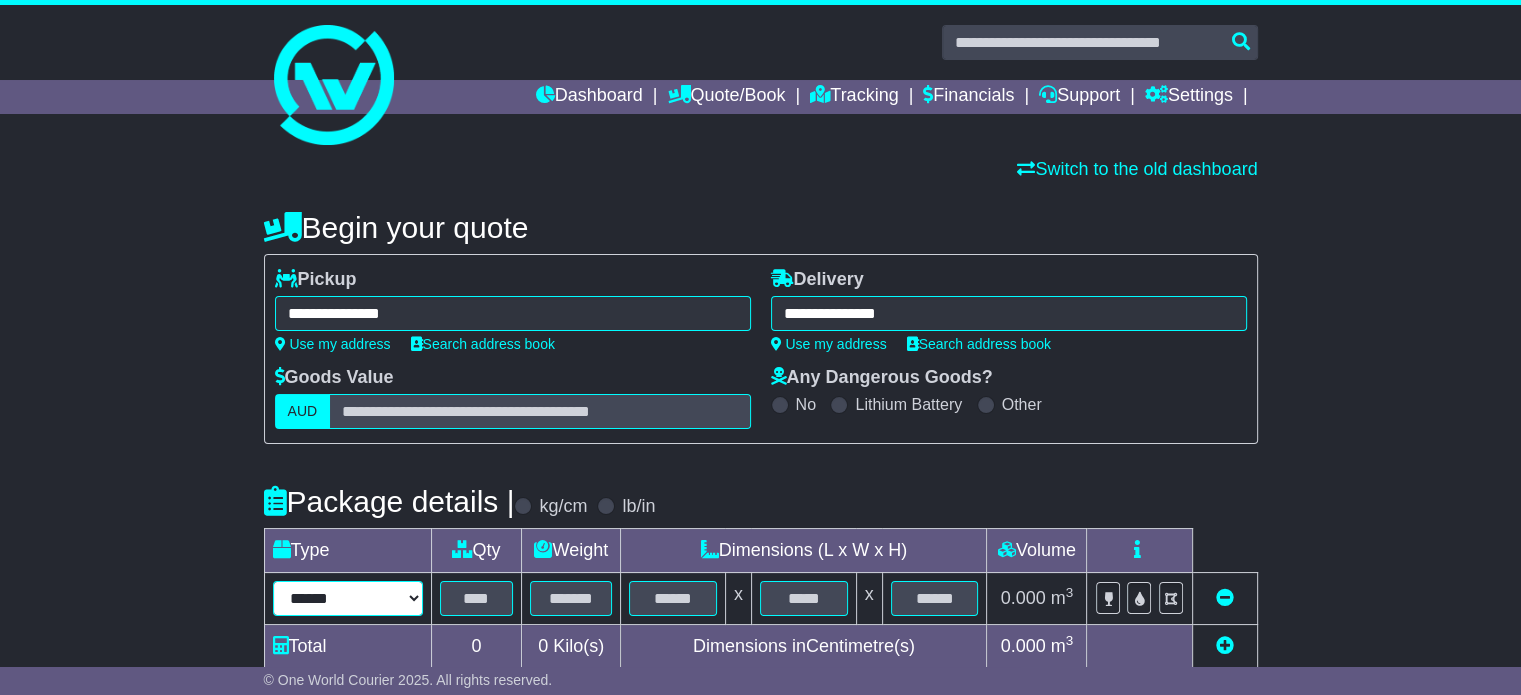 click on "****** ****** *** ******** ***** **** **** ****** *** *******" at bounding box center (348, 598) 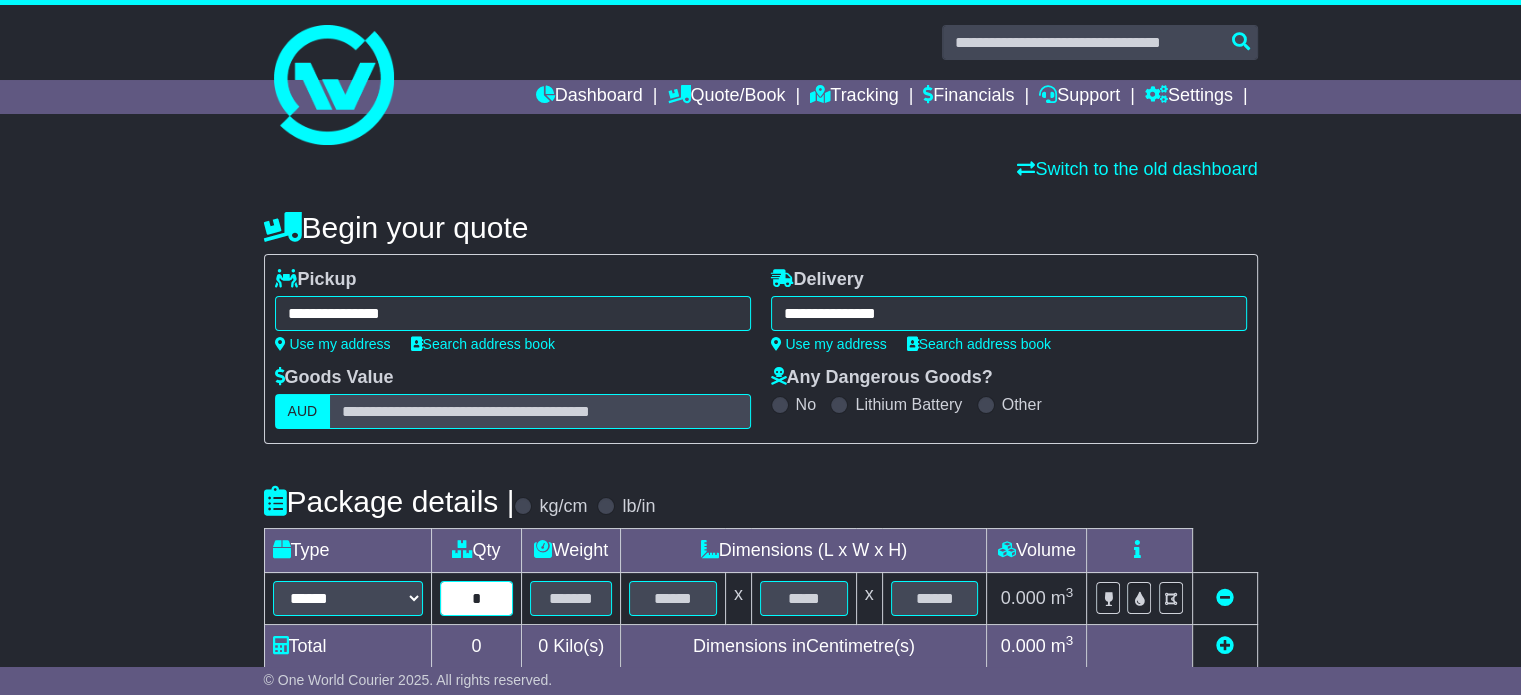 type on "*" 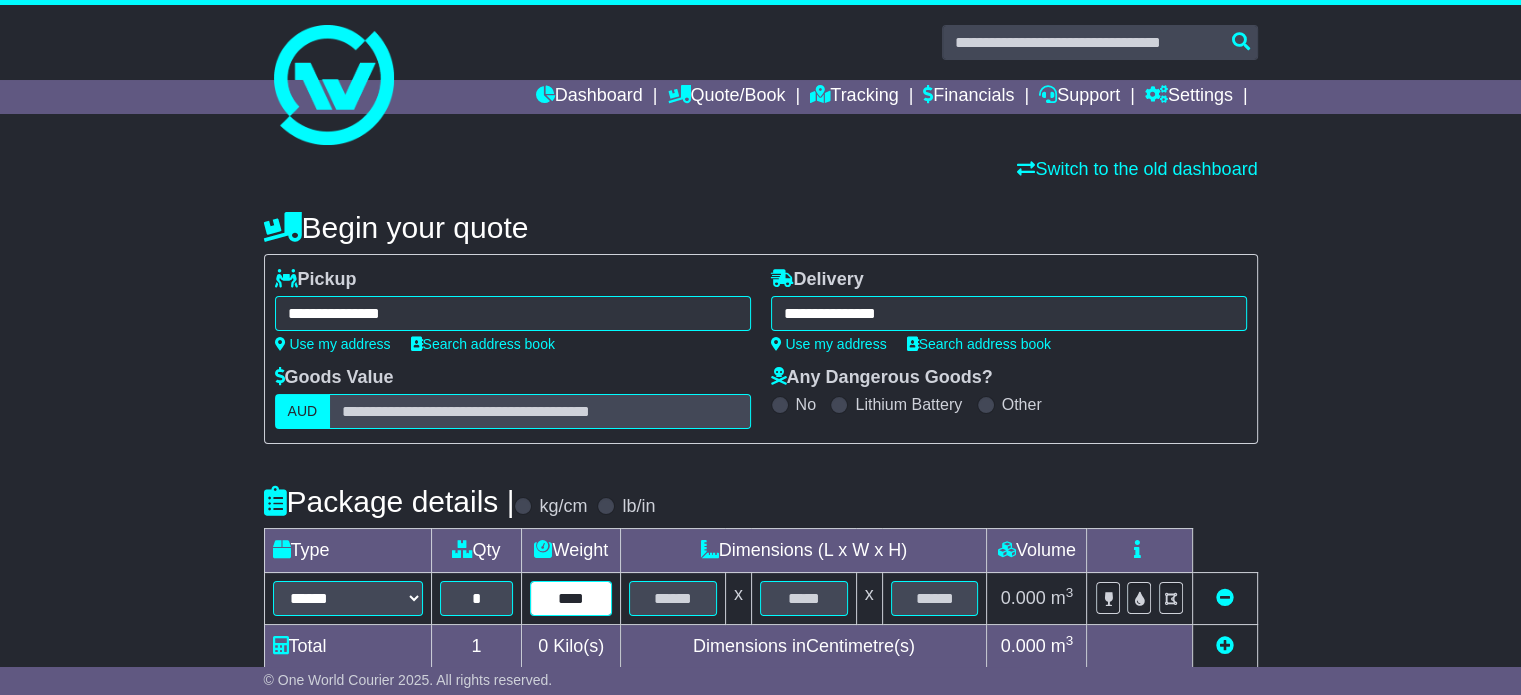type on "****" 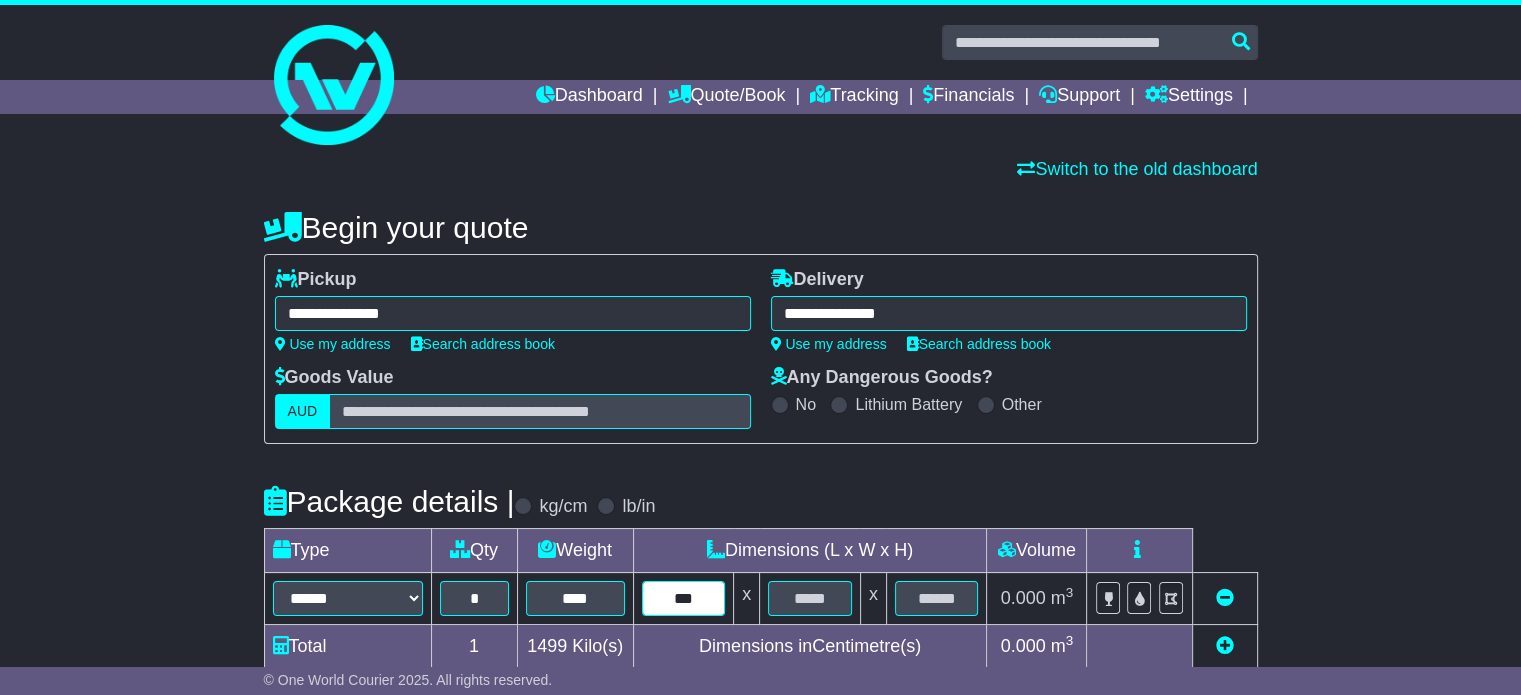 type on "***" 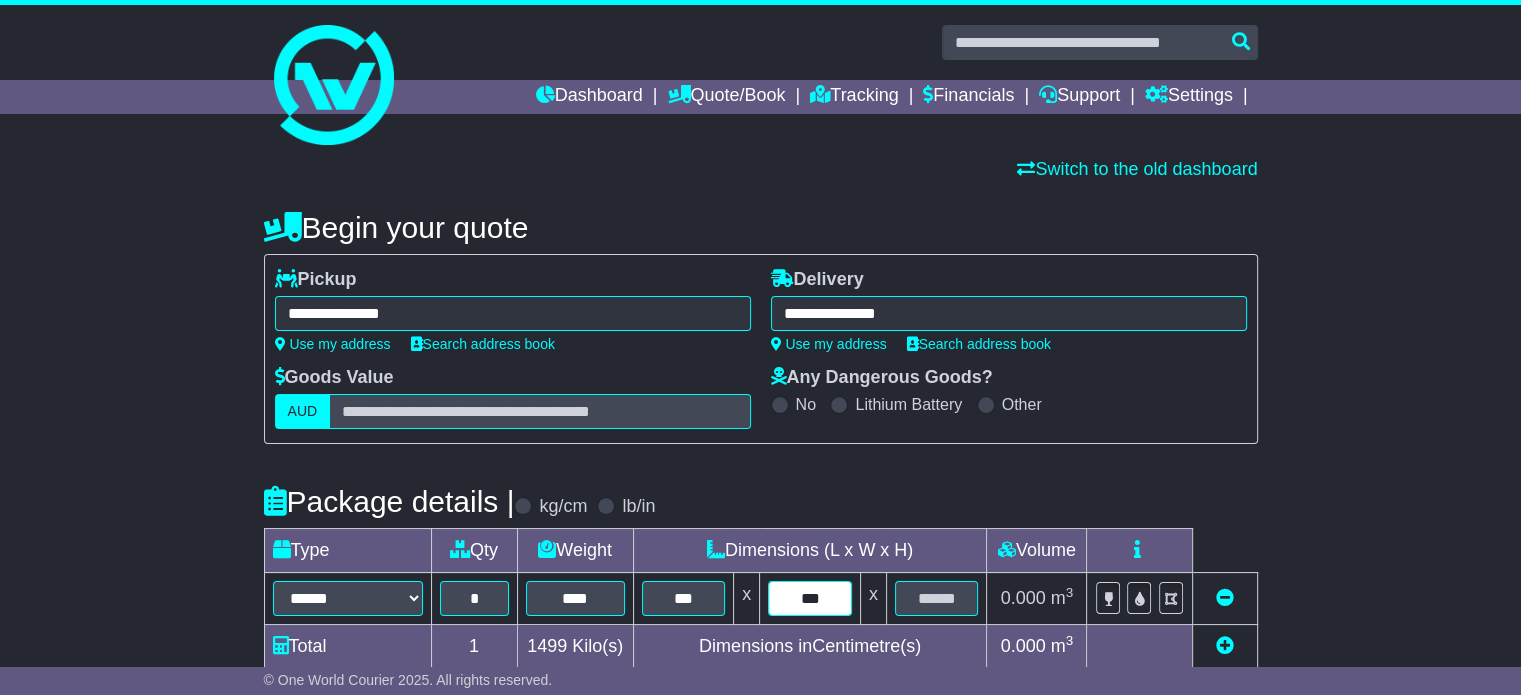 type on "***" 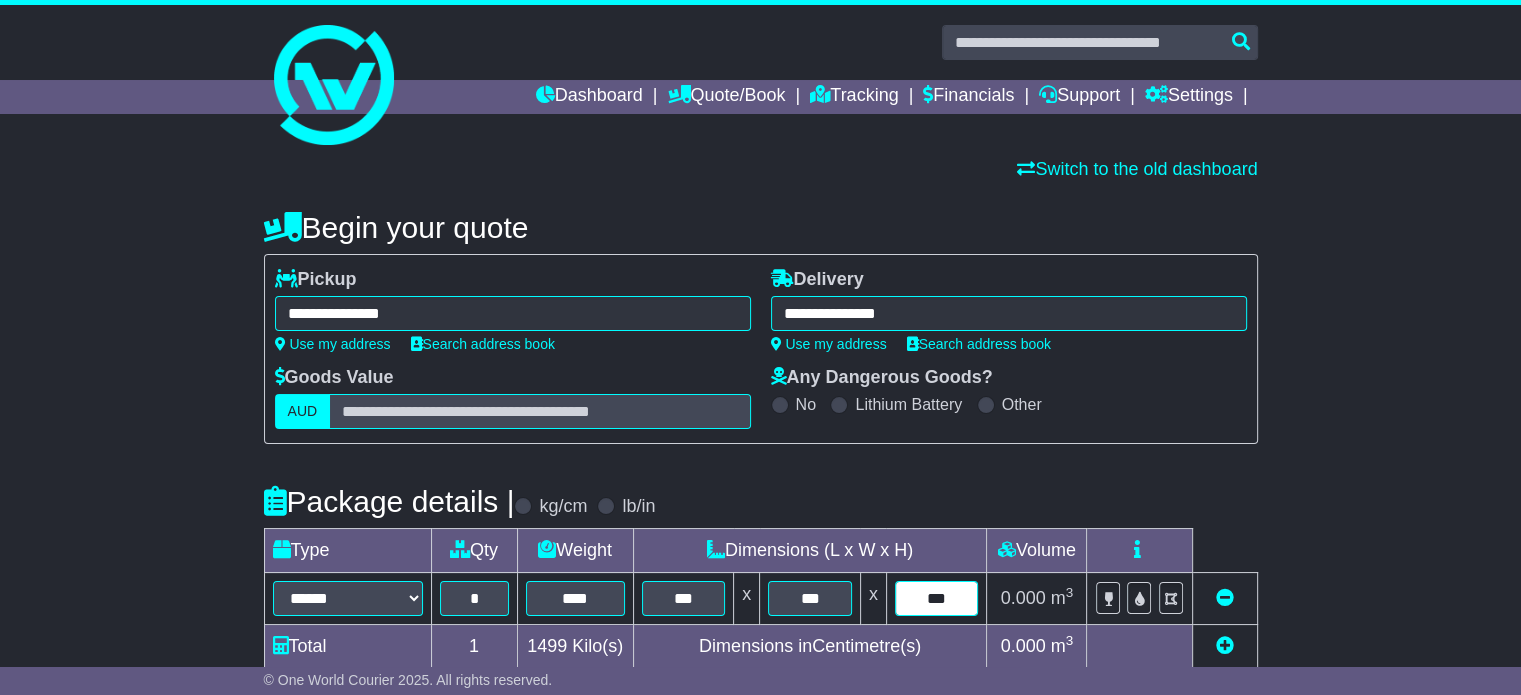 type on "***" 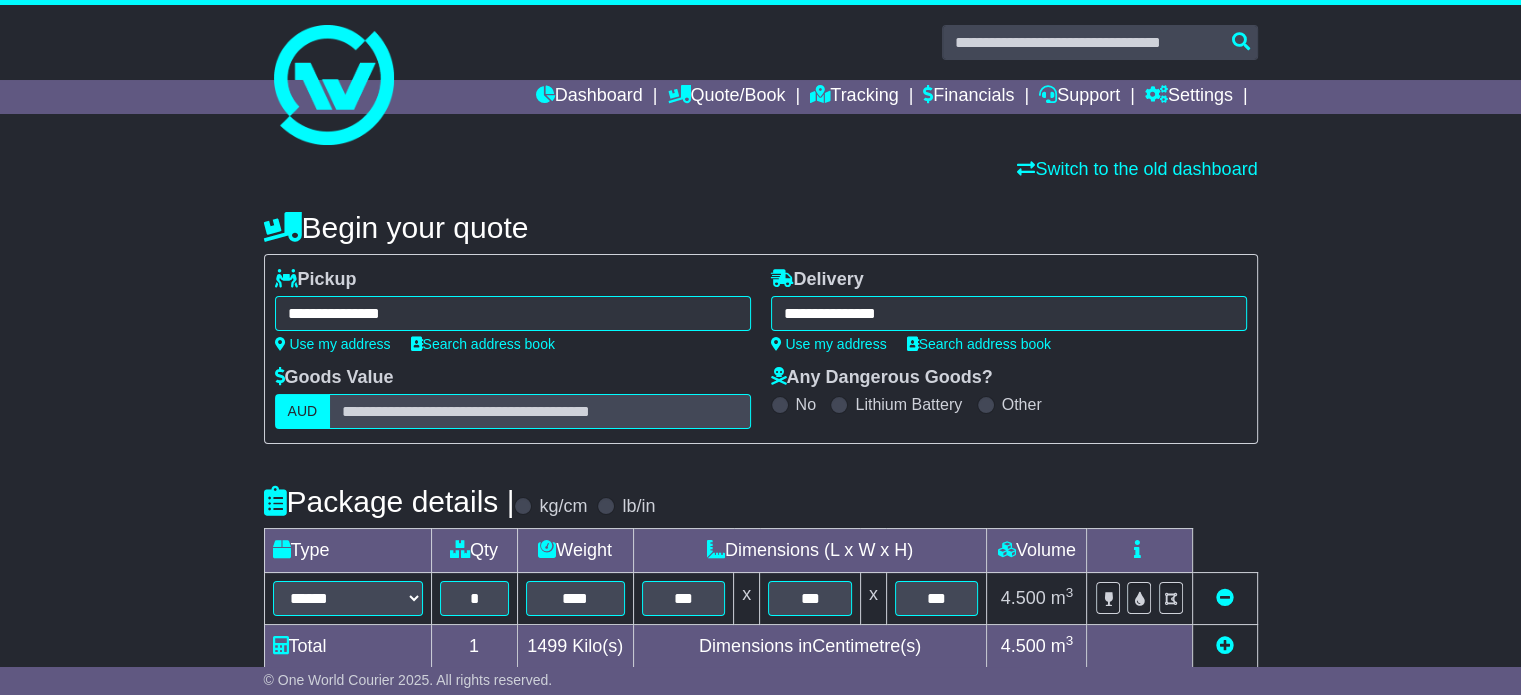 click on "**********" at bounding box center [760, 692] 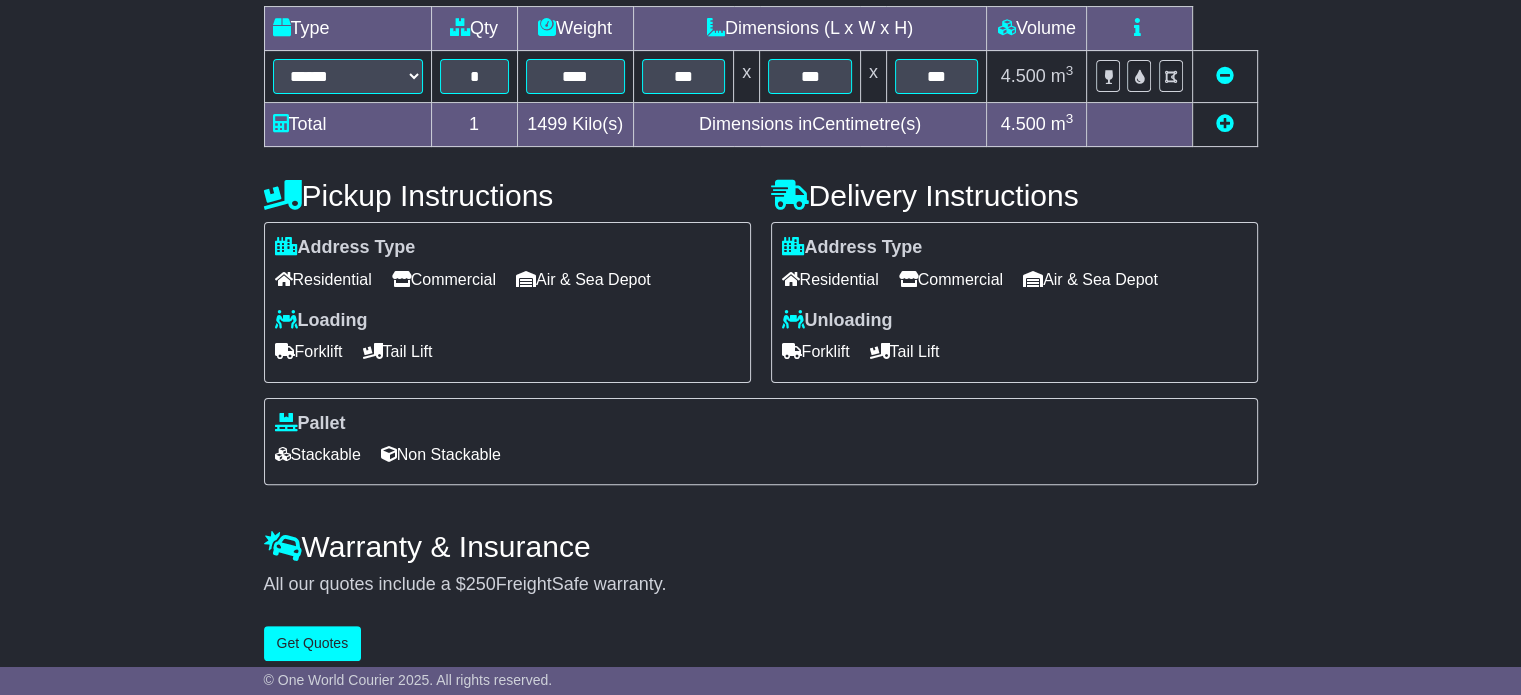 scroll, scrollTop: 535, scrollLeft: 0, axis: vertical 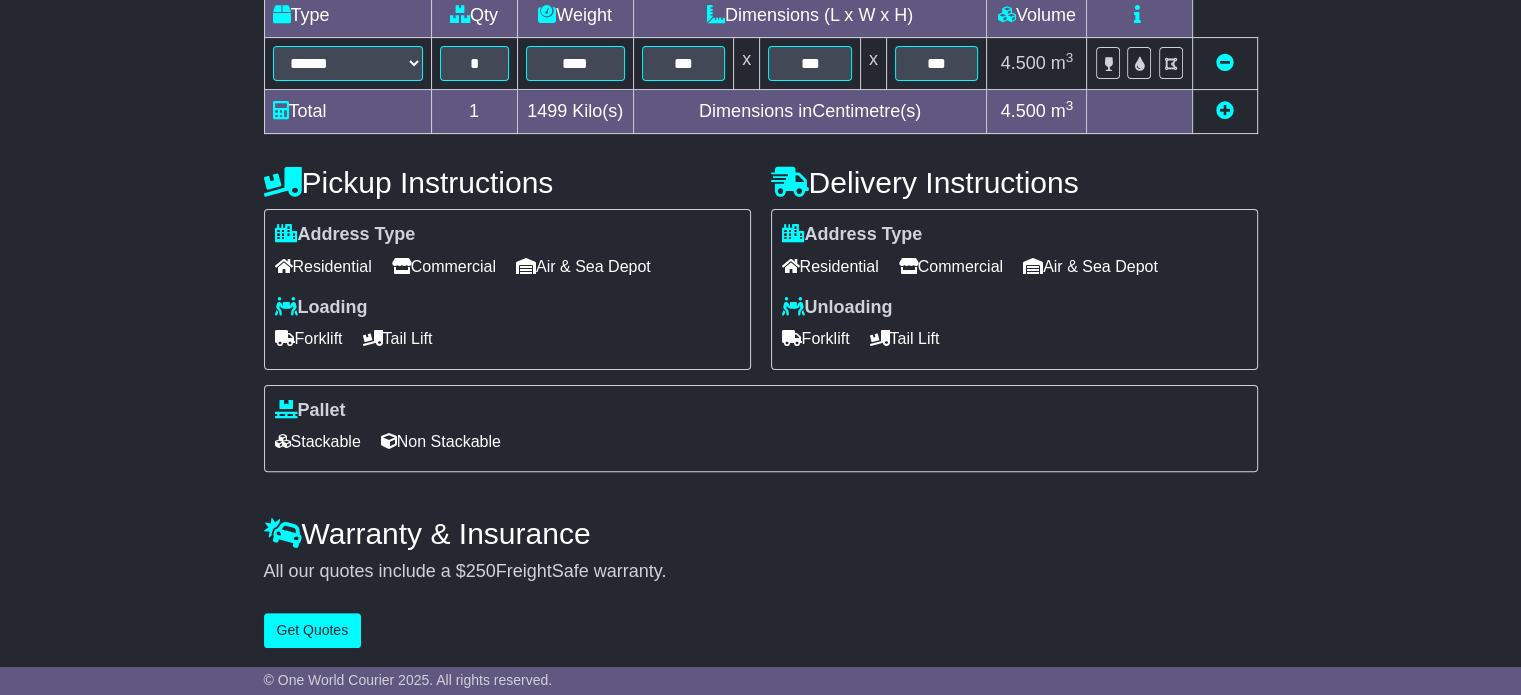 click on "Commercial" at bounding box center [444, 266] 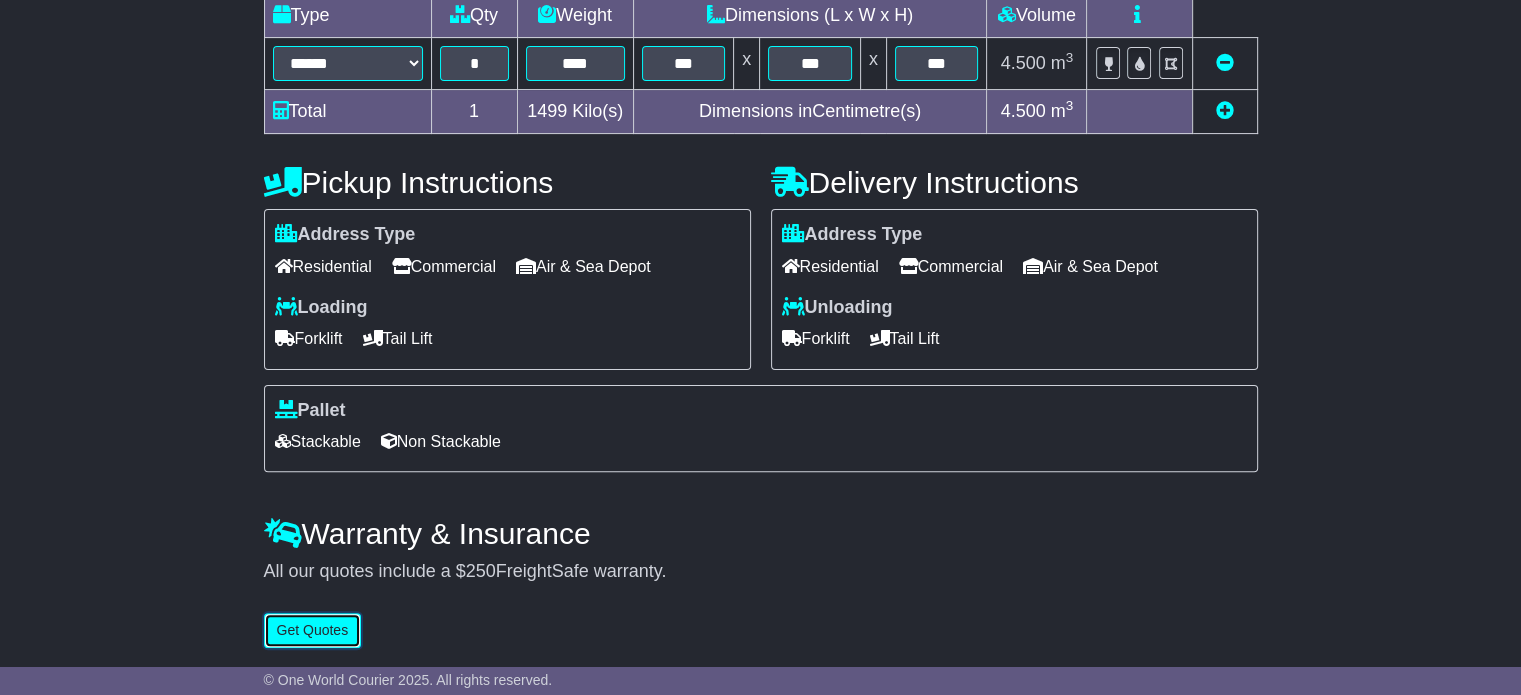 click on "Get Quotes" at bounding box center [313, 630] 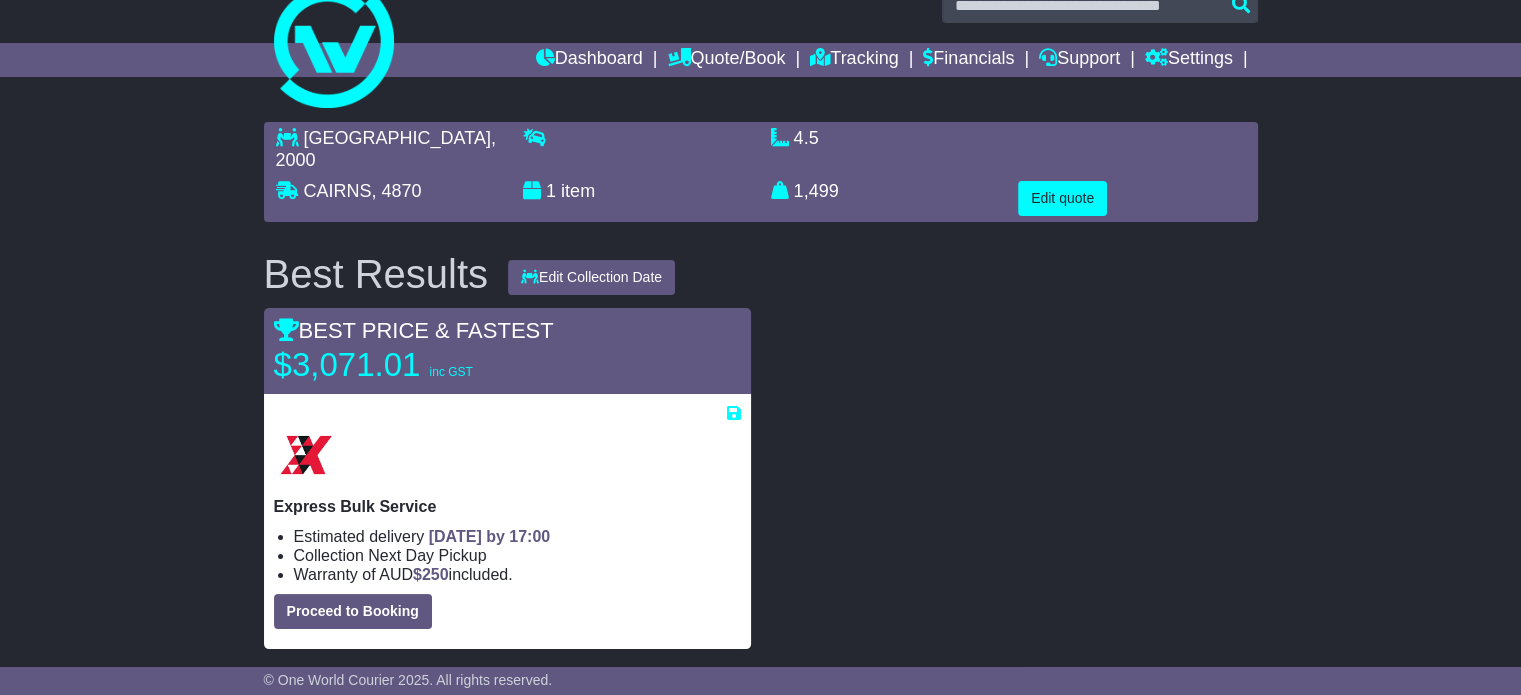 scroll, scrollTop: 40, scrollLeft: 0, axis: vertical 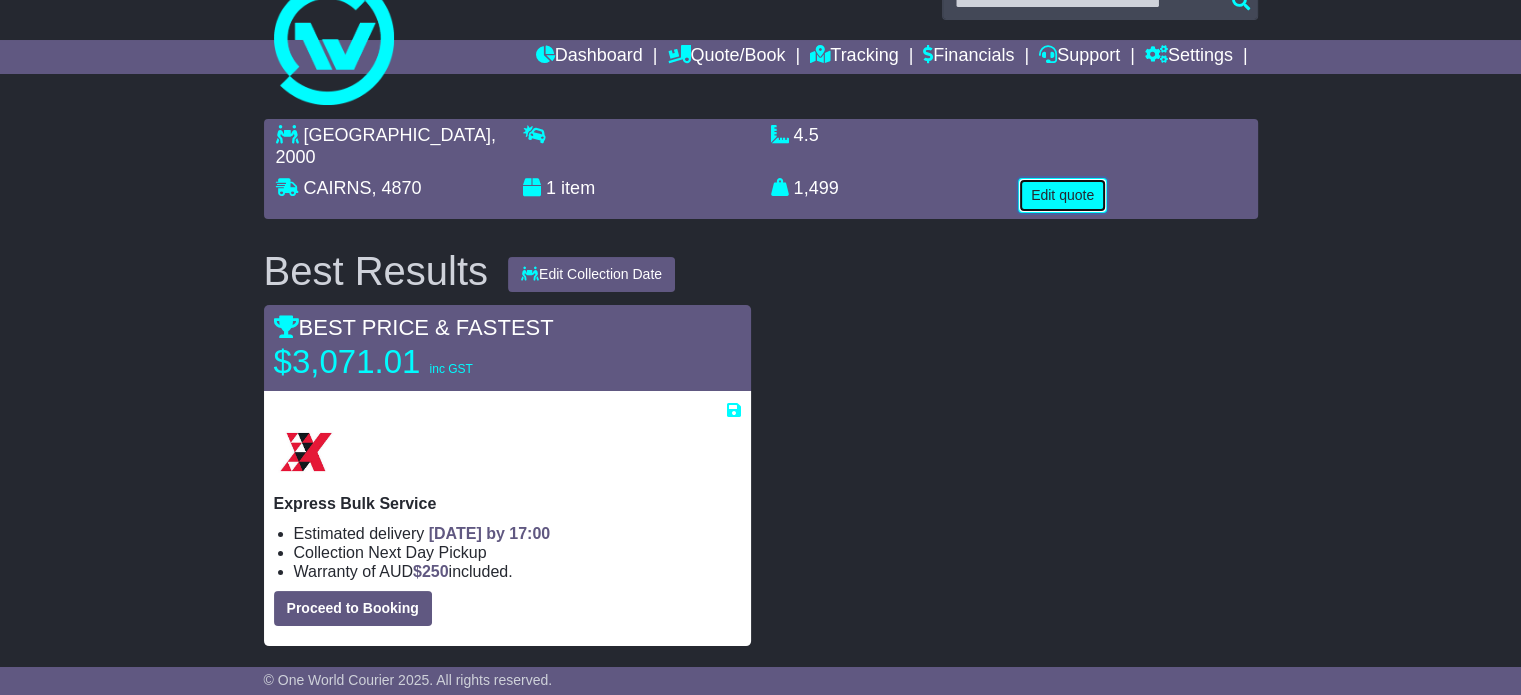 click on "Edit quote" at bounding box center (1062, 195) 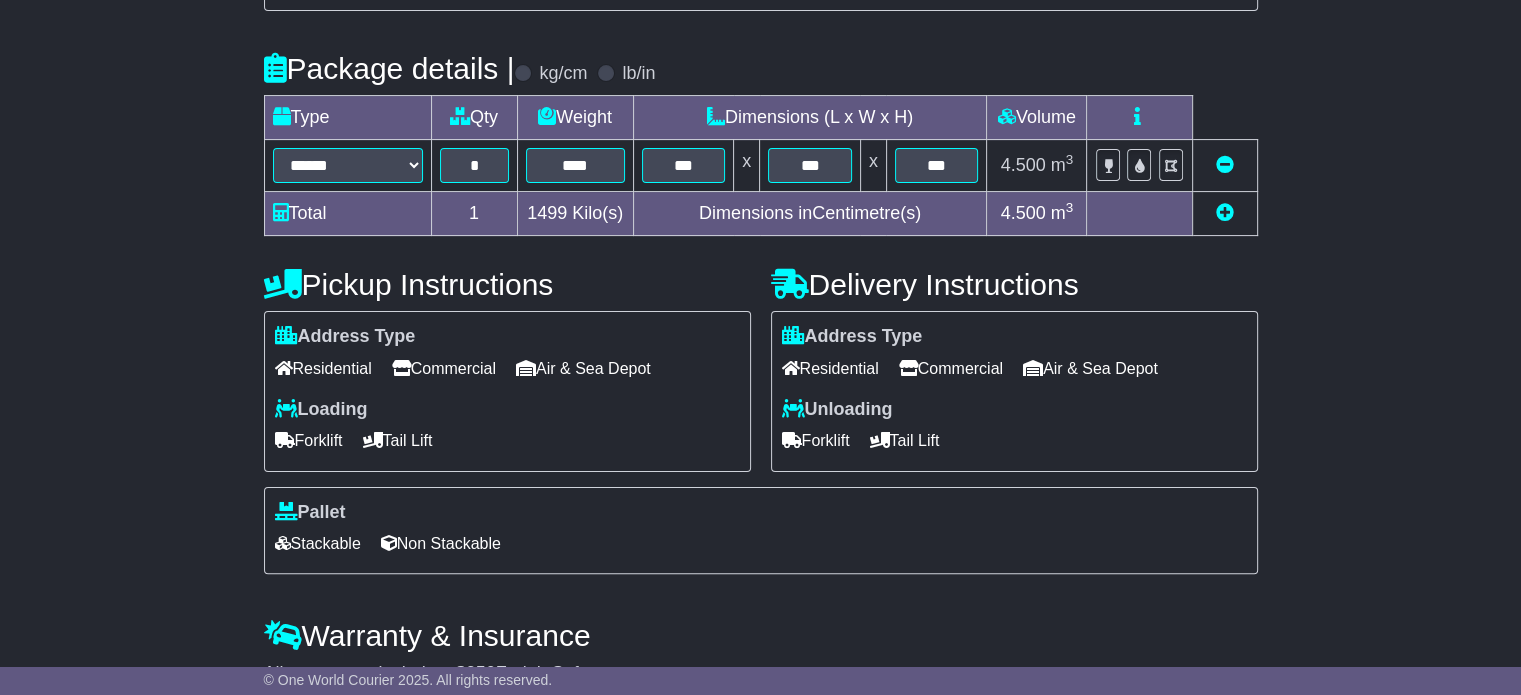 scroll, scrollTop: 440, scrollLeft: 0, axis: vertical 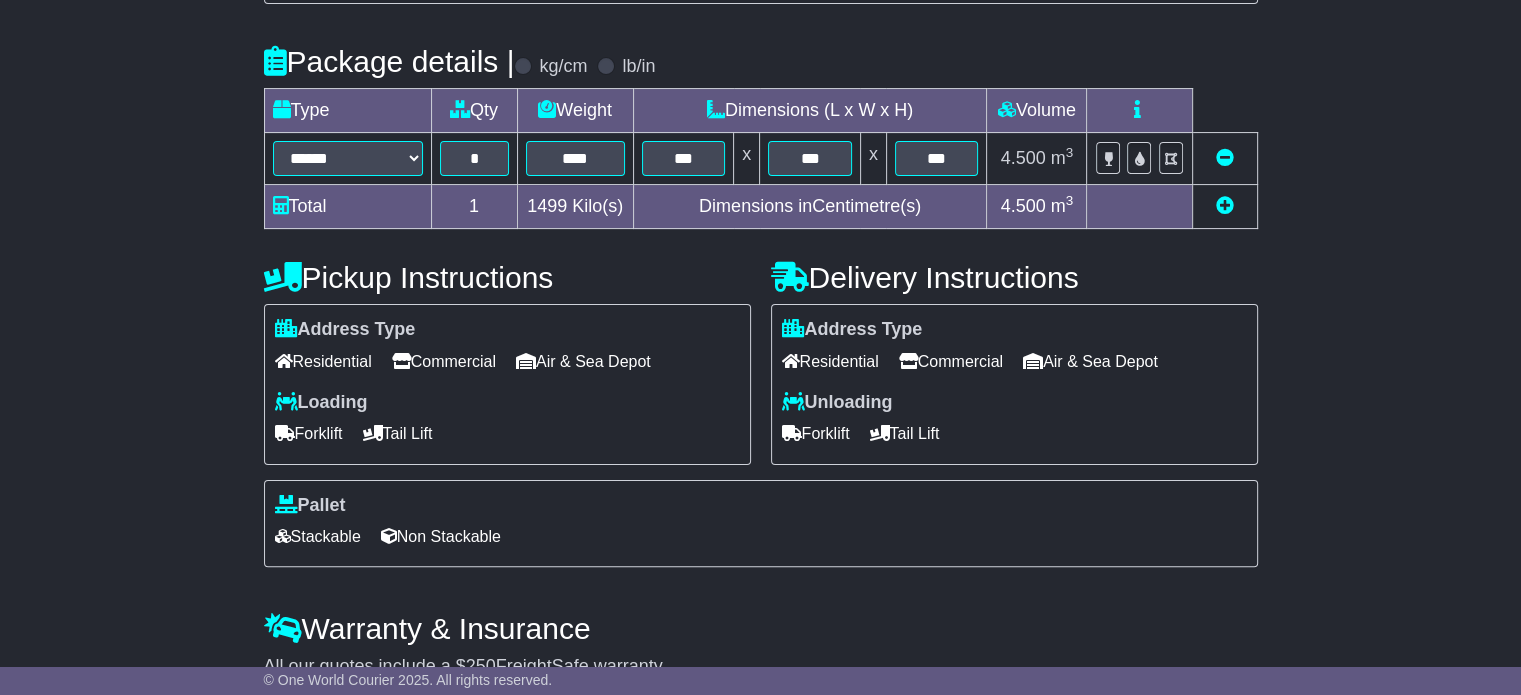 click on "Commercial" at bounding box center [951, 361] 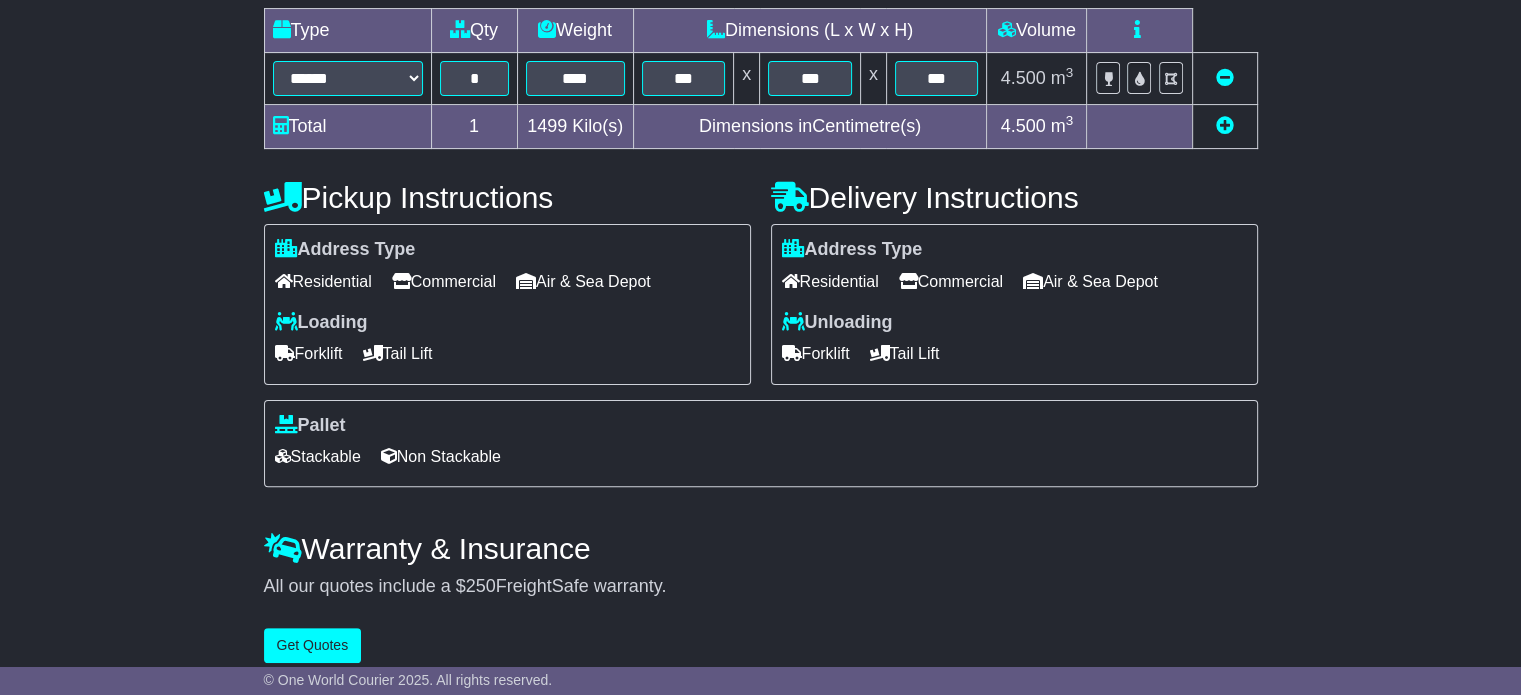 scroll, scrollTop: 540, scrollLeft: 0, axis: vertical 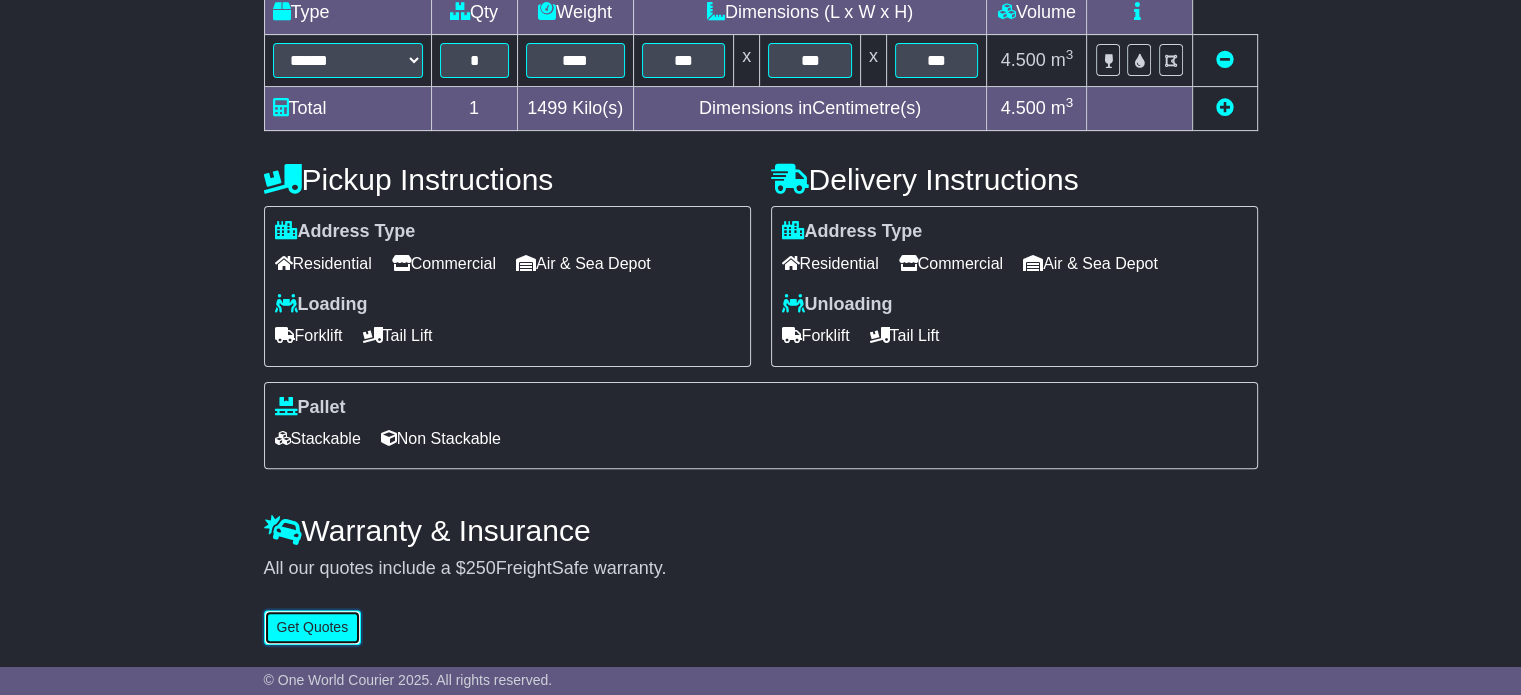 click on "Get Quotes" at bounding box center [313, 627] 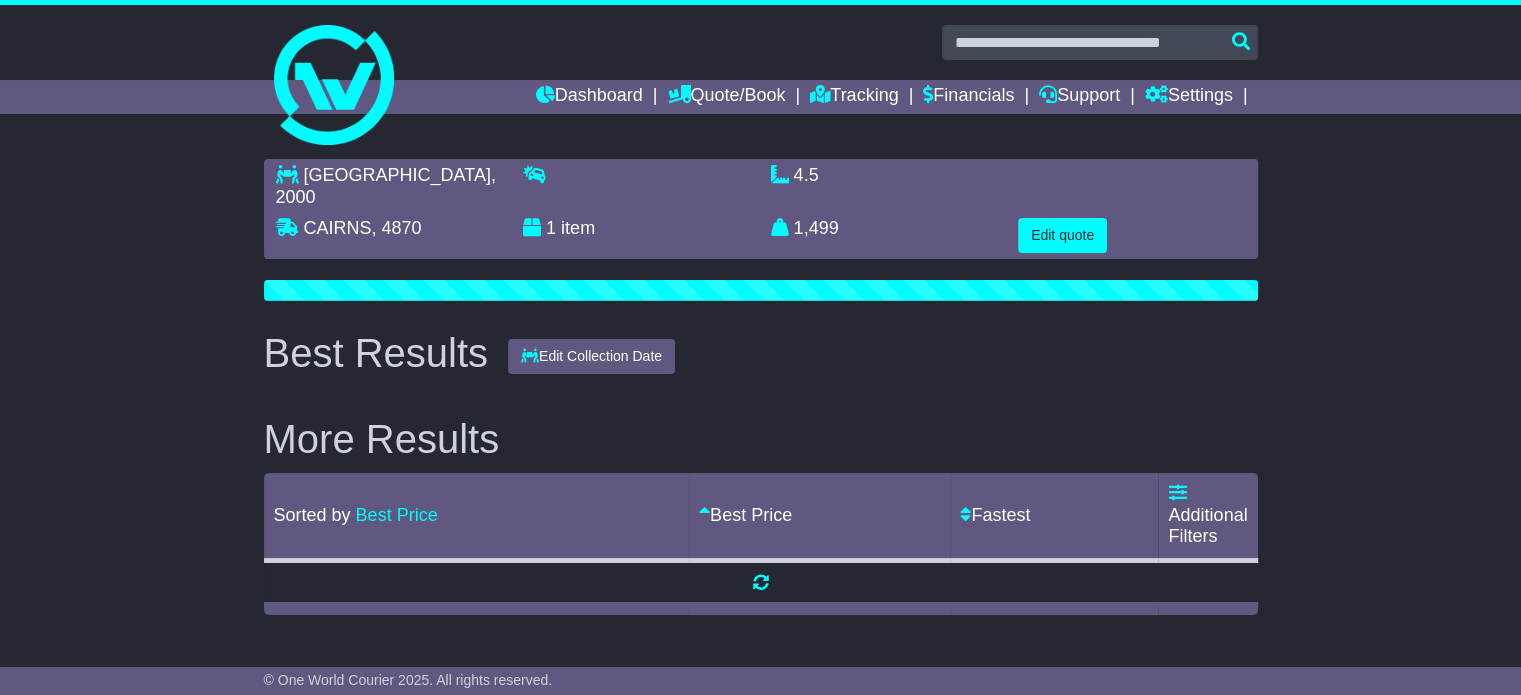 scroll, scrollTop: 0, scrollLeft: 0, axis: both 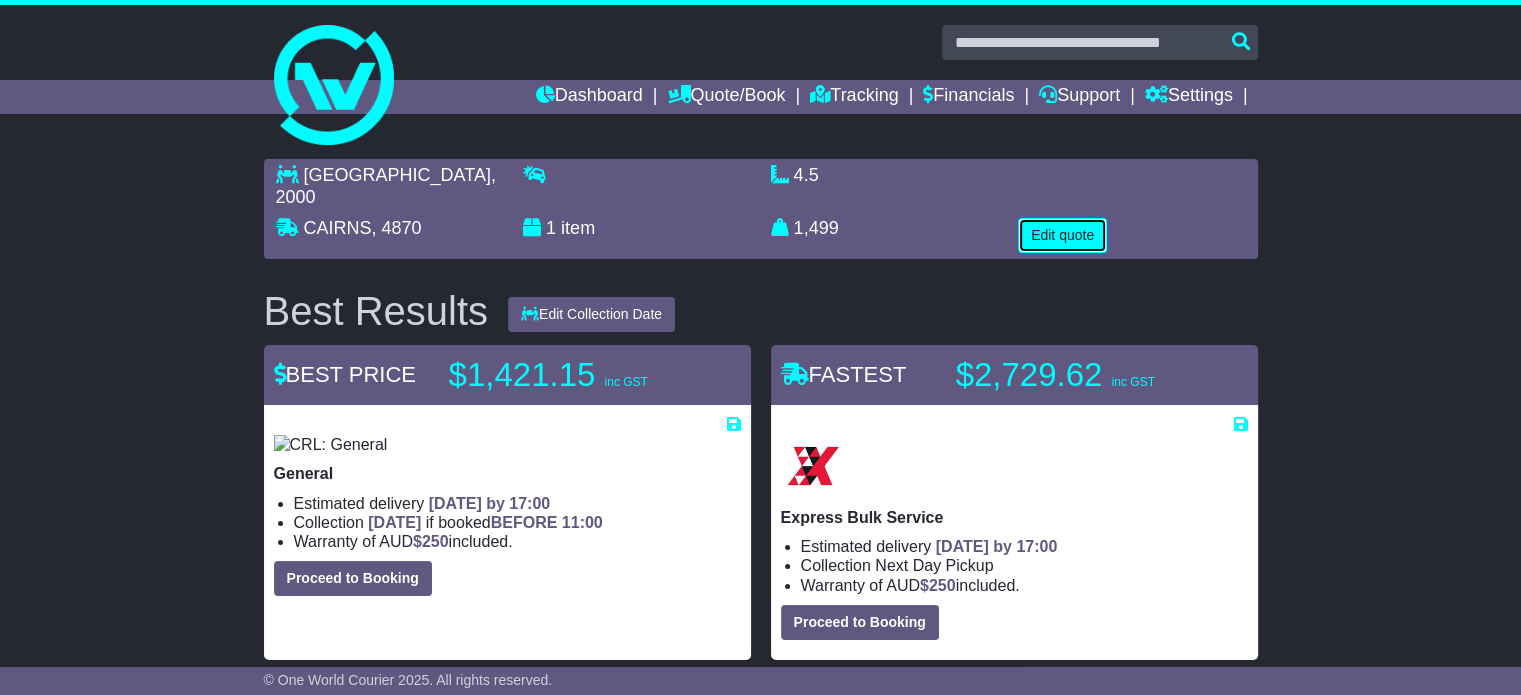 click on "Edit quote" at bounding box center (1062, 235) 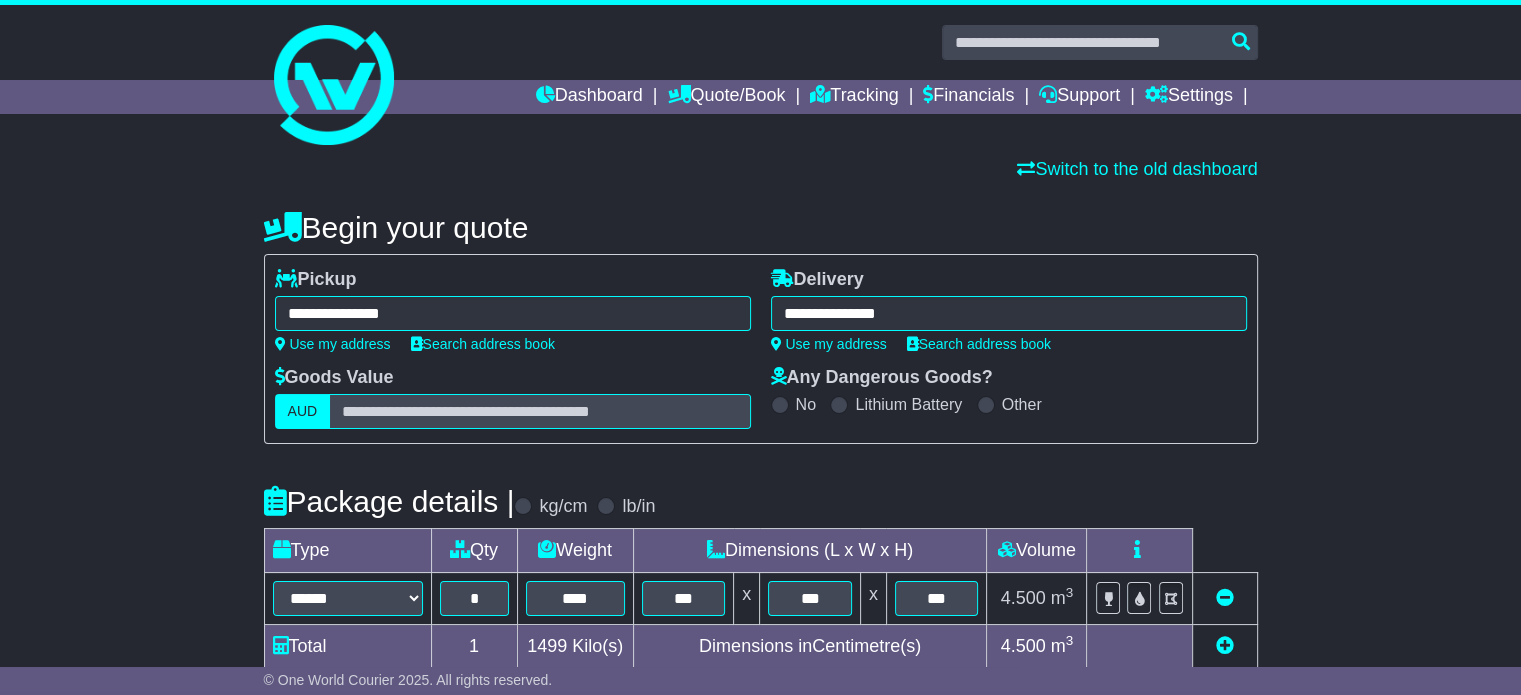click on "**********" at bounding box center [513, 313] 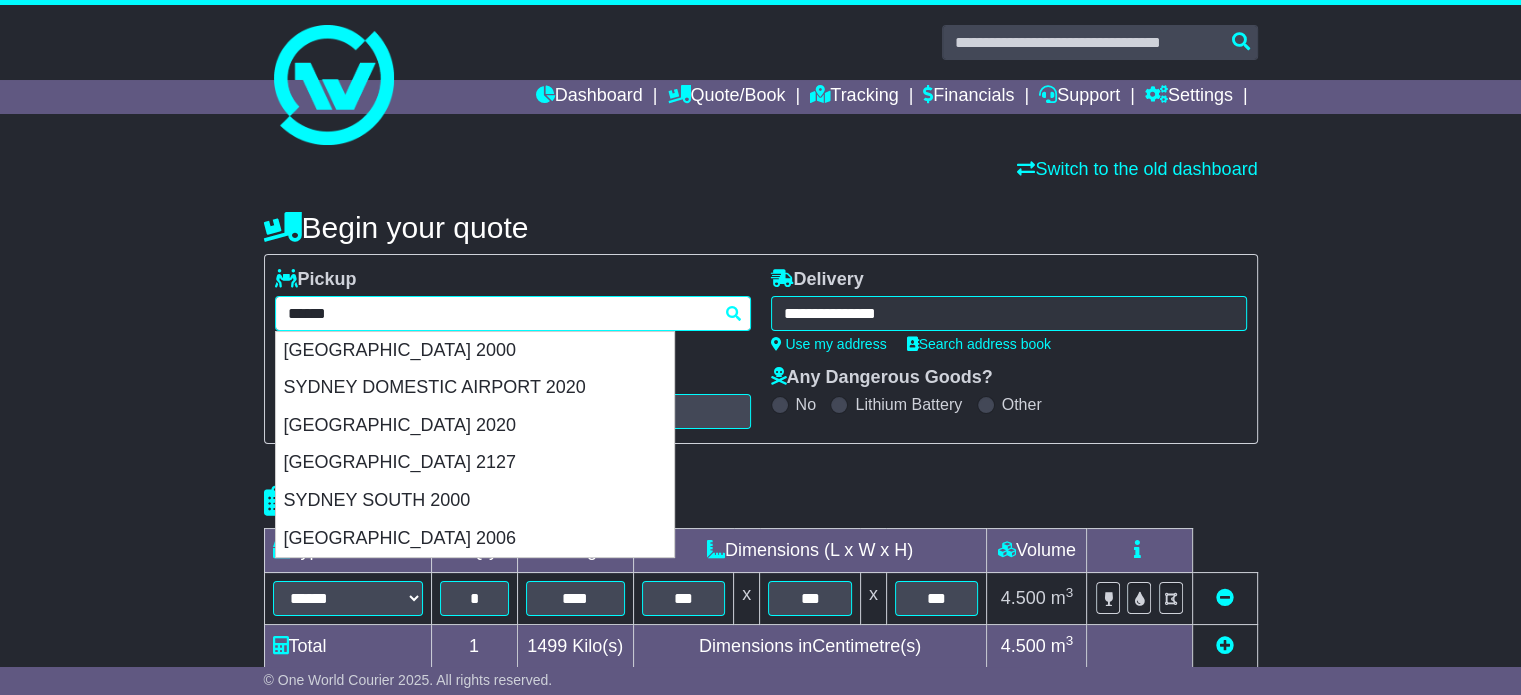 click on "******" at bounding box center (513, 313) 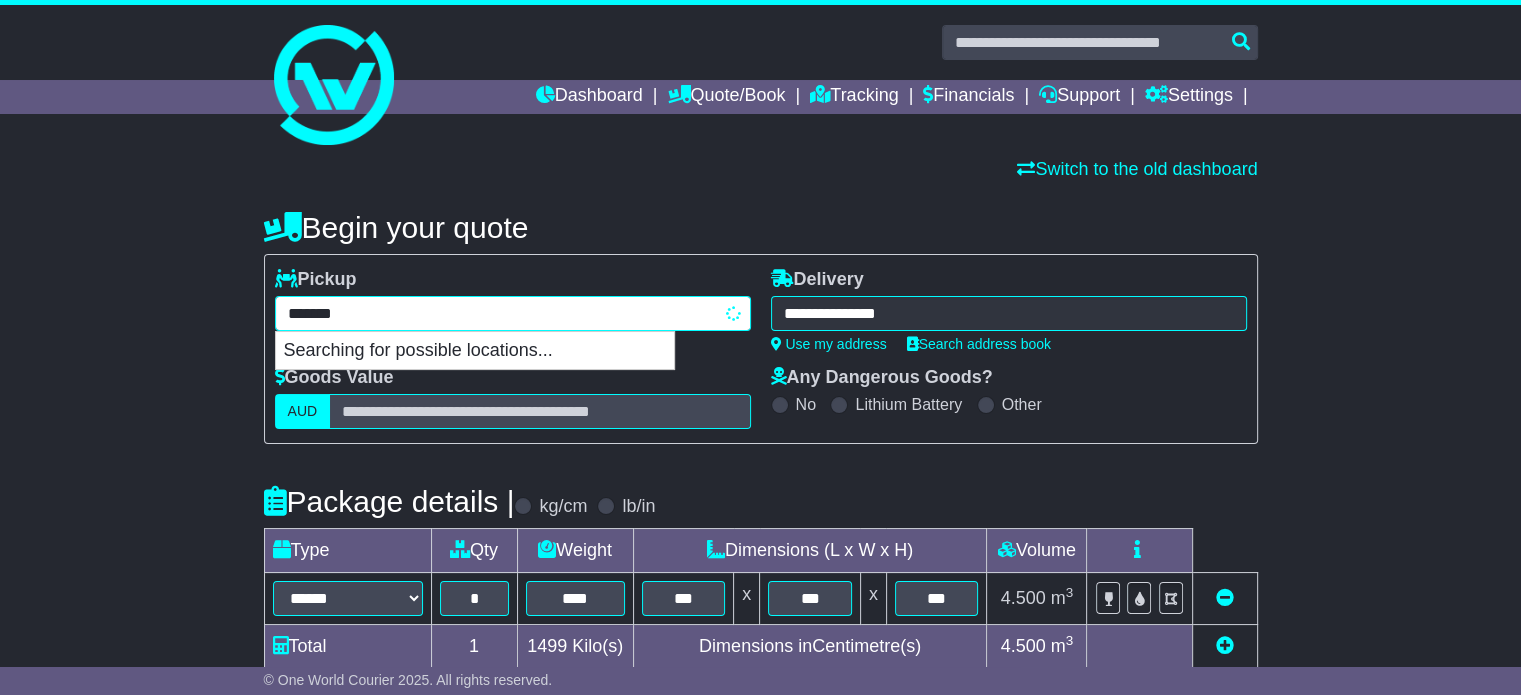 click on "*******" at bounding box center (513, 313) 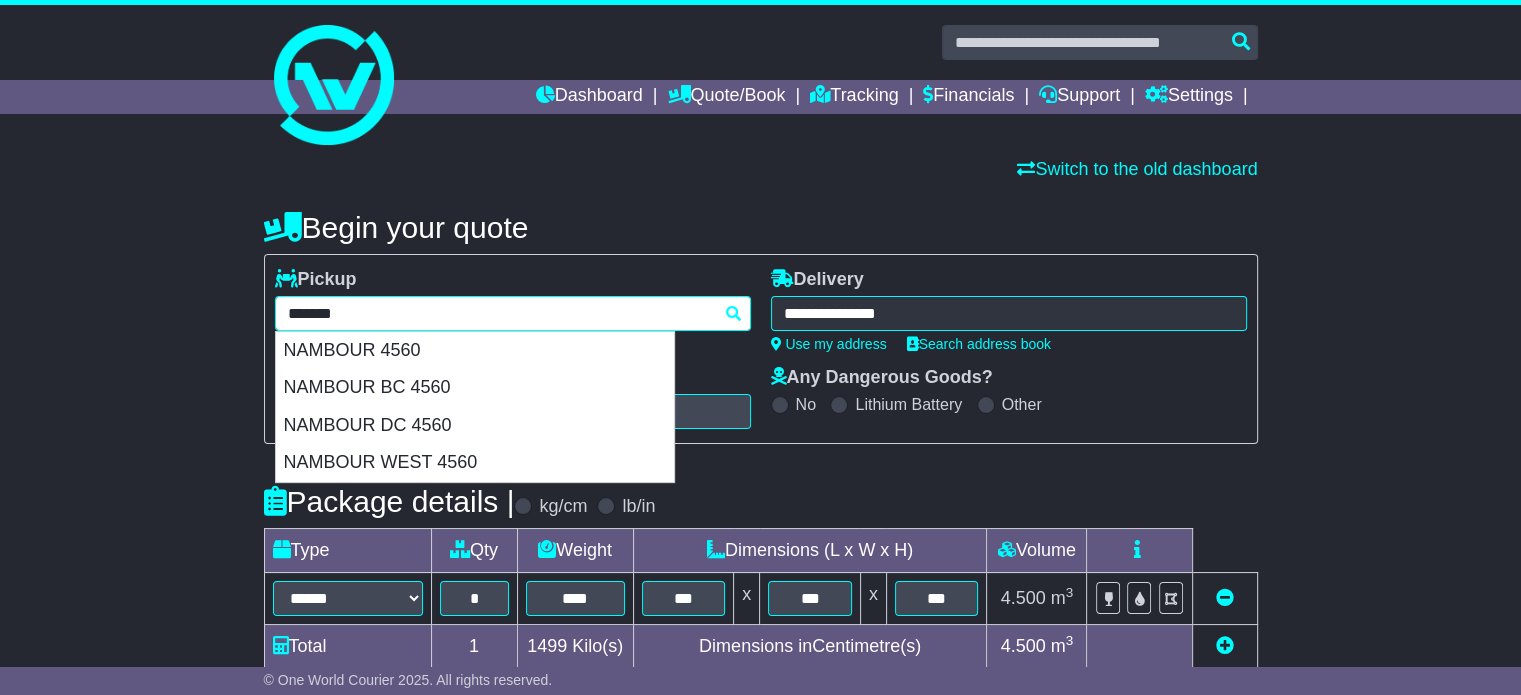 click on "*******" at bounding box center (513, 313) 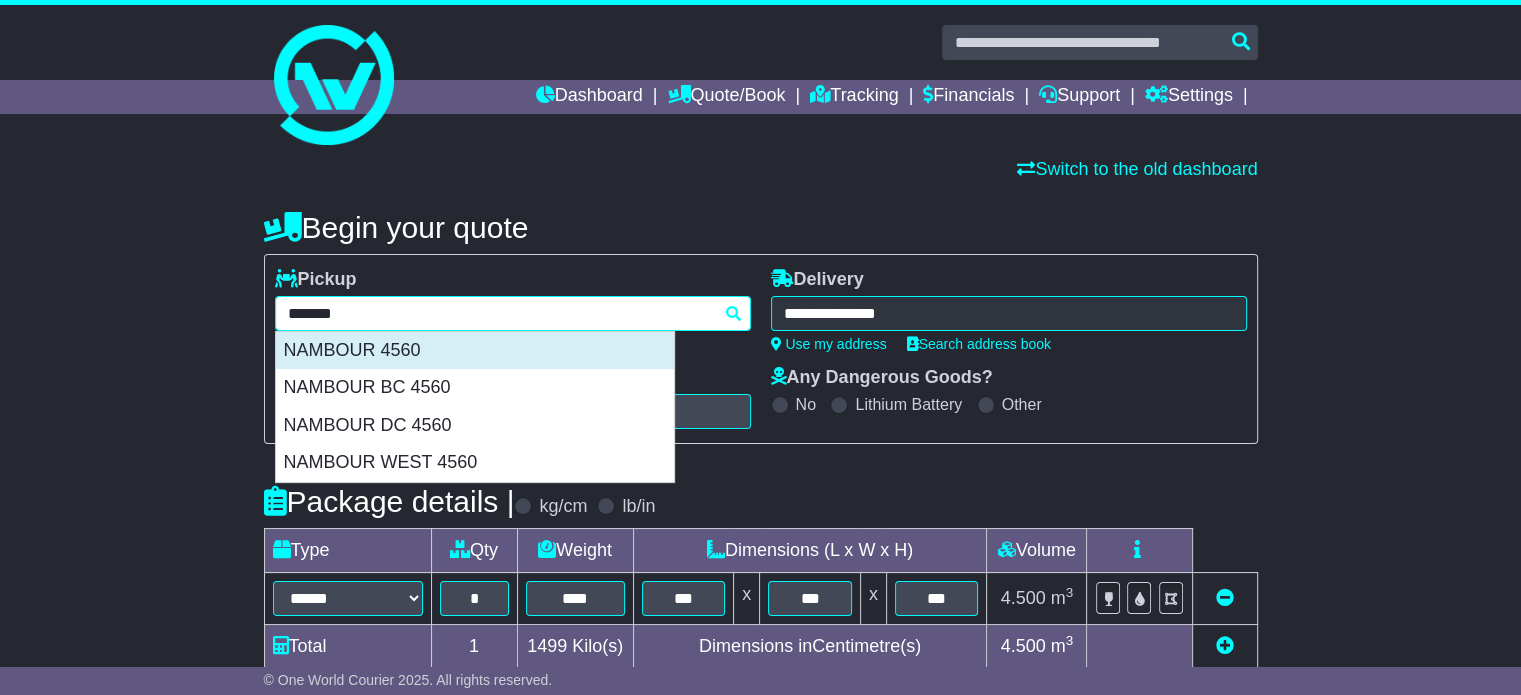 click on "NAMBOUR 4560" at bounding box center (475, 351) 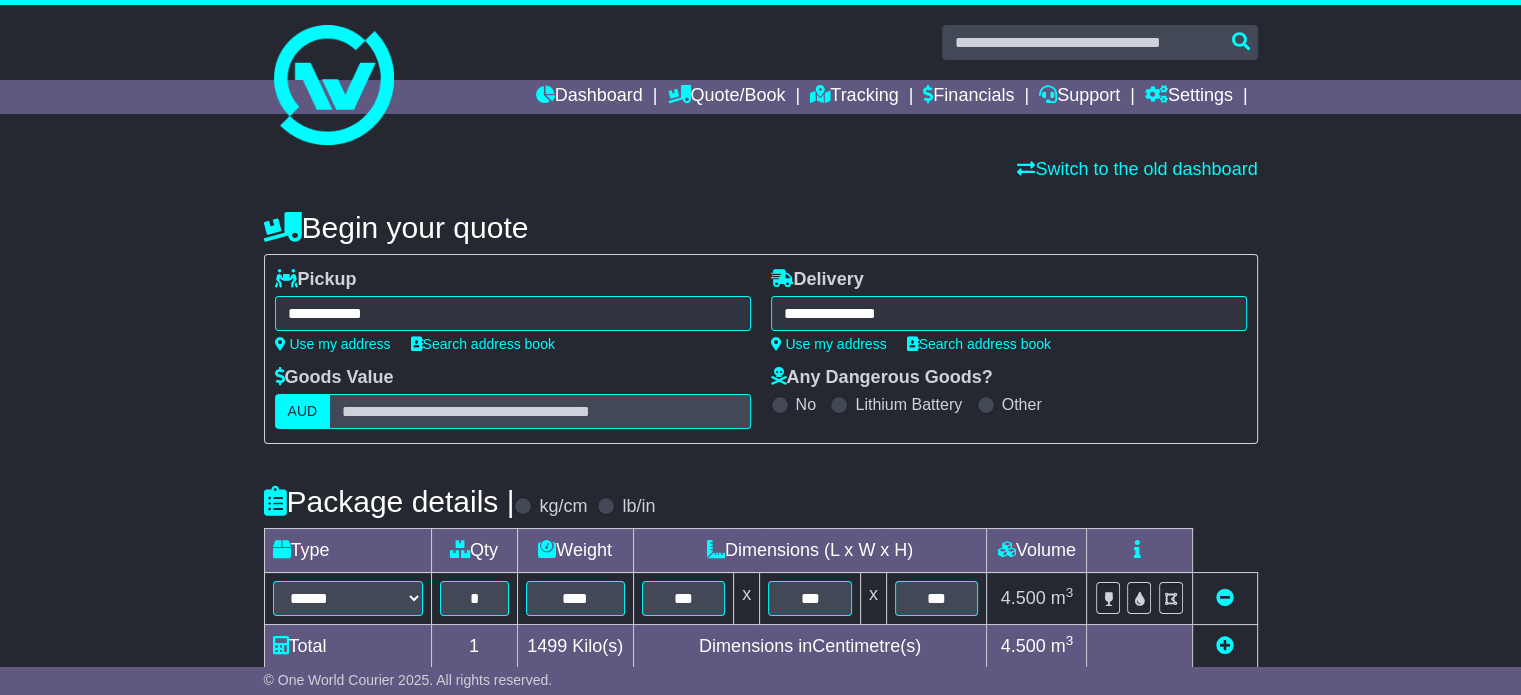 type on "**********" 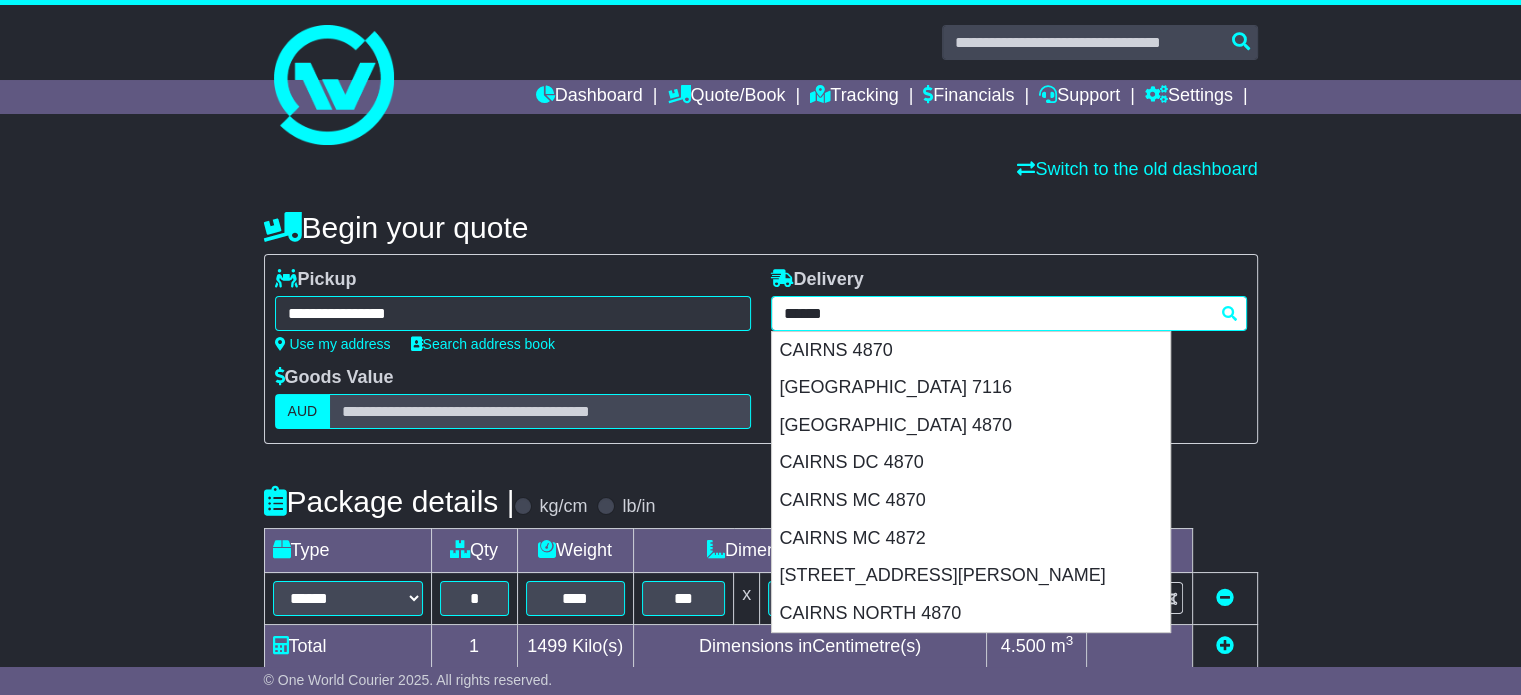 click on "**********" at bounding box center [1009, 313] 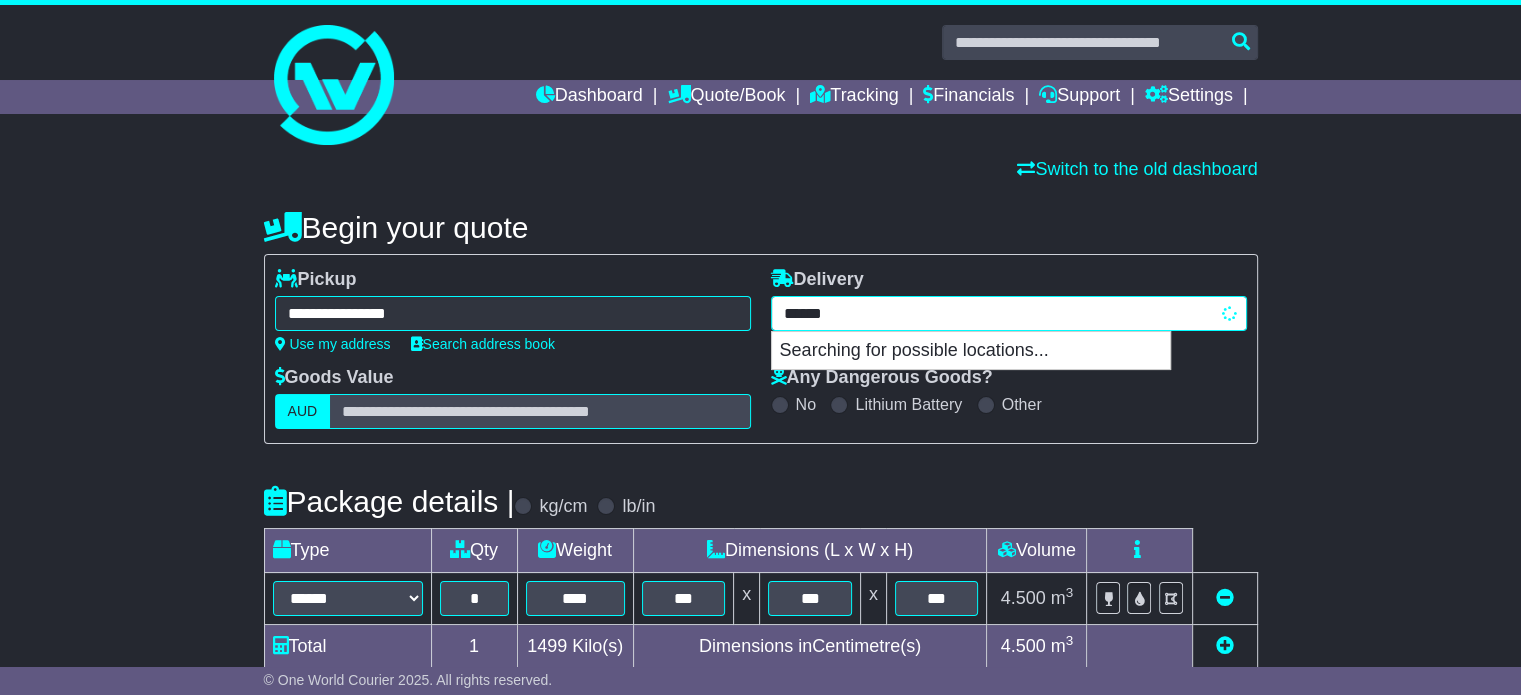 click on "******" at bounding box center (1009, 313) 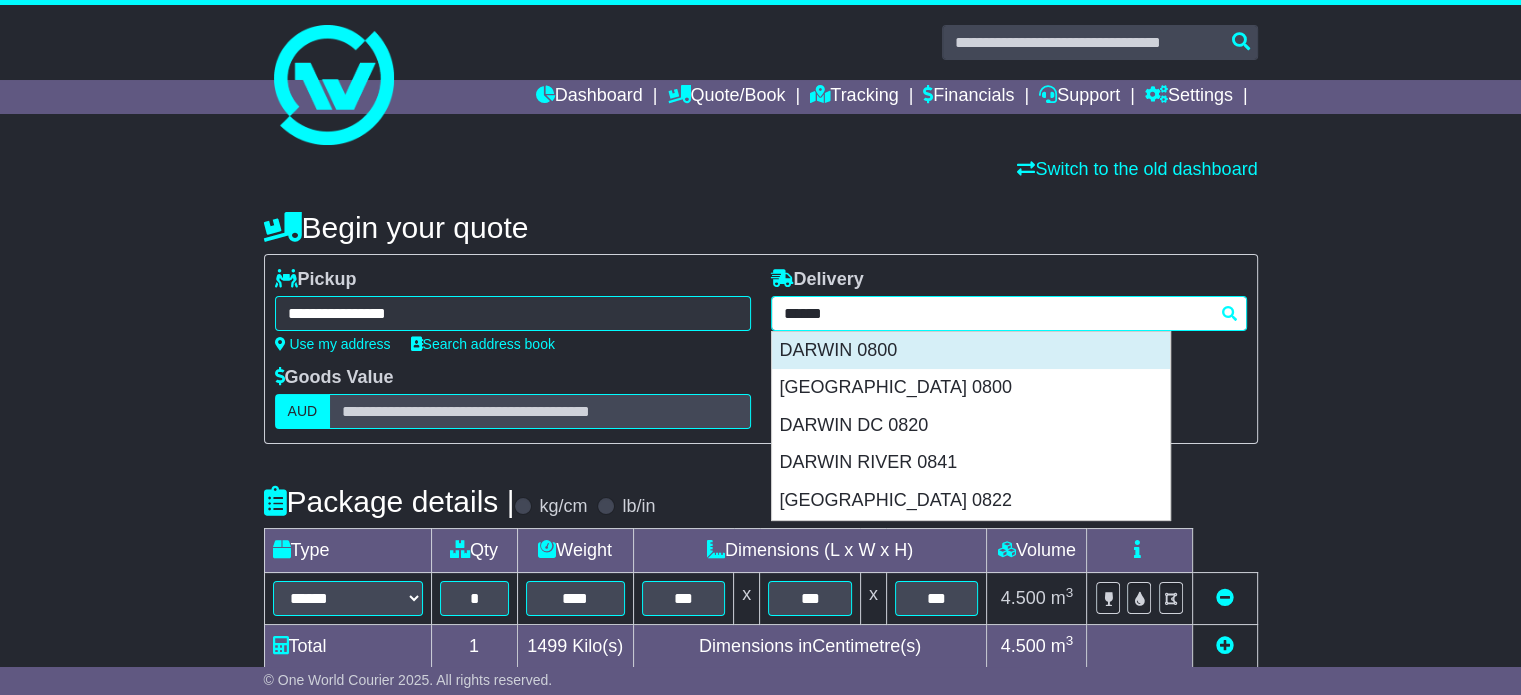 click on "DARWIN 0800" at bounding box center [971, 351] 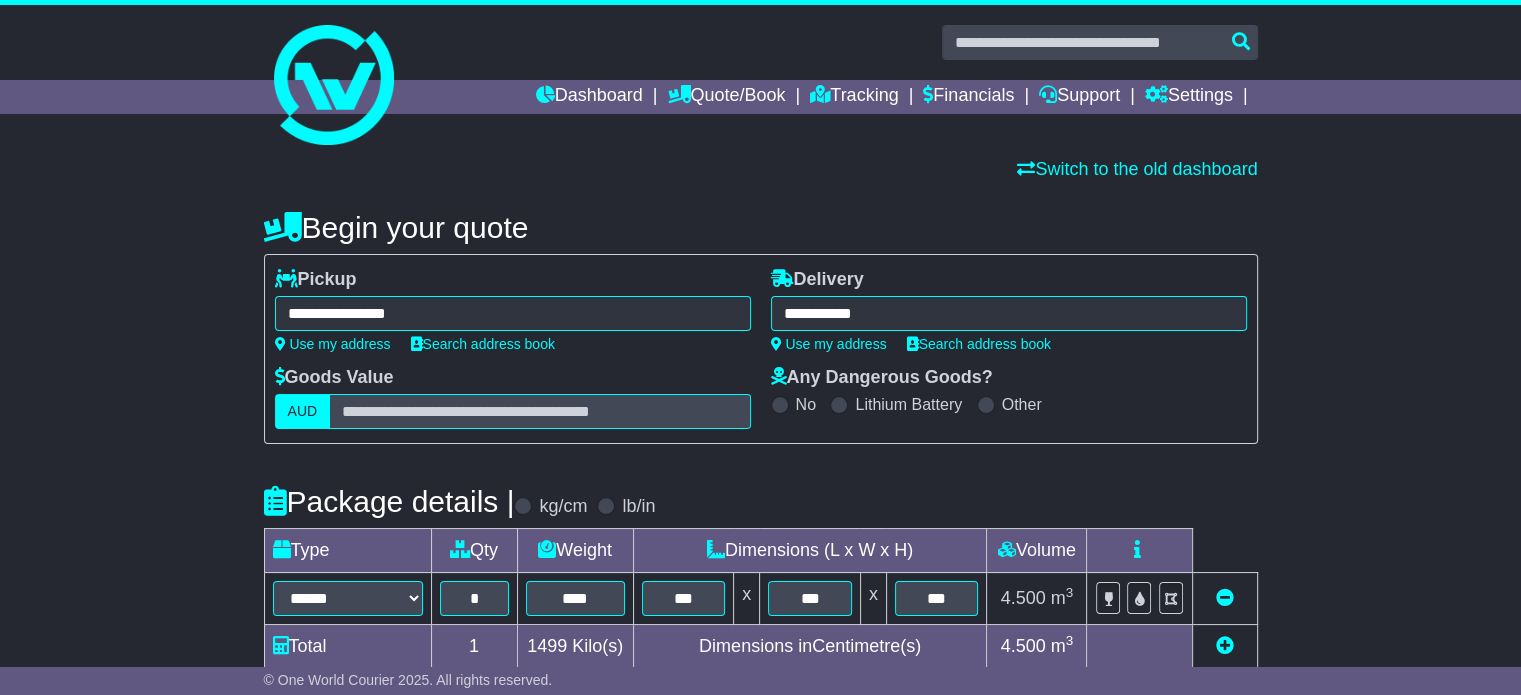 type on "**********" 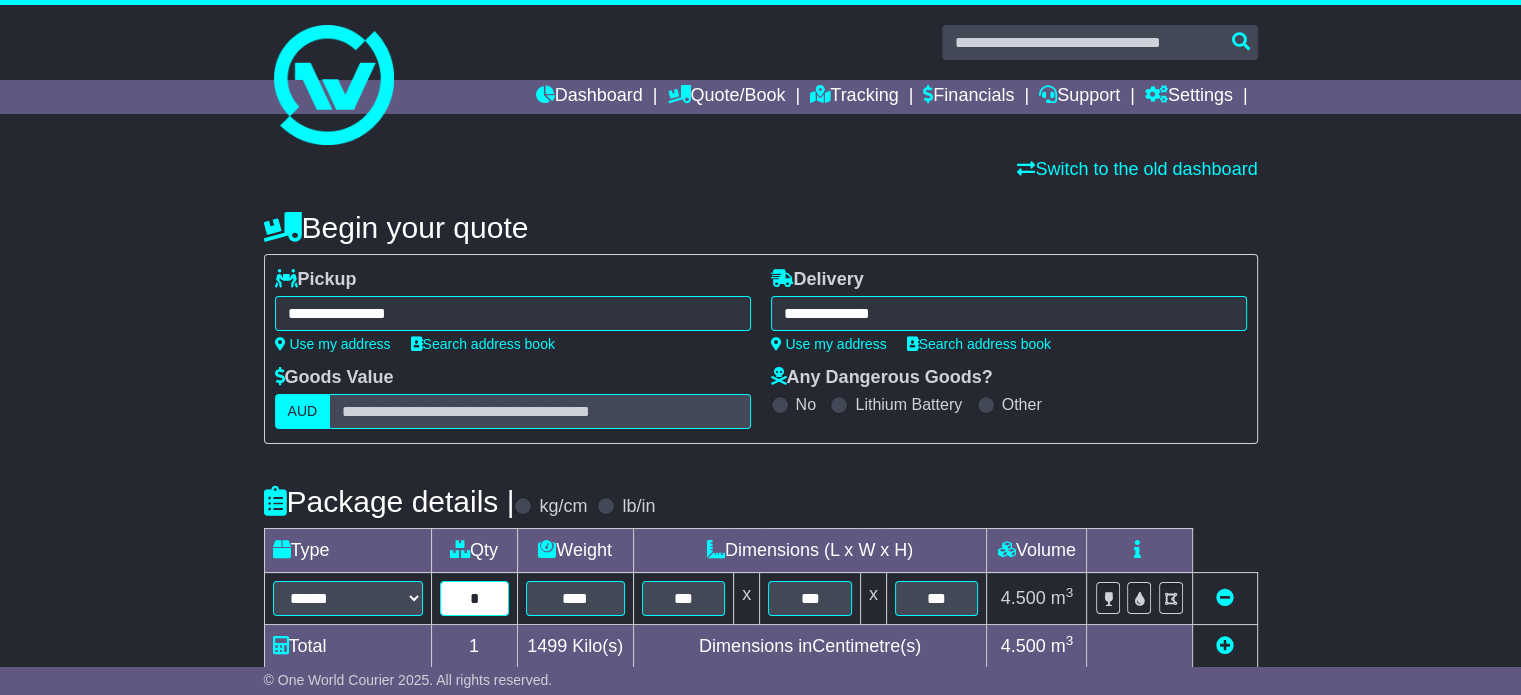 click on "*" at bounding box center [474, 598] 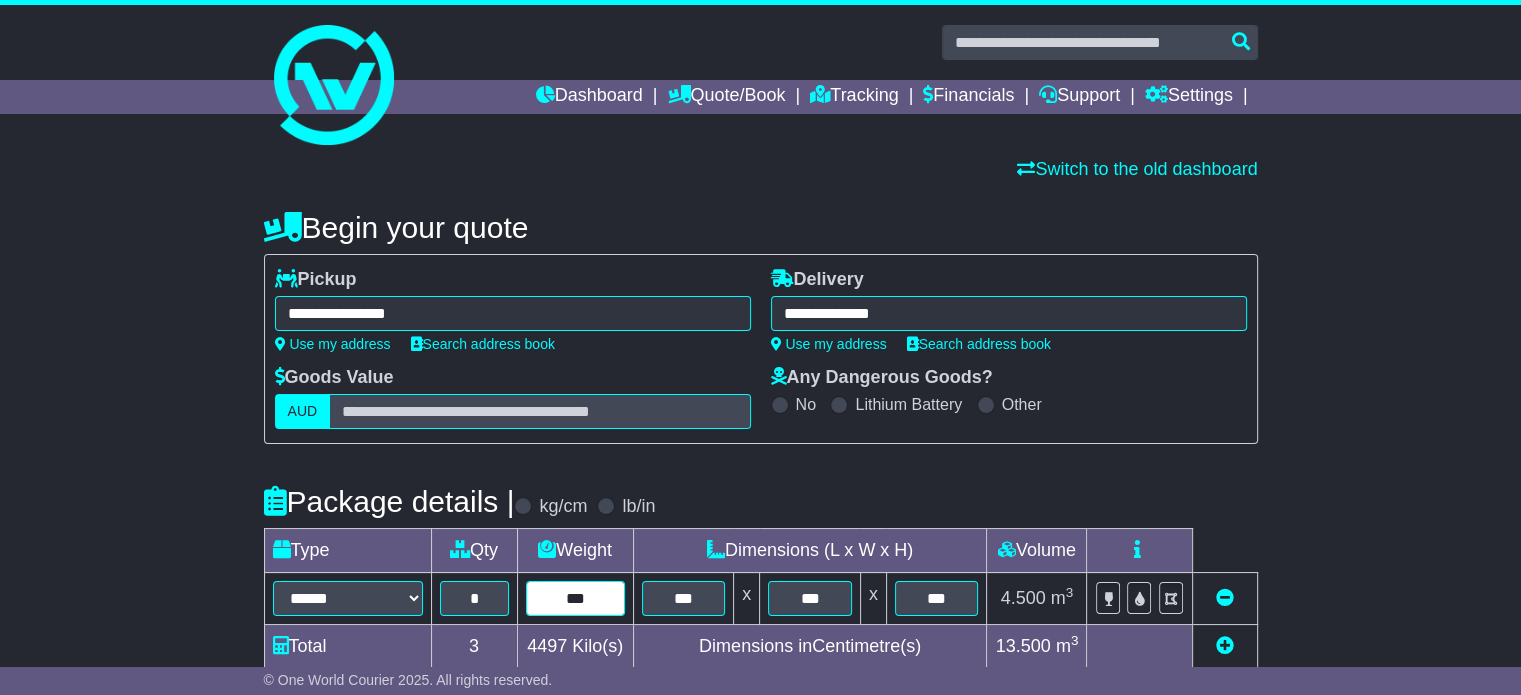 type on "***" 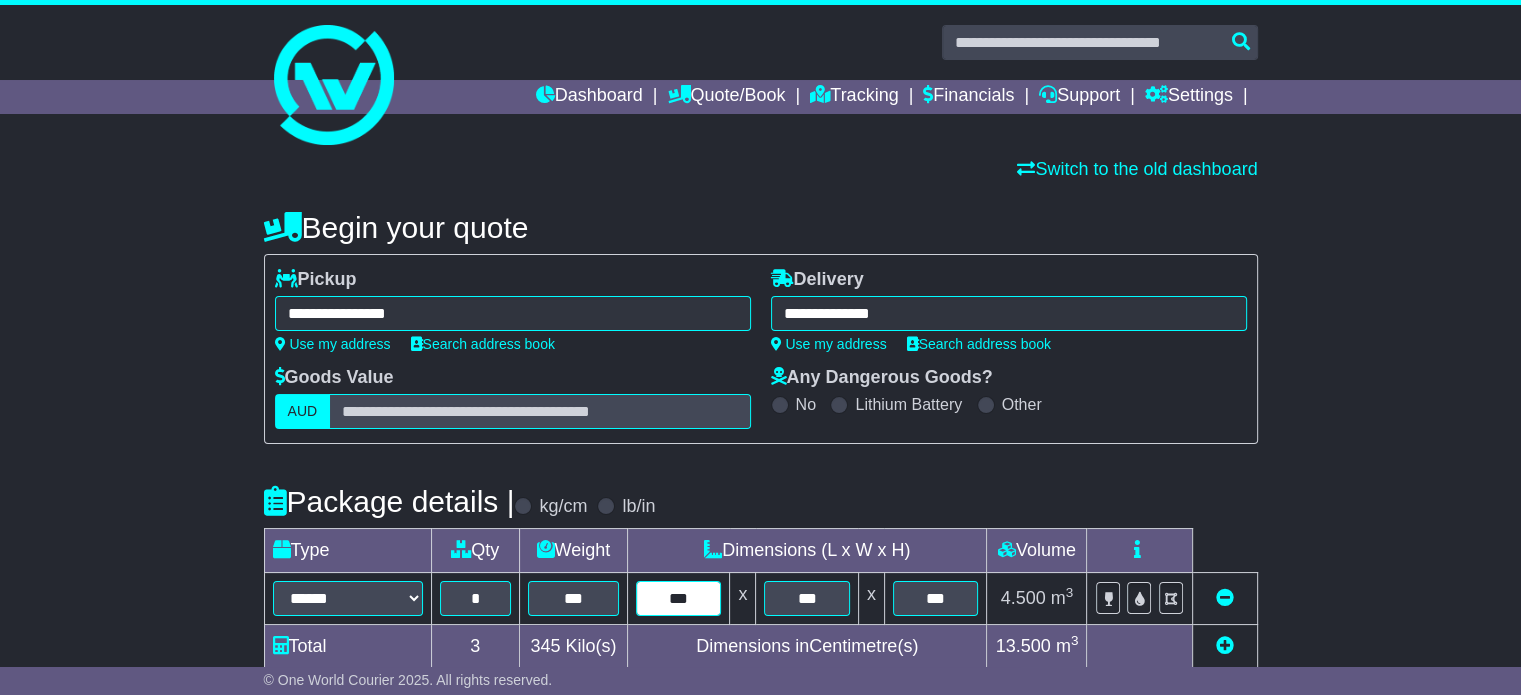 type on "***" 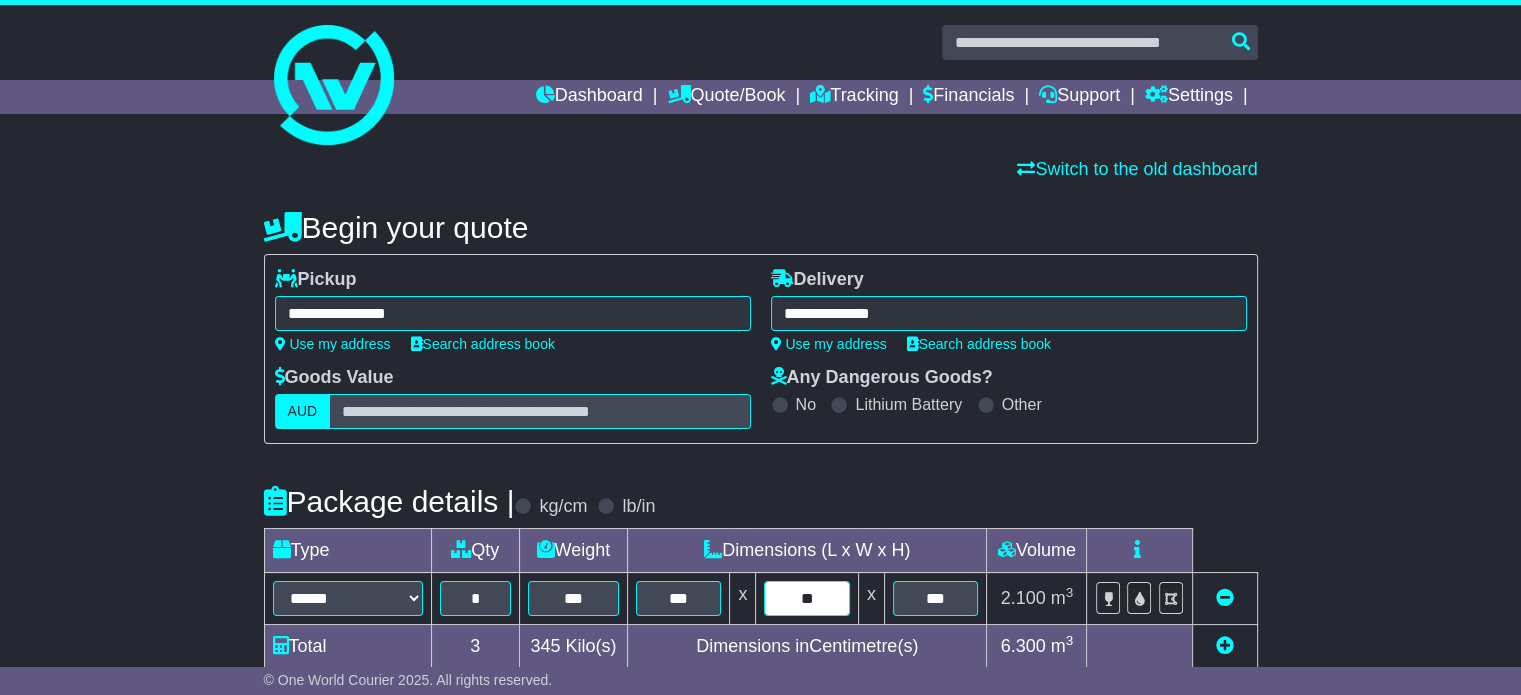 type on "**" 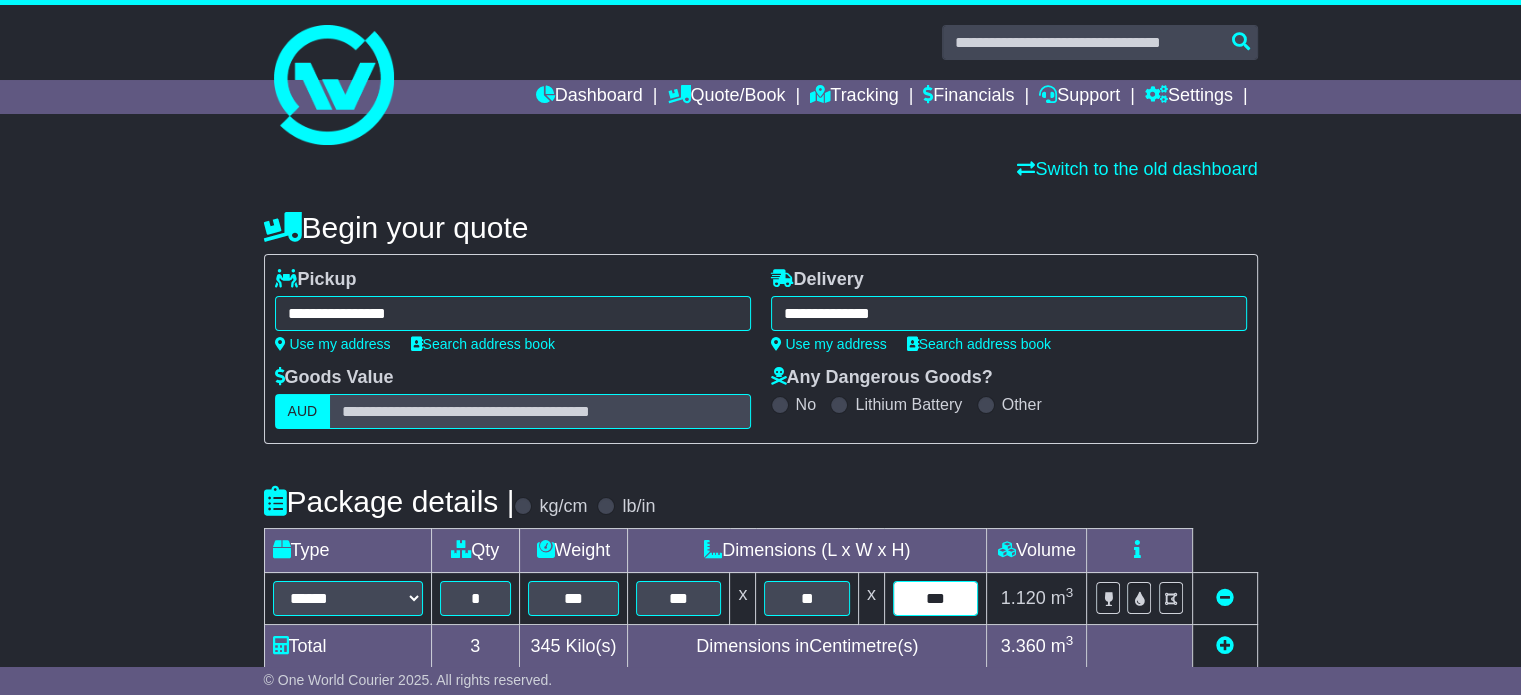 type on "***" 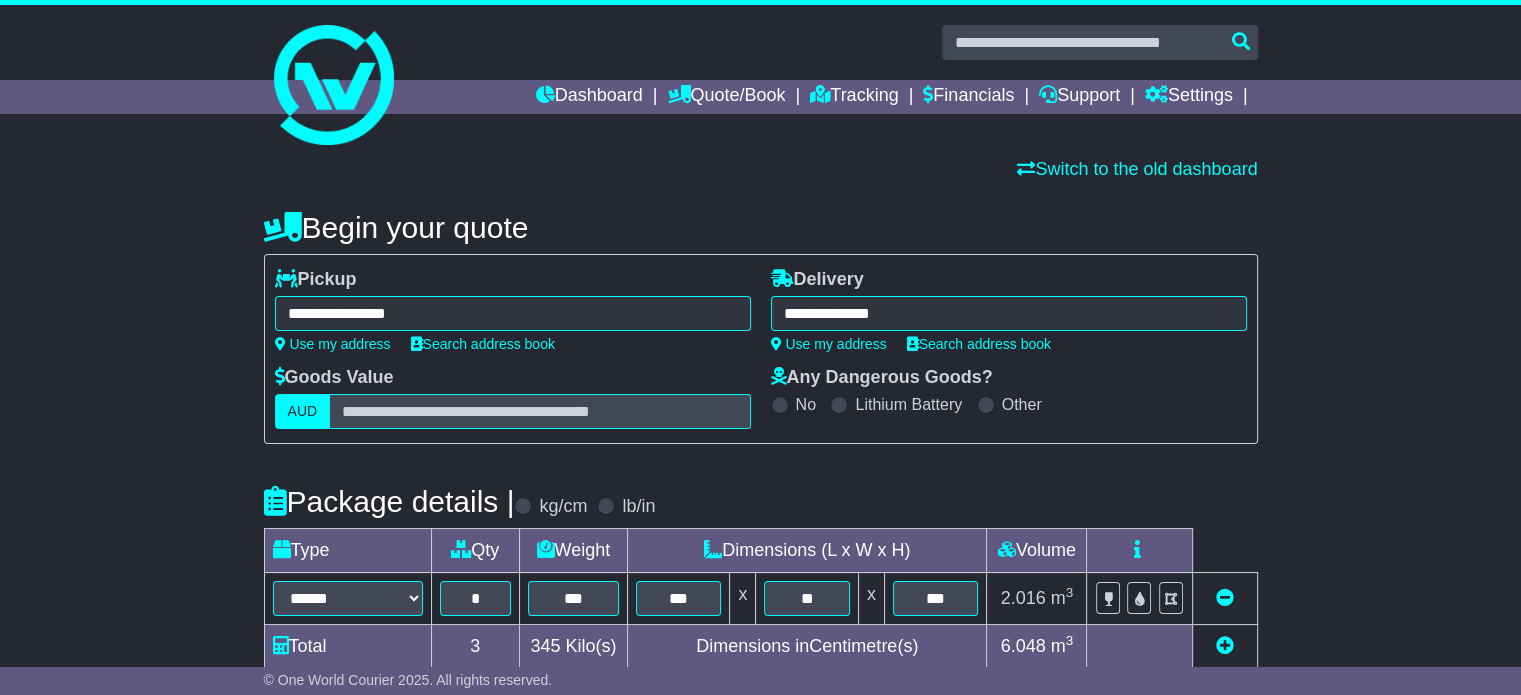 click on "**********" at bounding box center [760, 692] 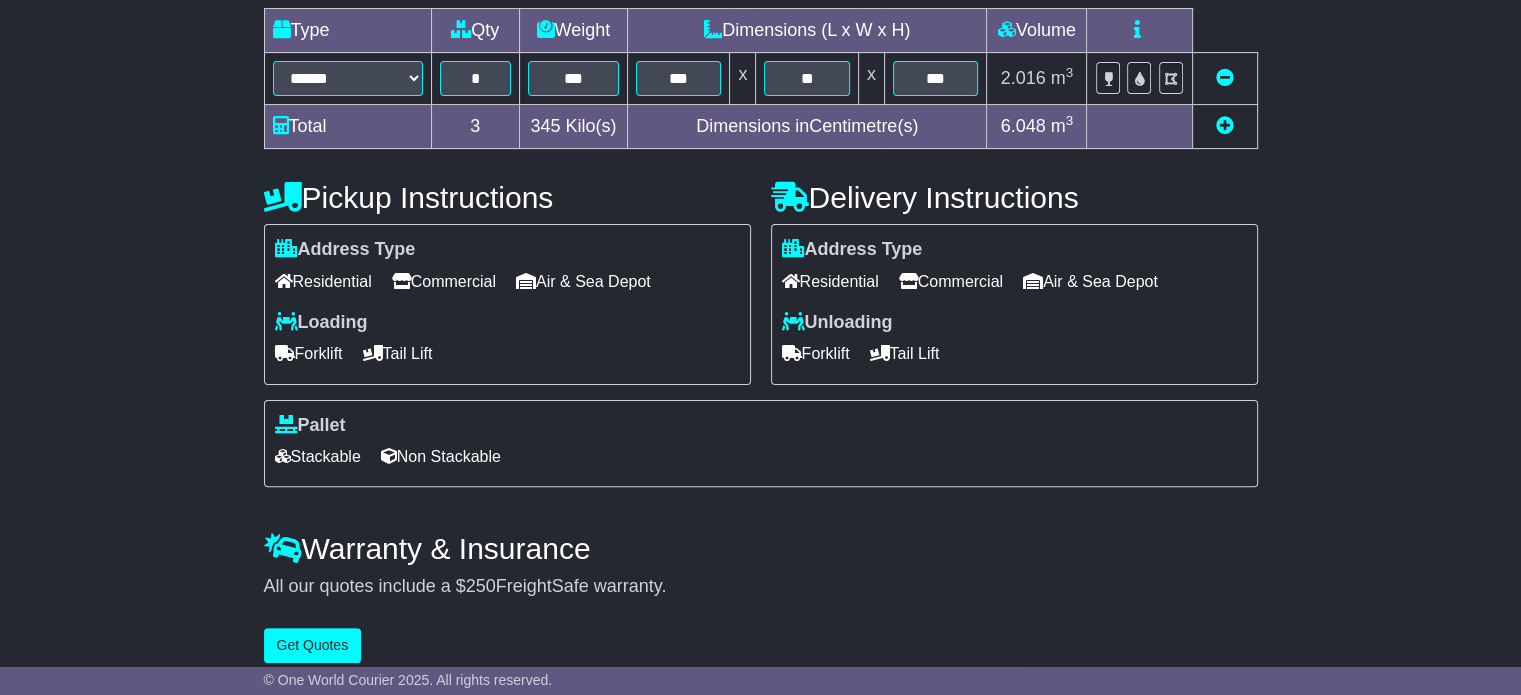 scroll, scrollTop: 540, scrollLeft: 0, axis: vertical 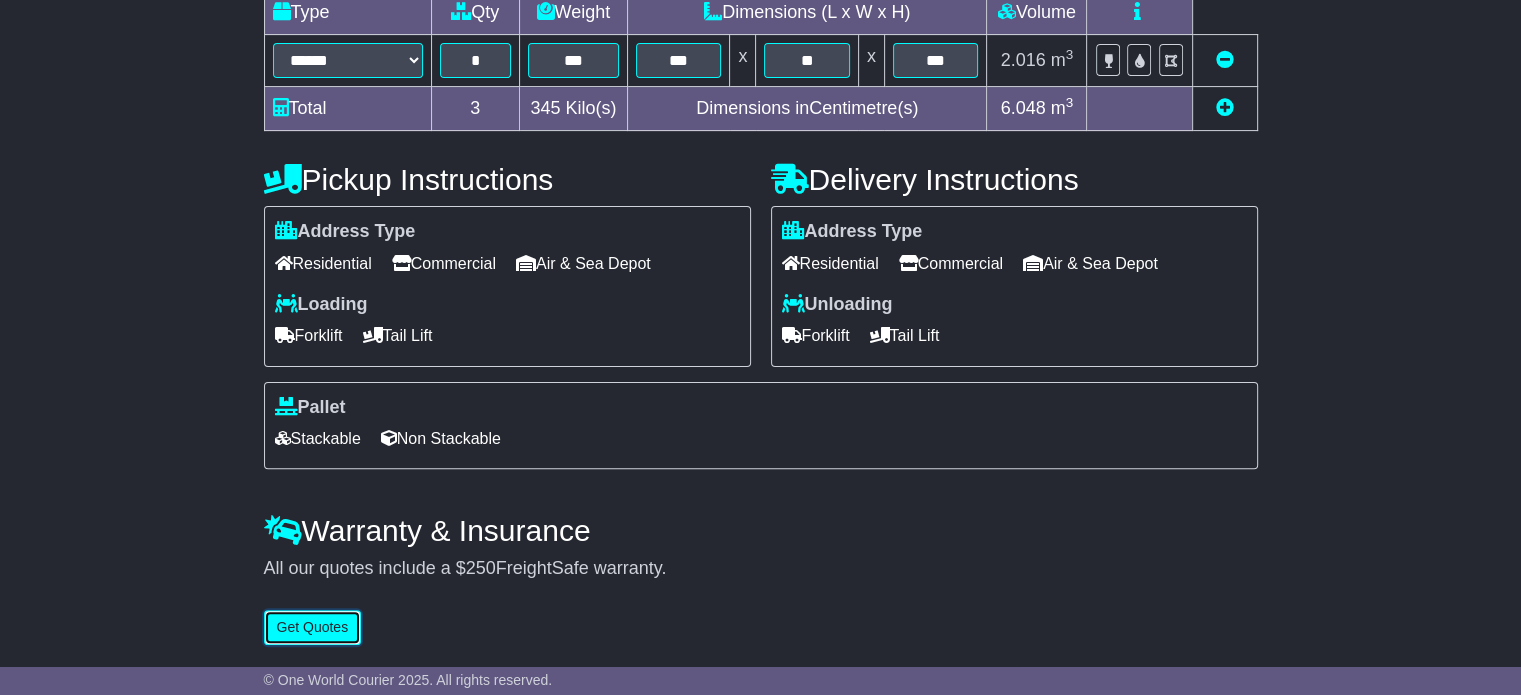 click on "Get Quotes" at bounding box center [313, 627] 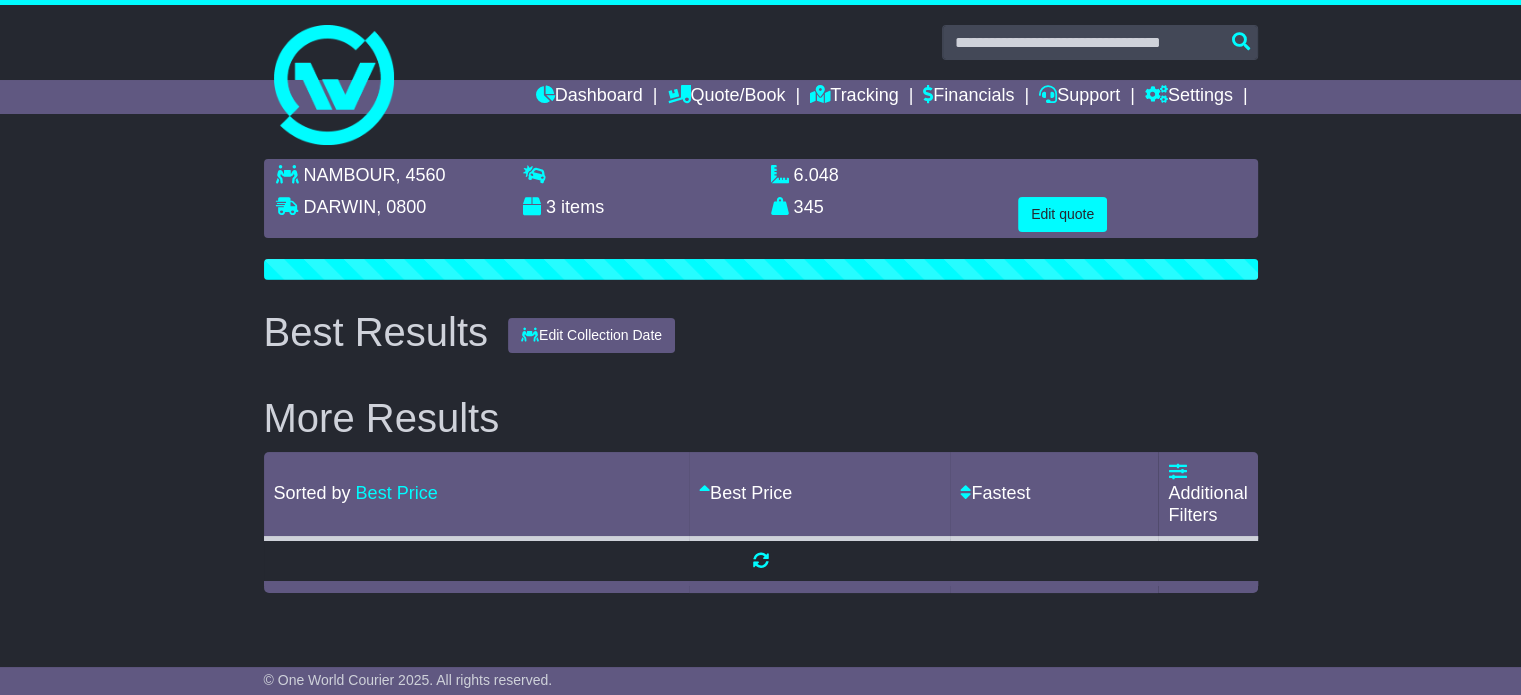 scroll, scrollTop: 0, scrollLeft: 0, axis: both 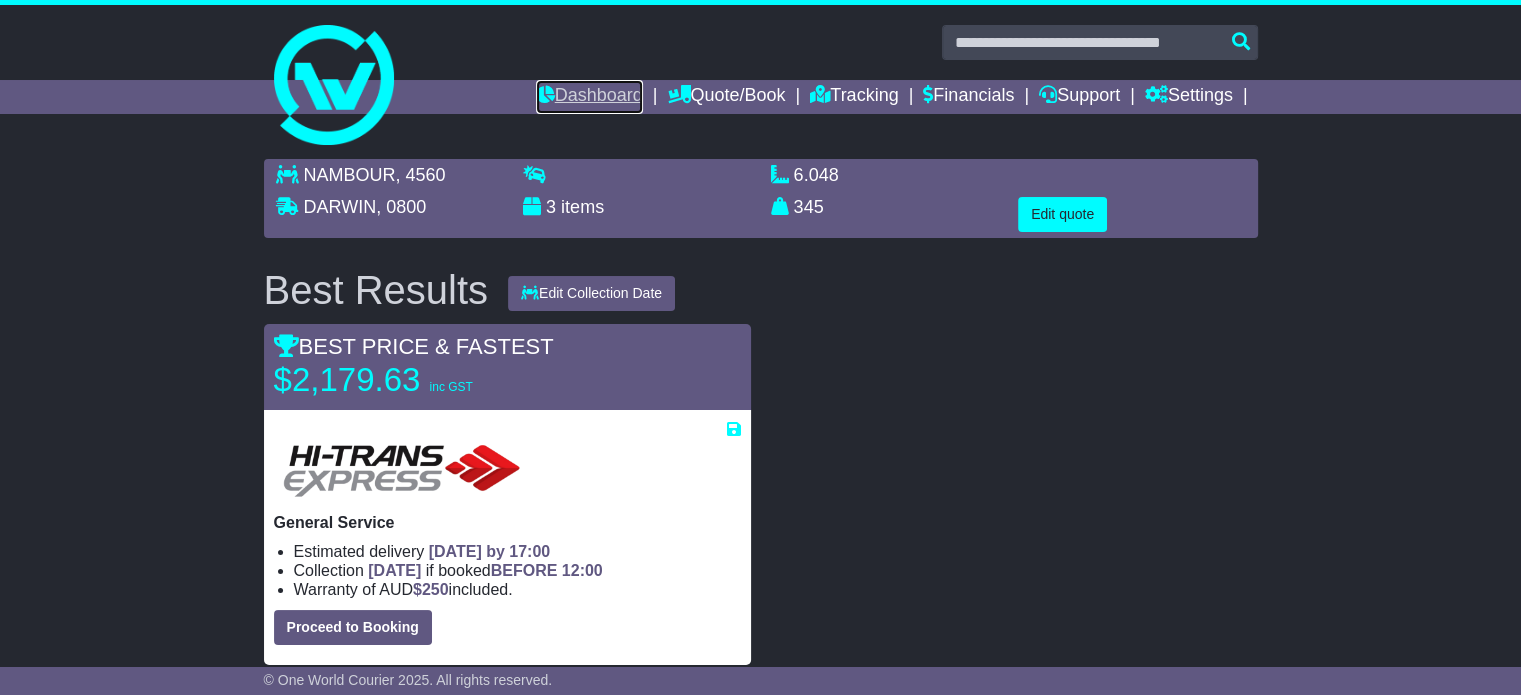 click on "Dashboard" at bounding box center [589, 97] 